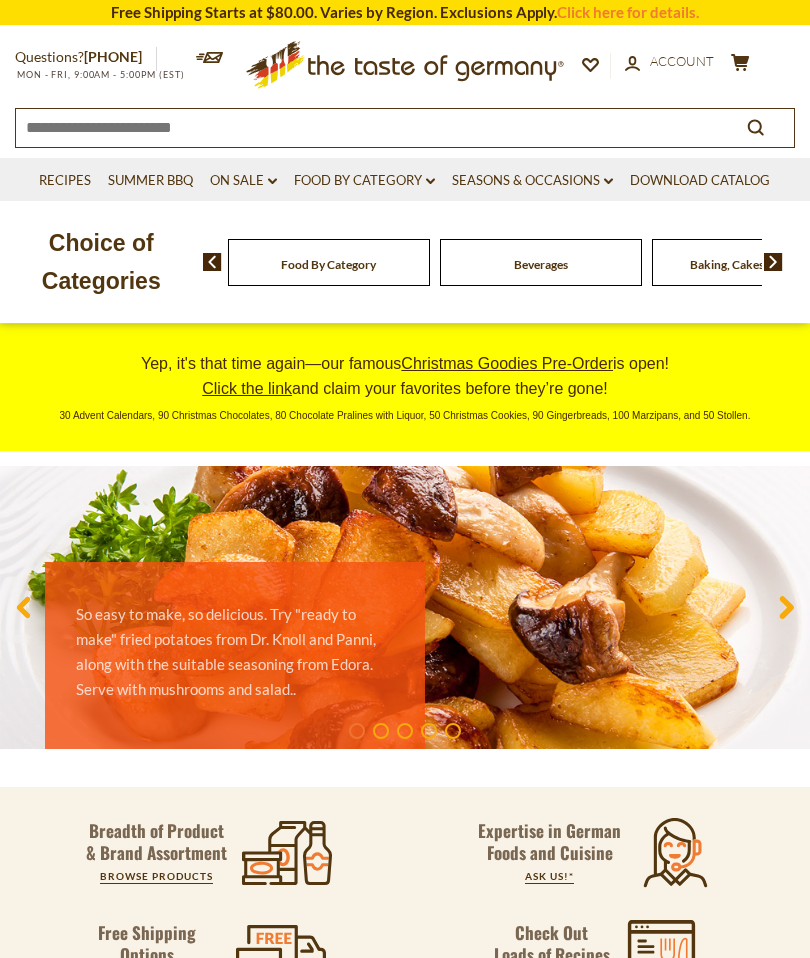 scroll, scrollTop: 0, scrollLeft: 0, axis: both 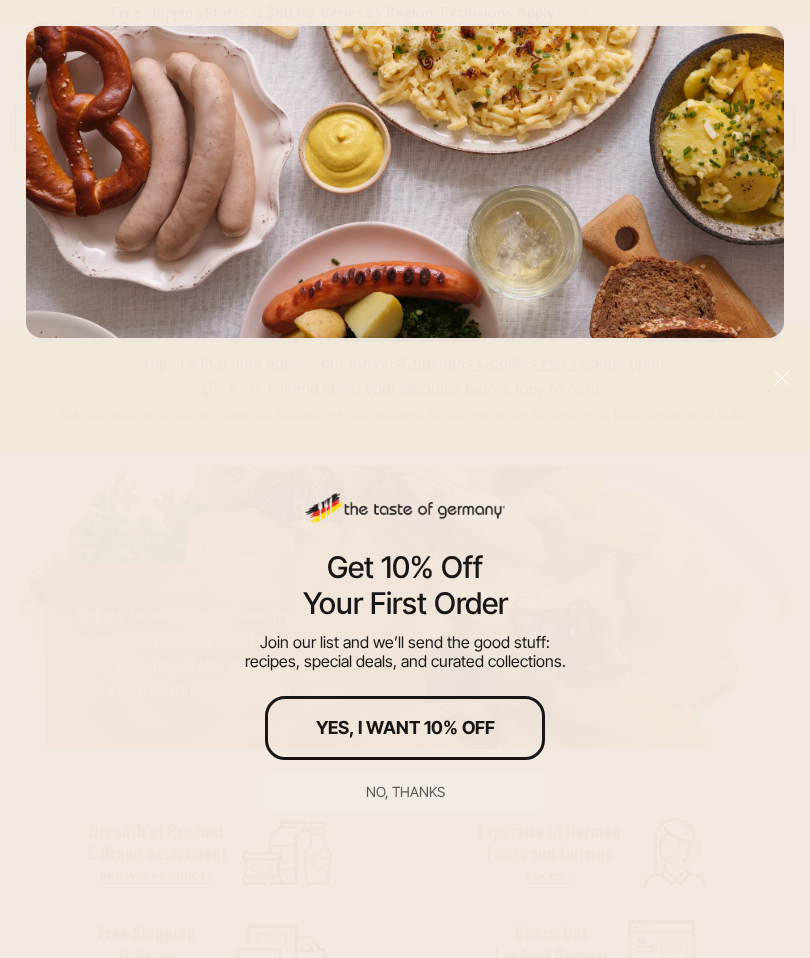click on "No, thanks" at bounding box center (405, 792) 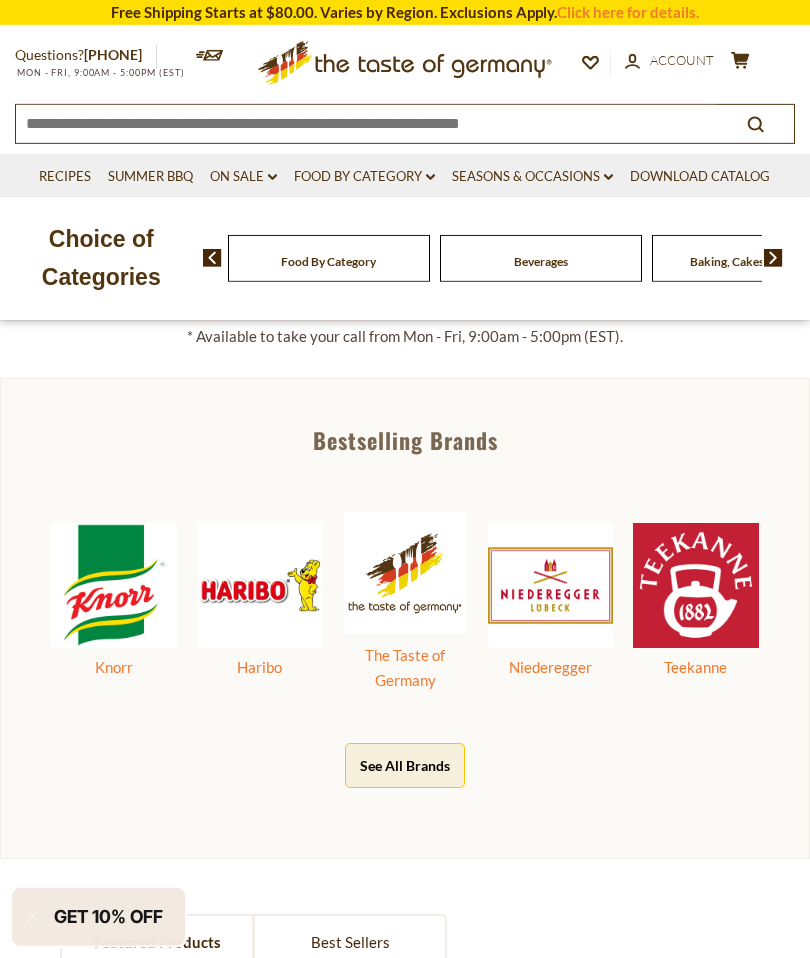 scroll, scrollTop: 705, scrollLeft: 0, axis: vertical 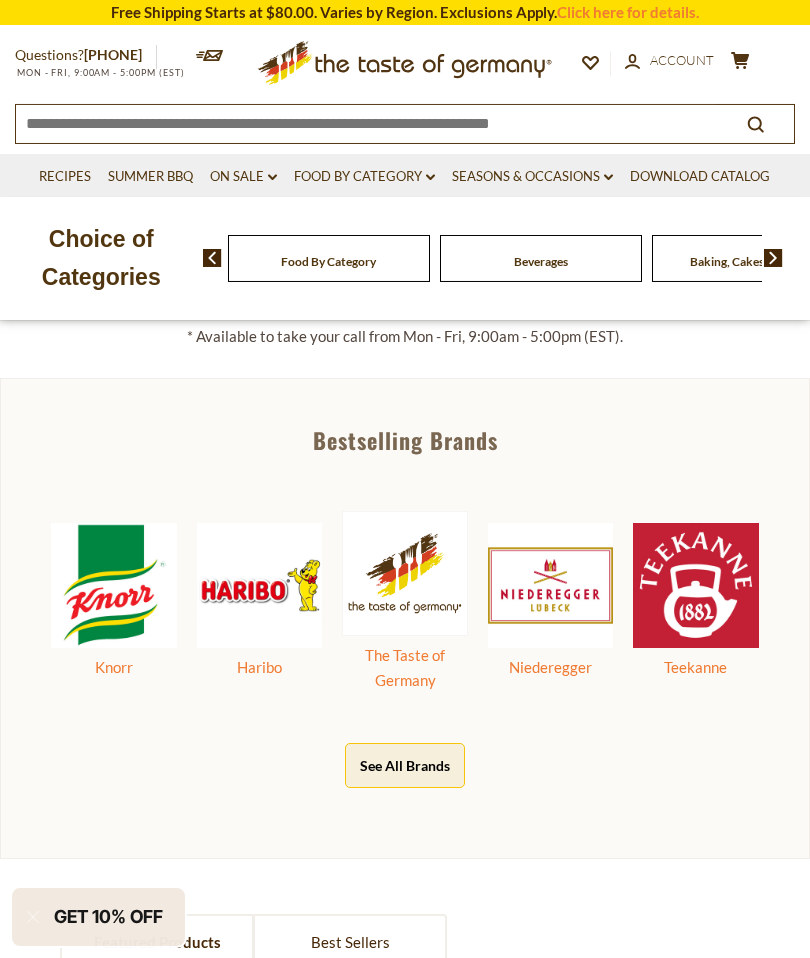 click on "See All Brands" at bounding box center [405, 765] 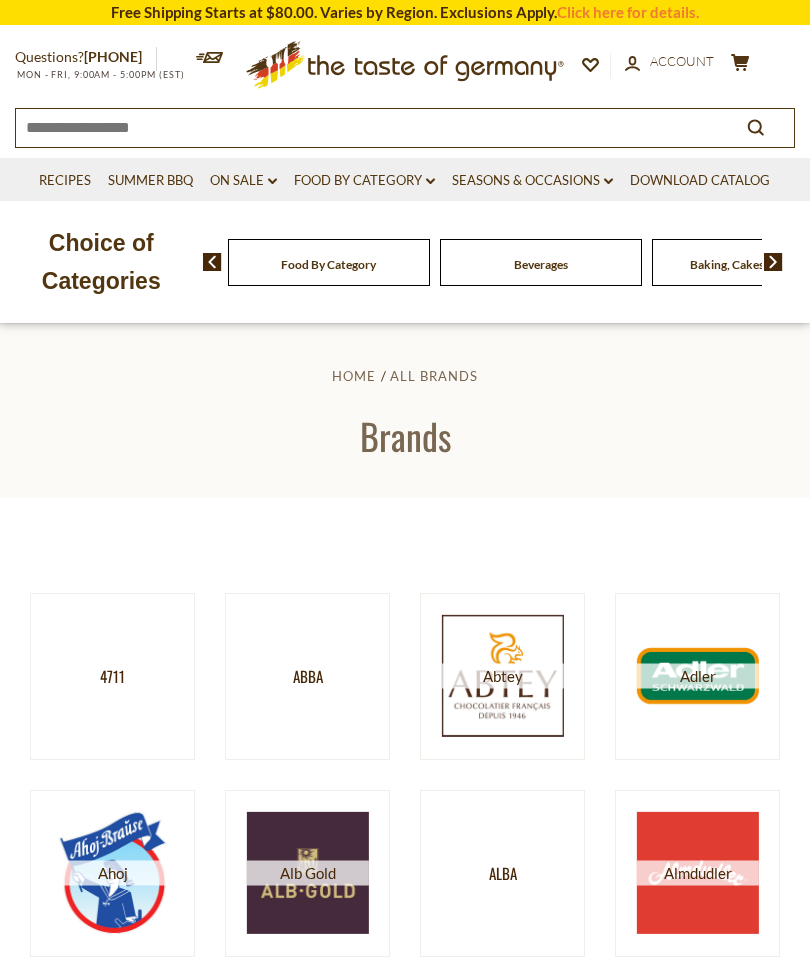 scroll, scrollTop: 0, scrollLeft: 0, axis: both 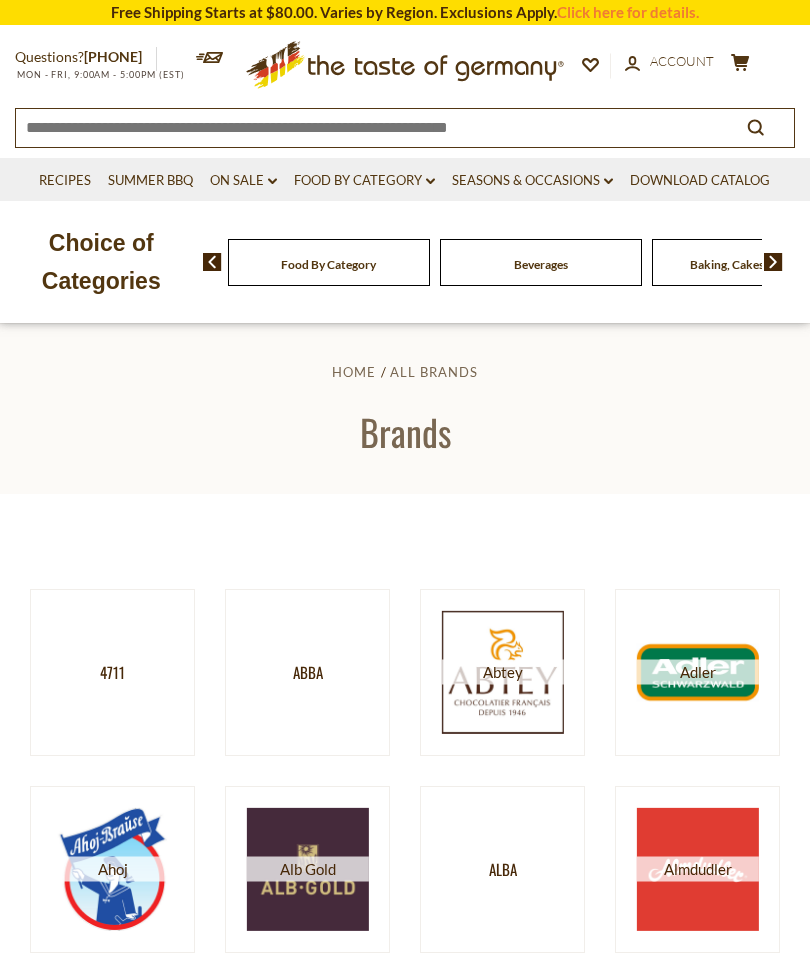 click at bounding box center [773, 262] 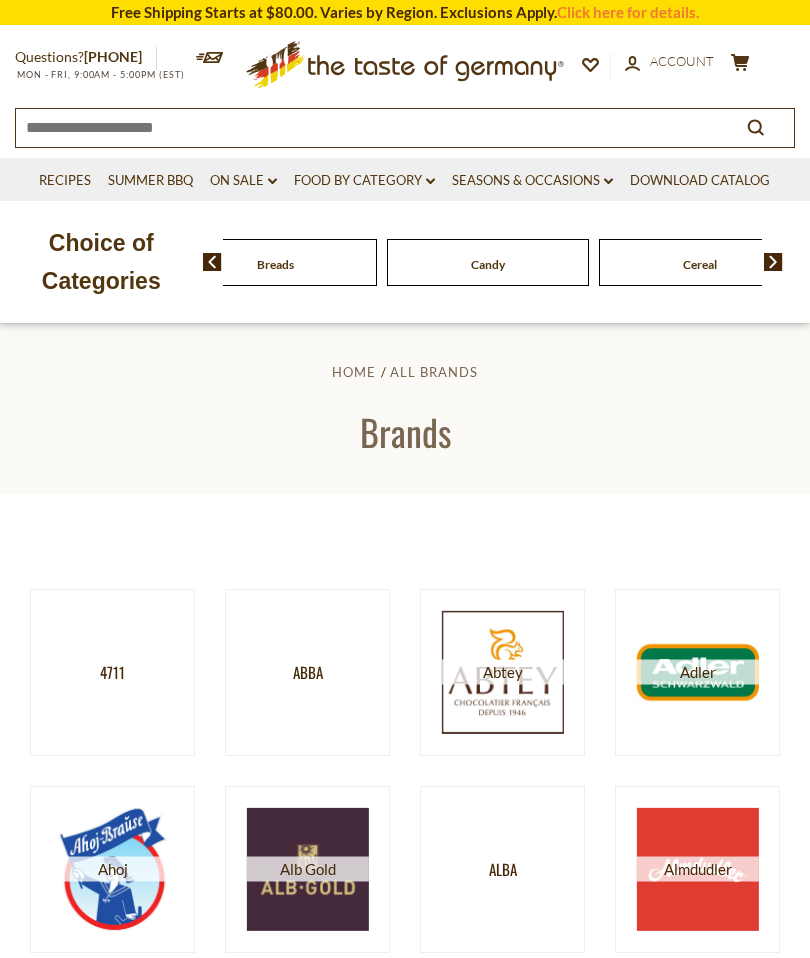 click on "Breads" at bounding box center [-360, 262] 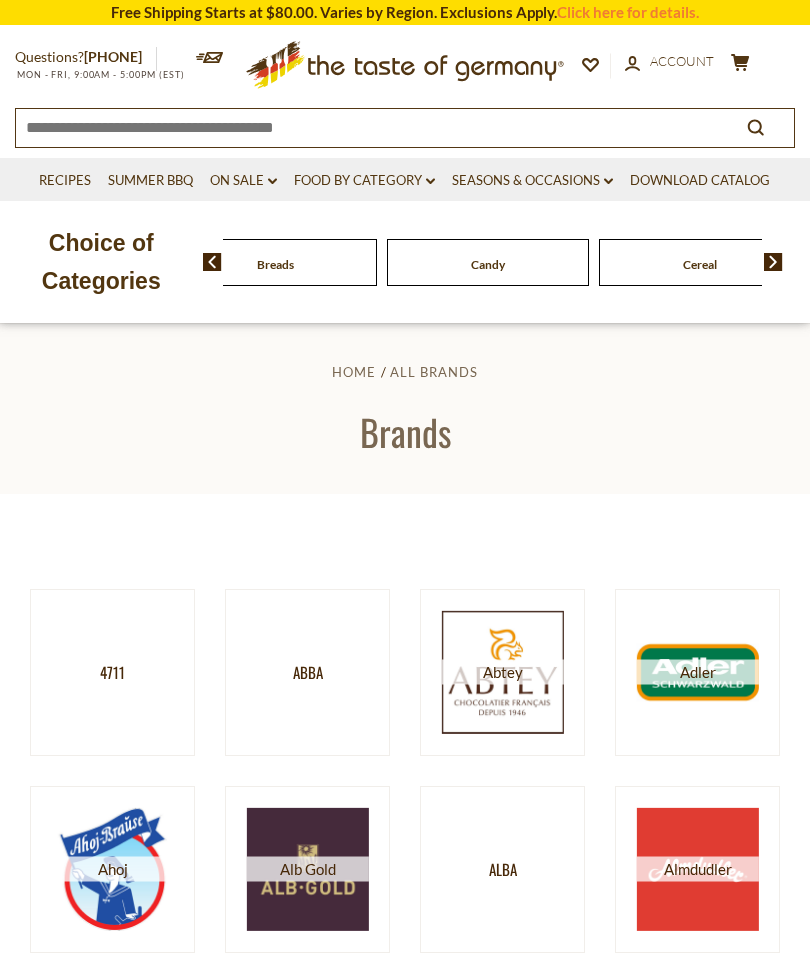 click at bounding box center [212, 262] 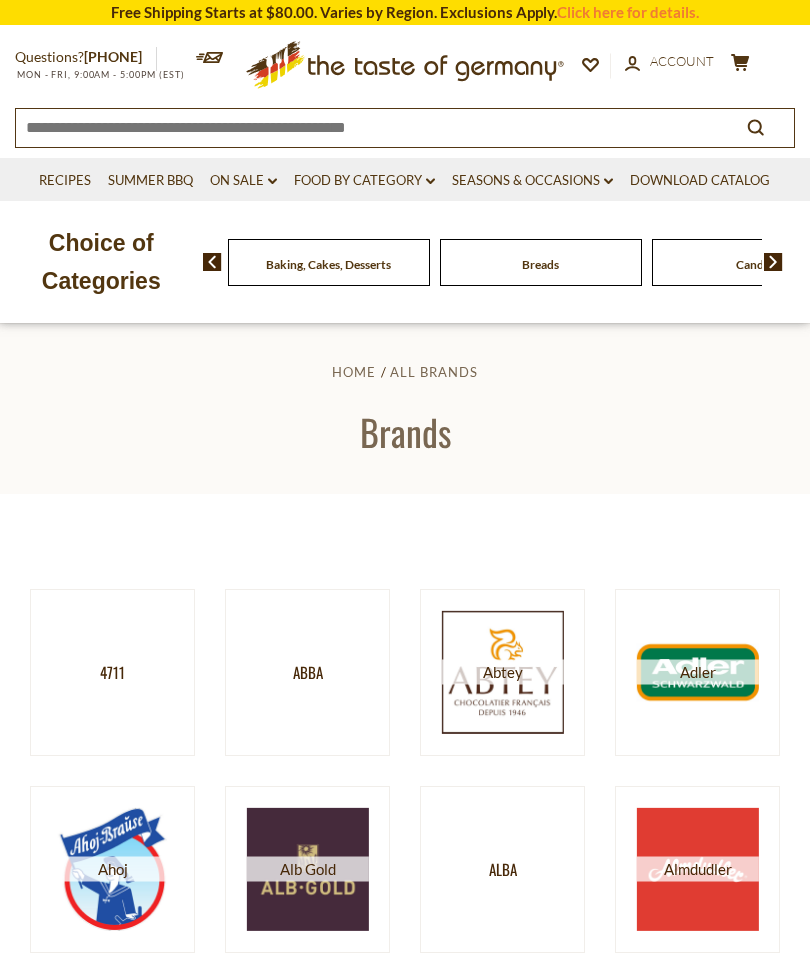 click on "Food By Category
Beverages
Baking, Cakes, Desserts
Breads
Candy
Cereal
Cookies
Coffee, Cocoa & Tea
Chocolate & Marzipan
Cheese & Dairy
Fish" at bounding box center [1813, 262] 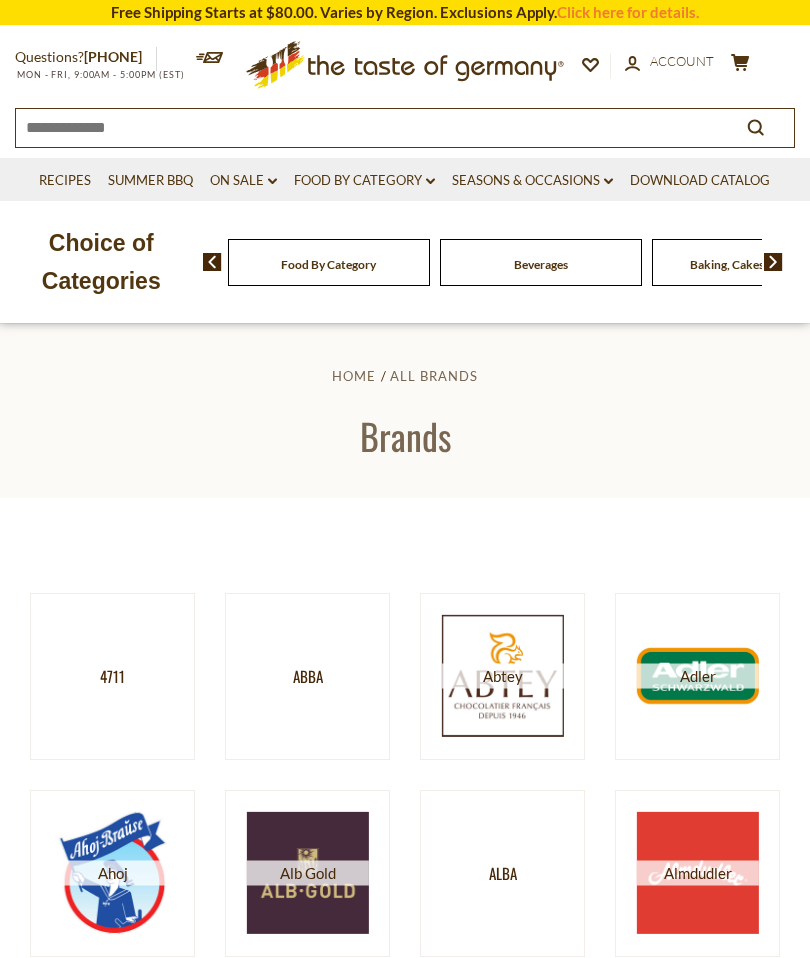 scroll, scrollTop: 0, scrollLeft: 0, axis: both 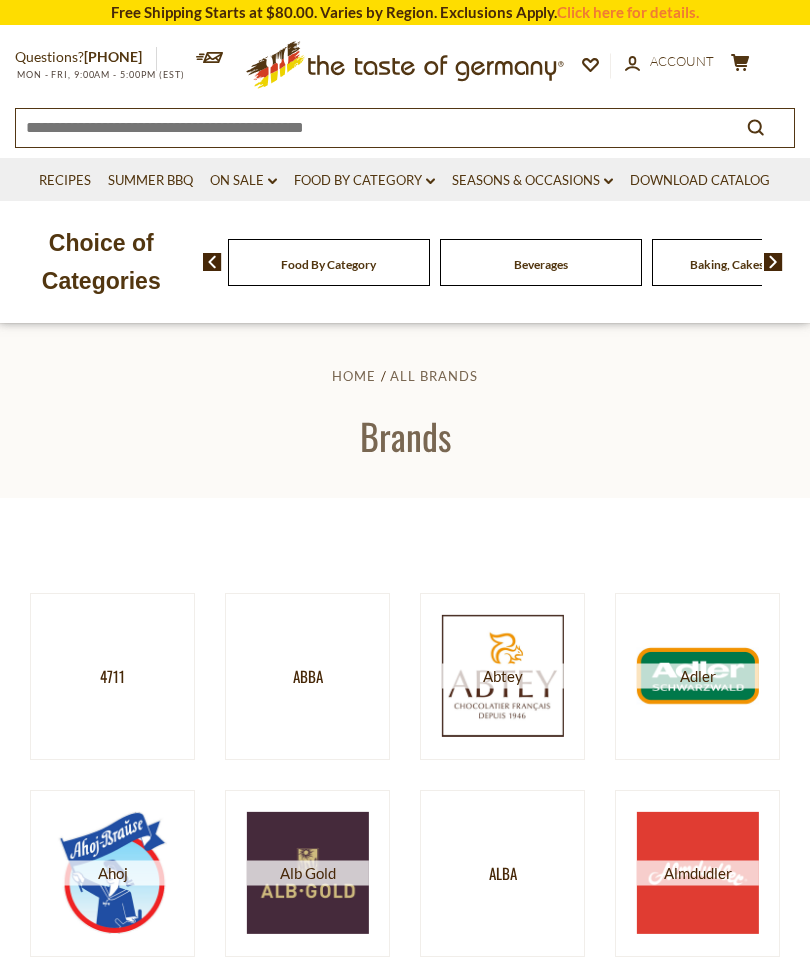 click on "Food By Category
dropdown_arrow" at bounding box center [364, 181] 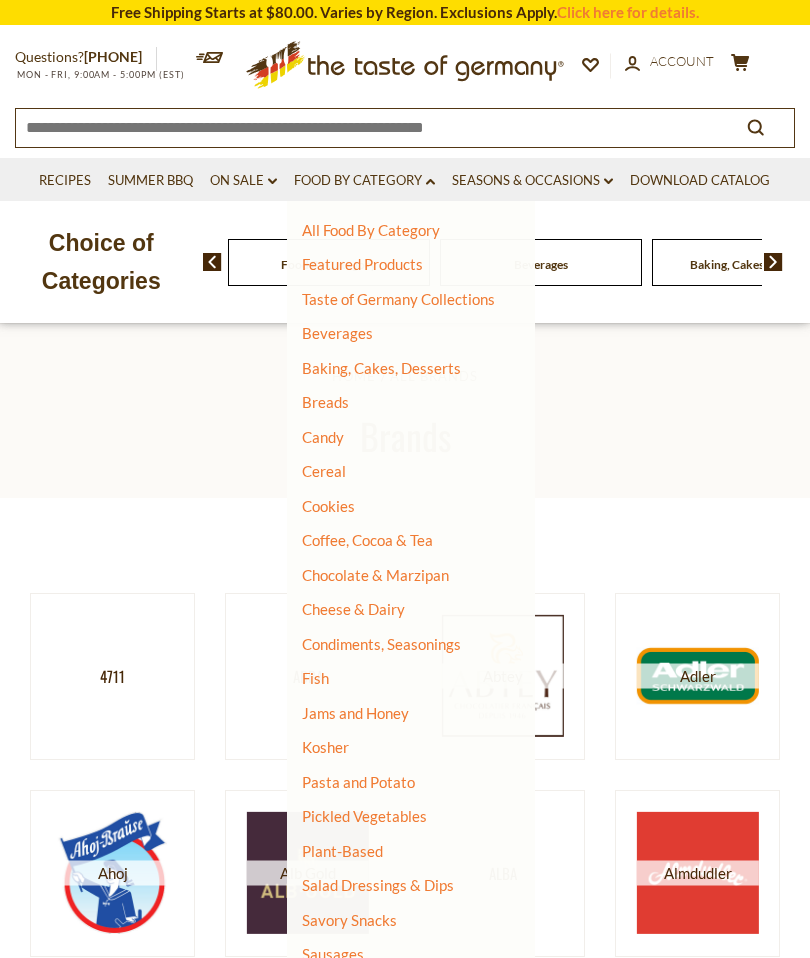 click on "Beverages" at bounding box center [337, 333] 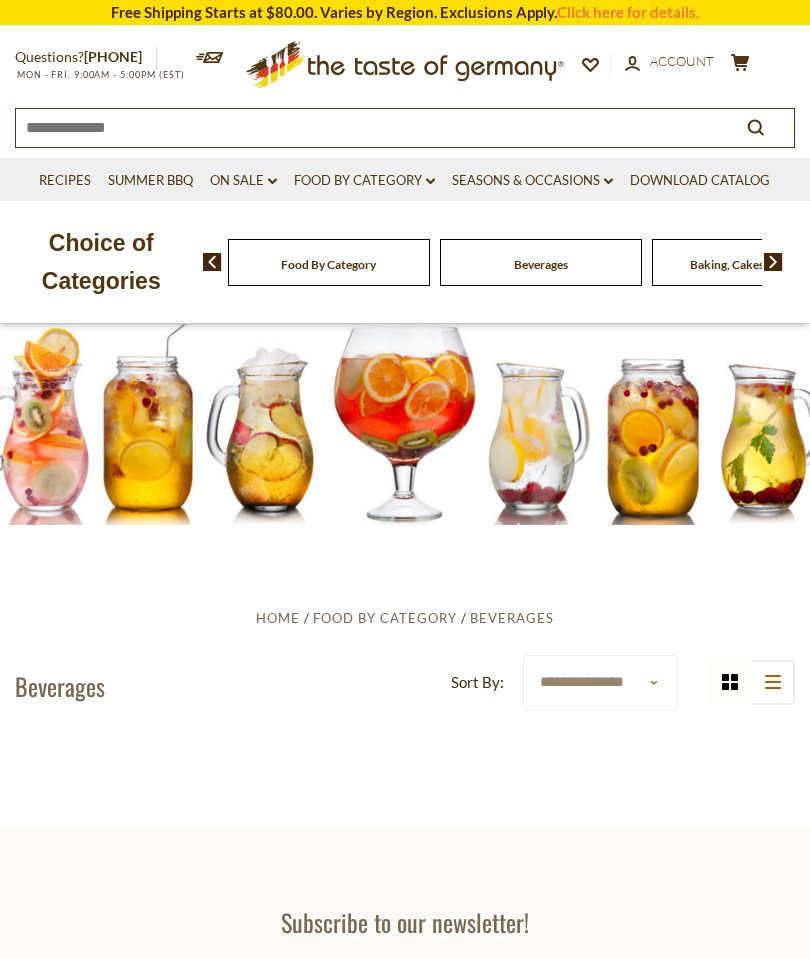 scroll, scrollTop: 0, scrollLeft: 0, axis: both 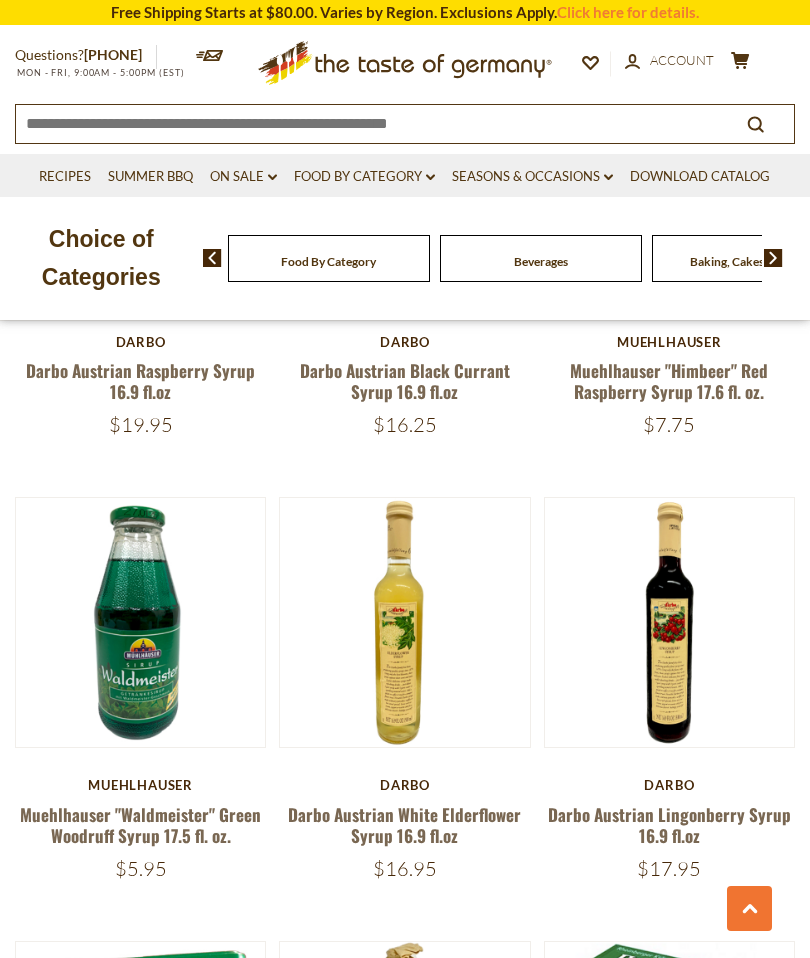 click on "dropdown_arrow" 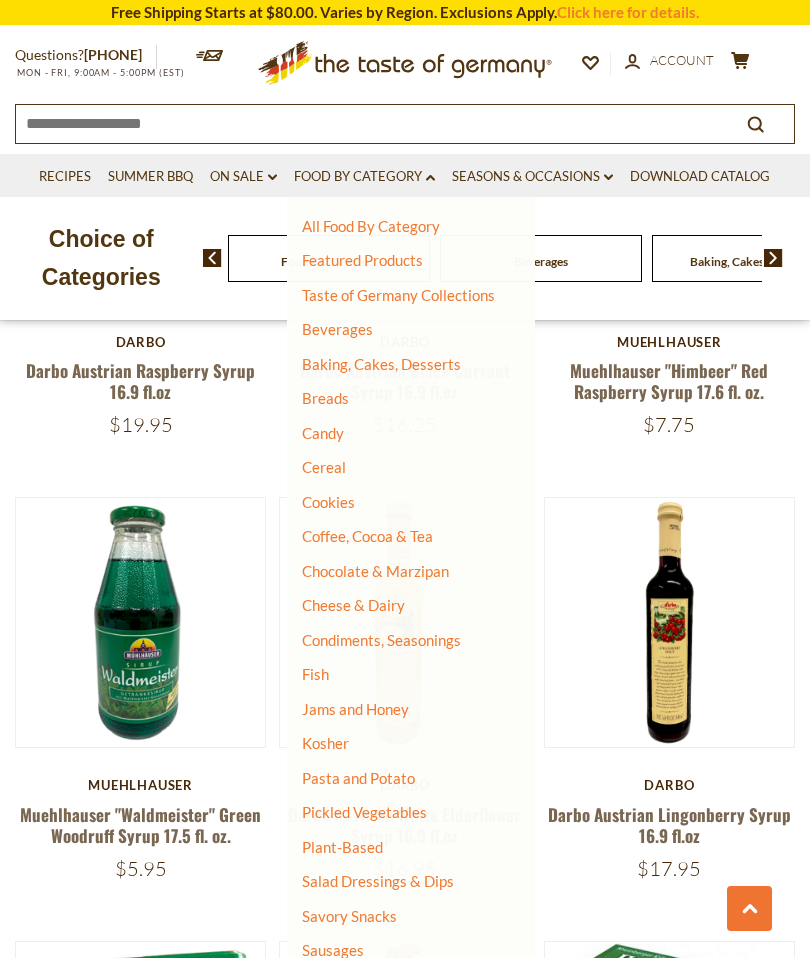 click on "Baking, Cakes, Desserts" at bounding box center [381, 364] 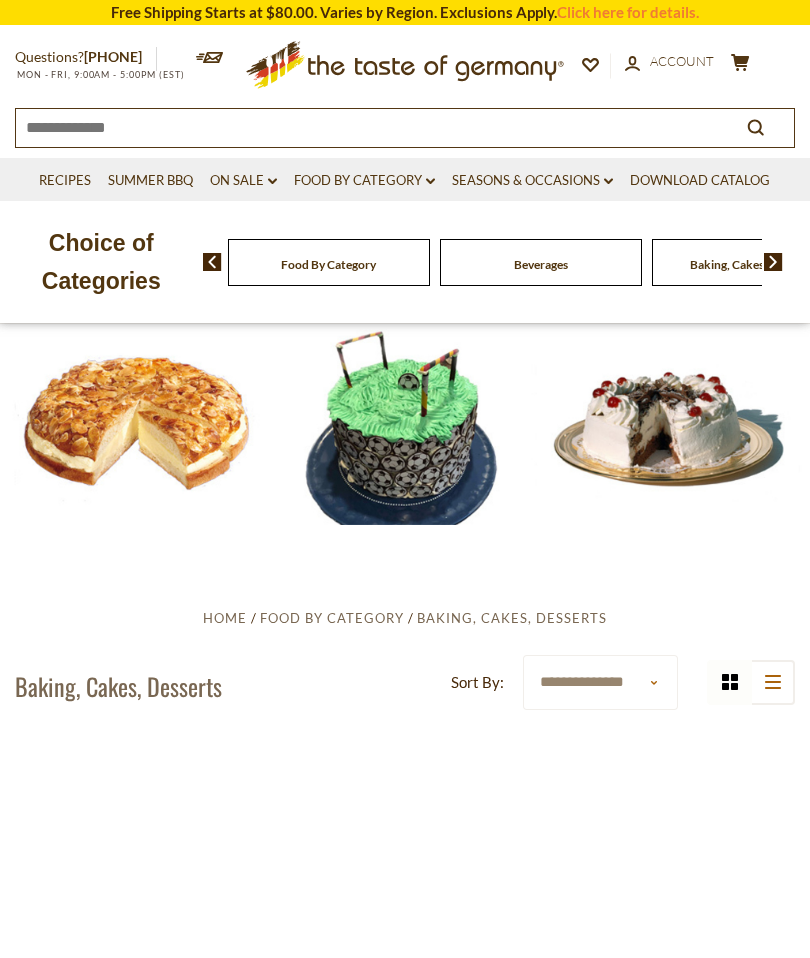 scroll, scrollTop: 0, scrollLeft: 0, axis: both 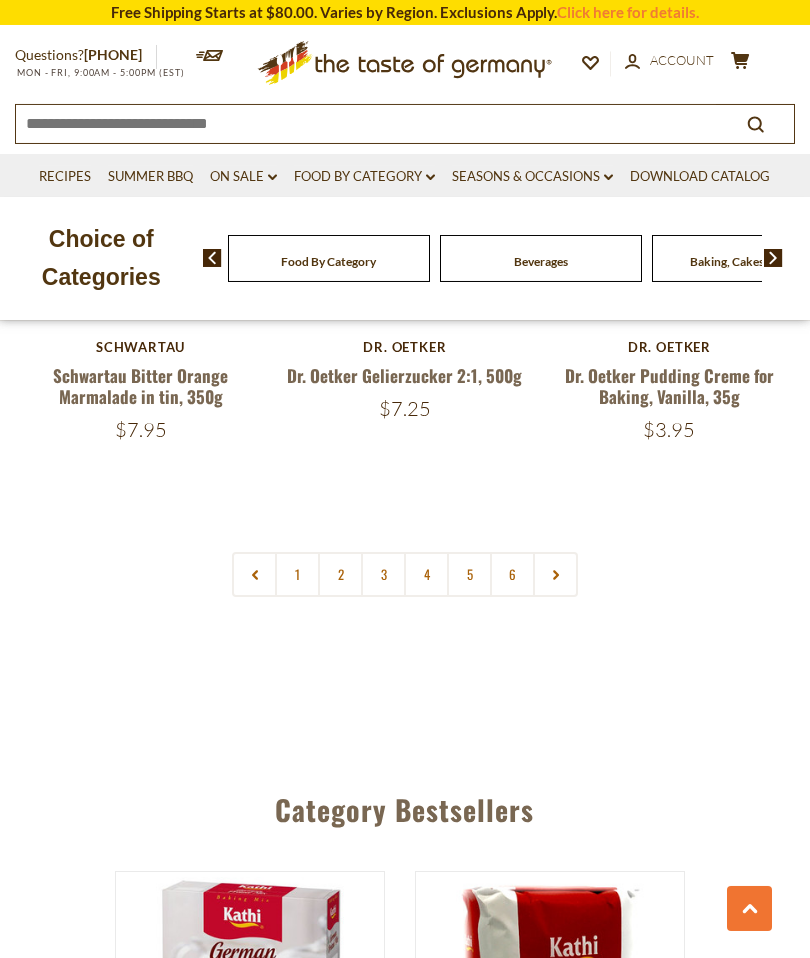 click on "2" at bounding box center [340, 574] 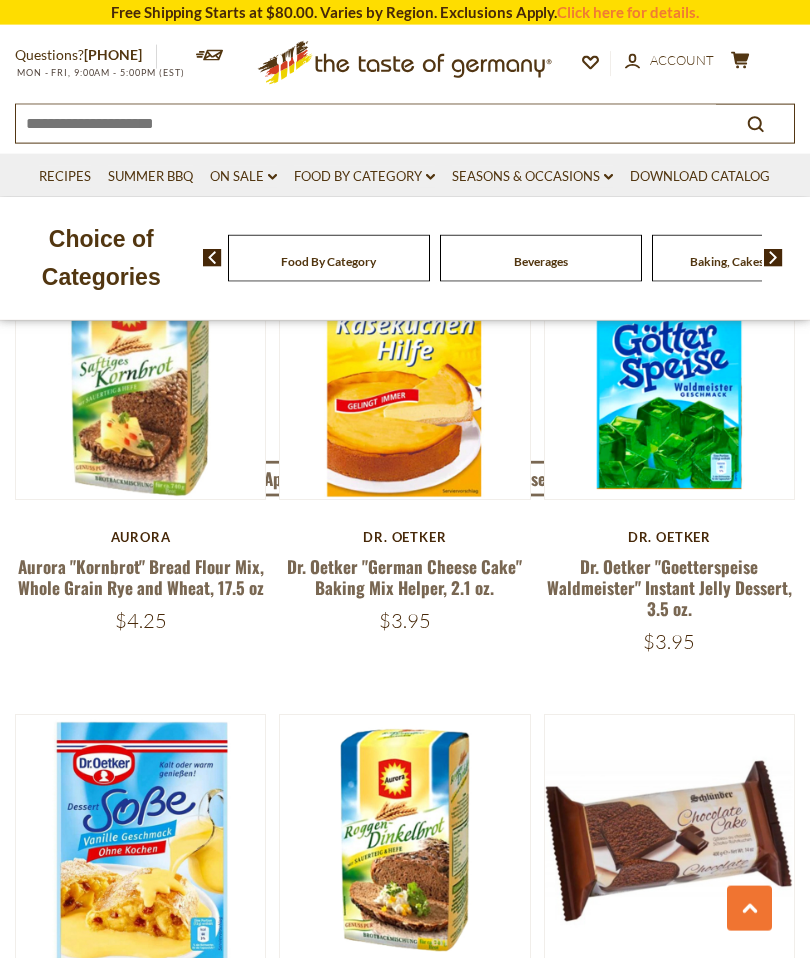 scroll, scrollTop: 5231, scrollLeft: 0, axis: vertical 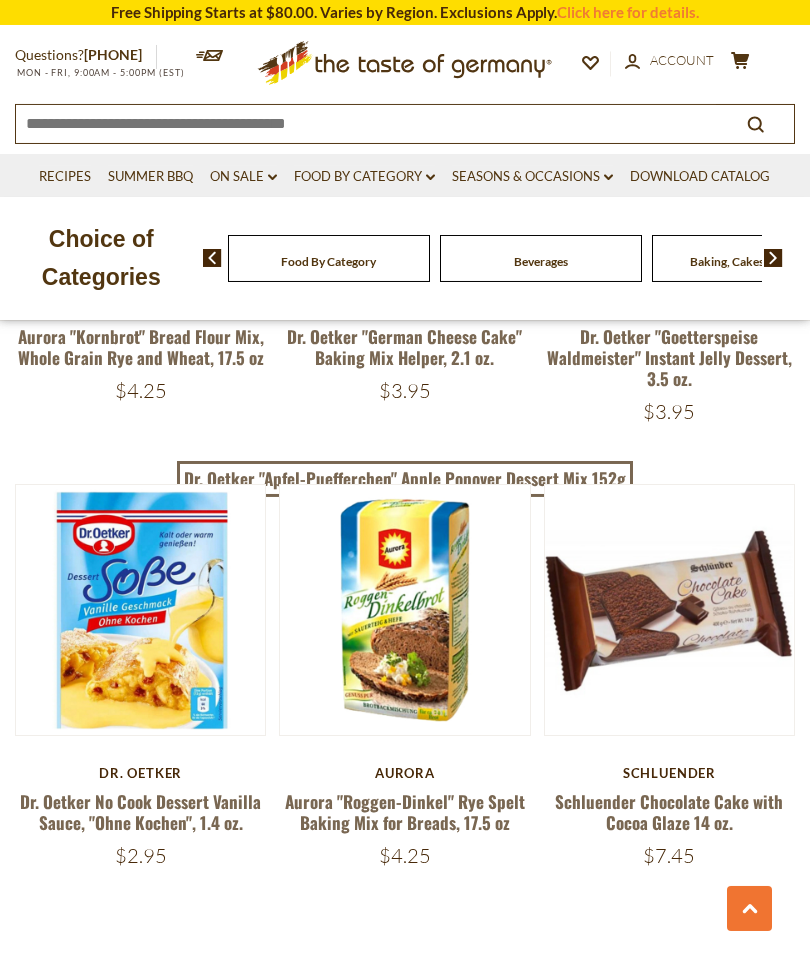 click on "3" at bounding box center (383, 1000) 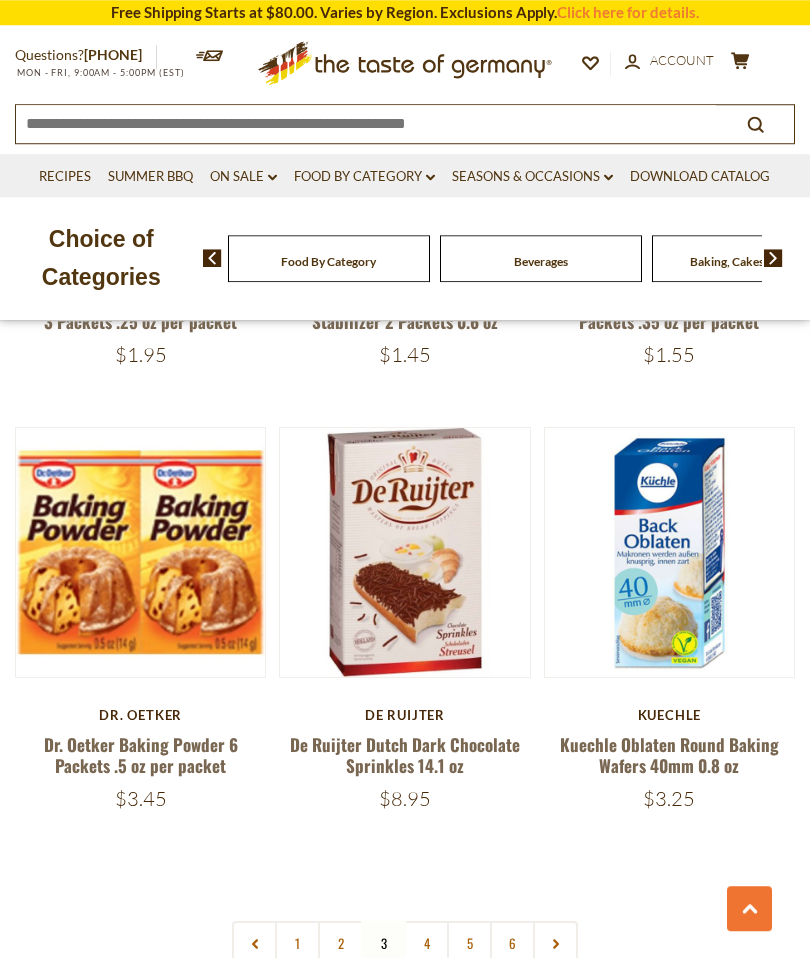scroll, scrollTop: 5242, scrollLeft: 0, axis: vertical 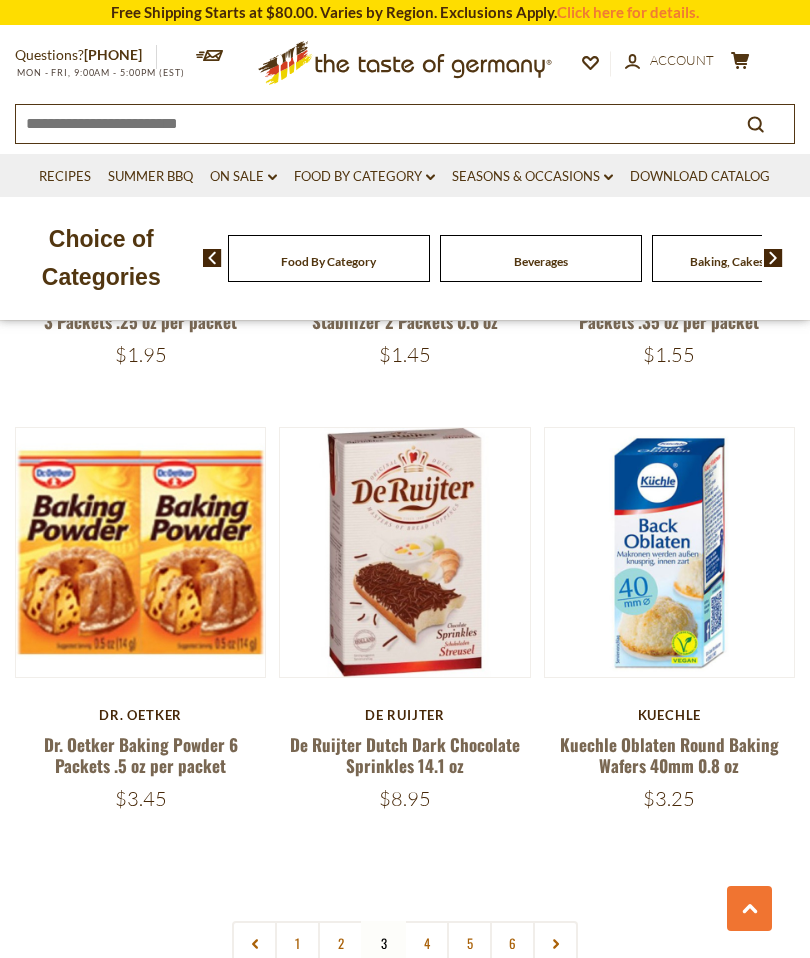click on "4" at bounding box center (426, 943) 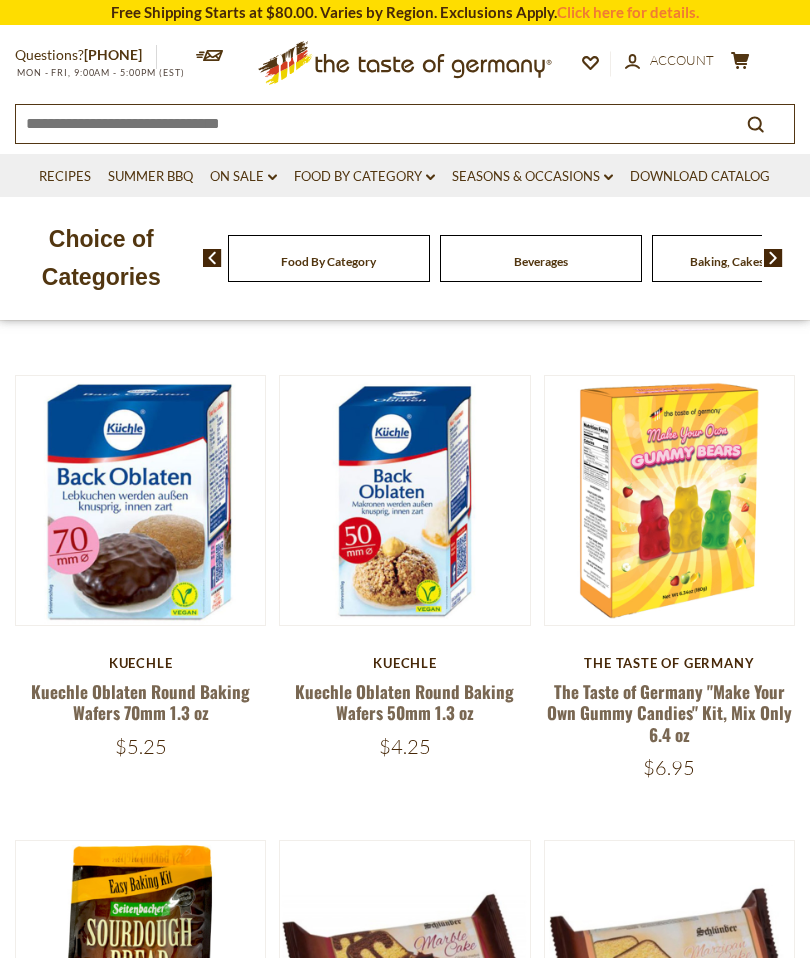 scroll, scrollTop: 649, scrollLeft: 0, axis: vertical 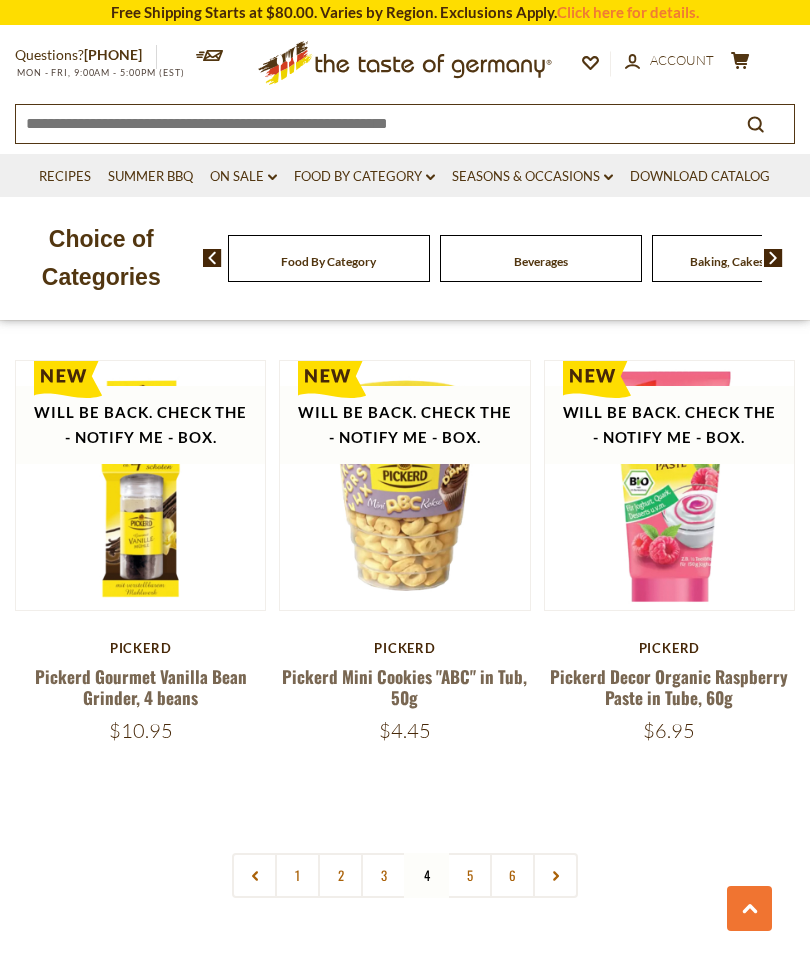 click on "6" at bounding box center [512, 875] 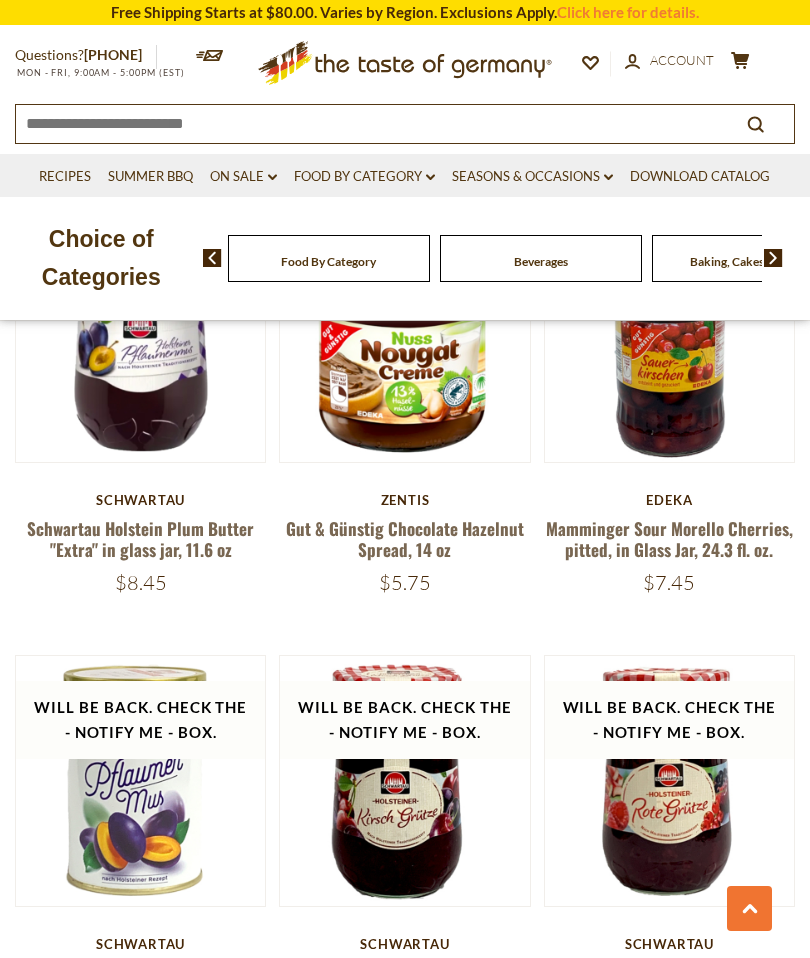 scroll, scrollTop: 977, scrollLeft: 0, axis: vertical 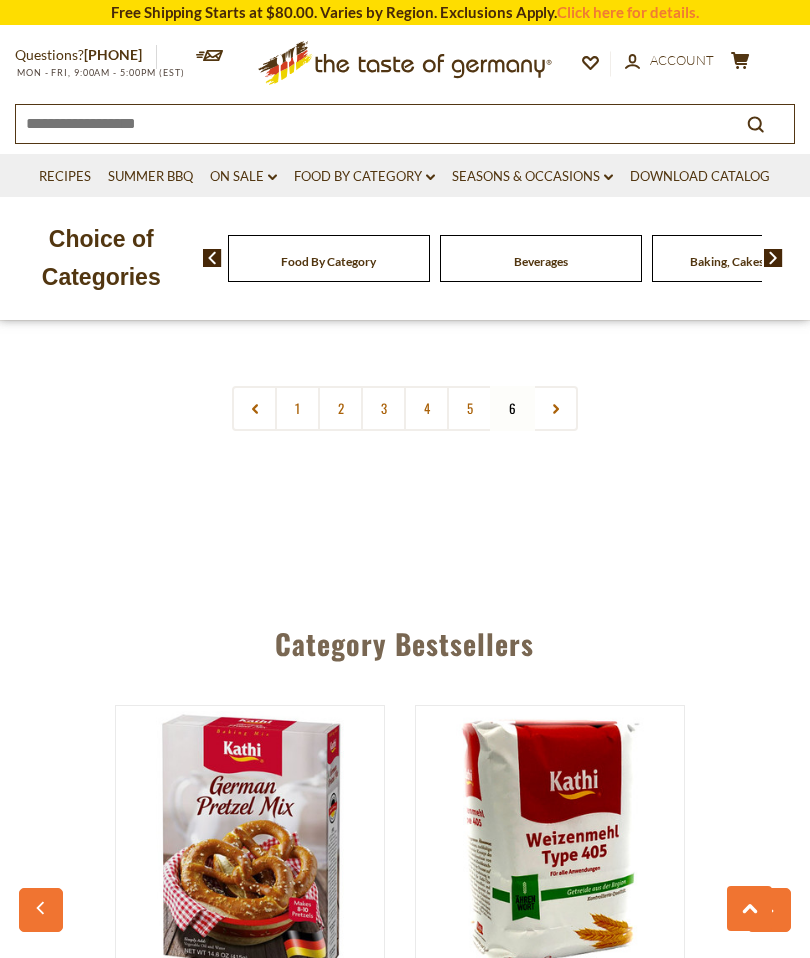 click at bounding box center [555, 408] 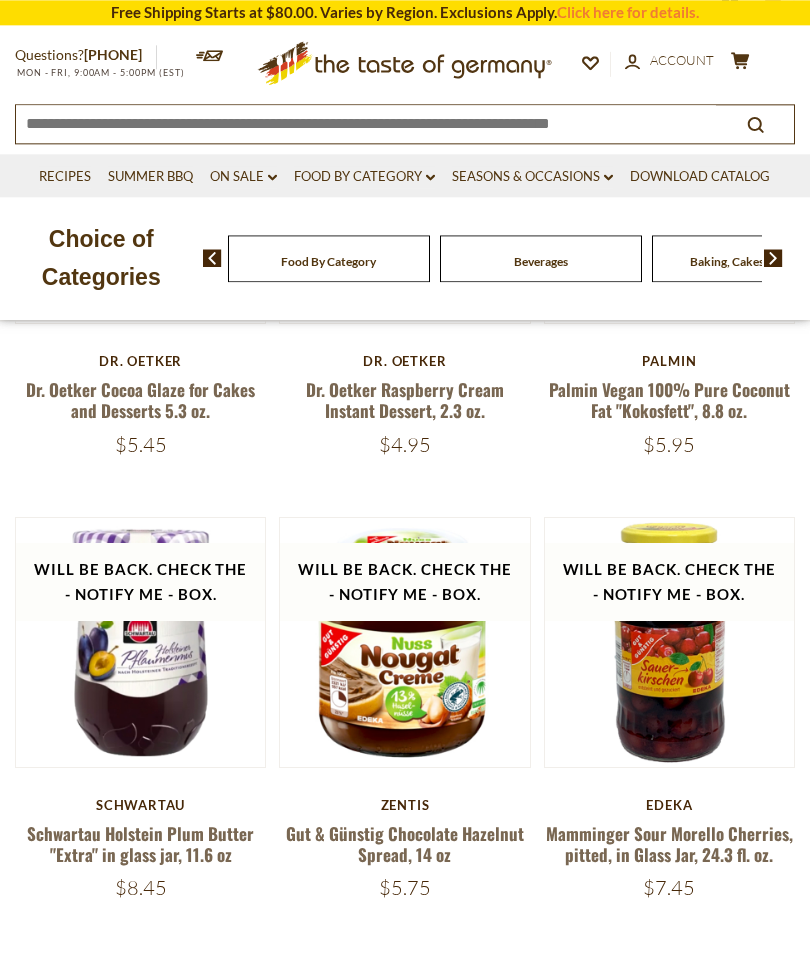 scroll, scrollTop: 671, scrollLeft: 0, axis: vertical 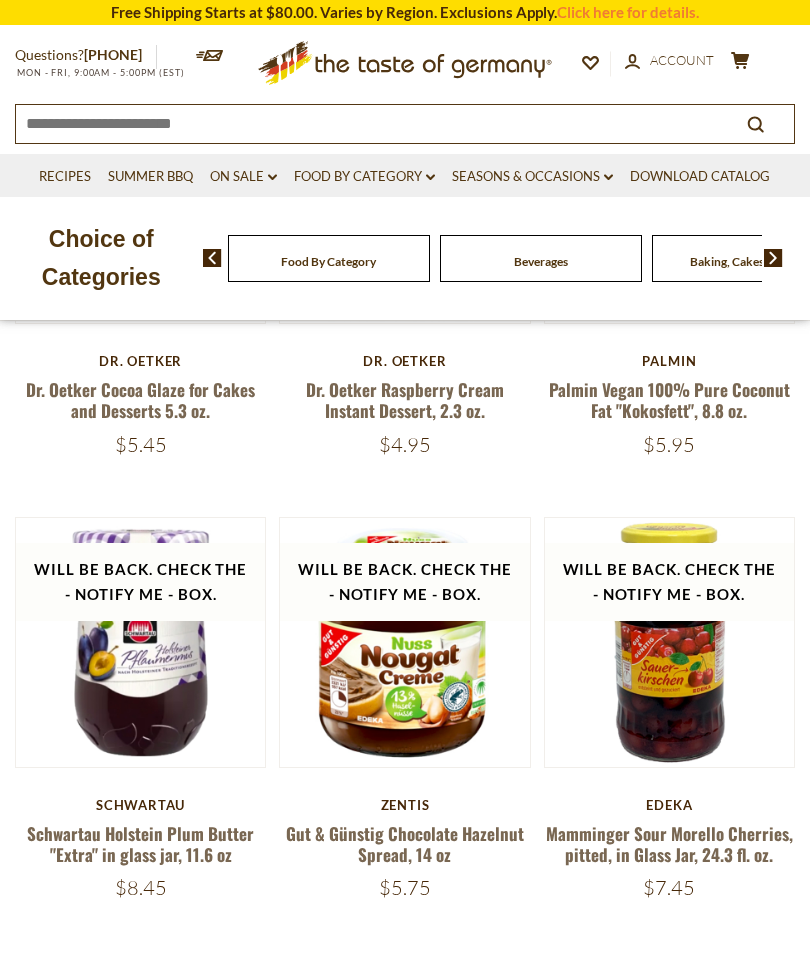 click on "Food By Category
dropdown_arrow" at bounding box center (364, 177) 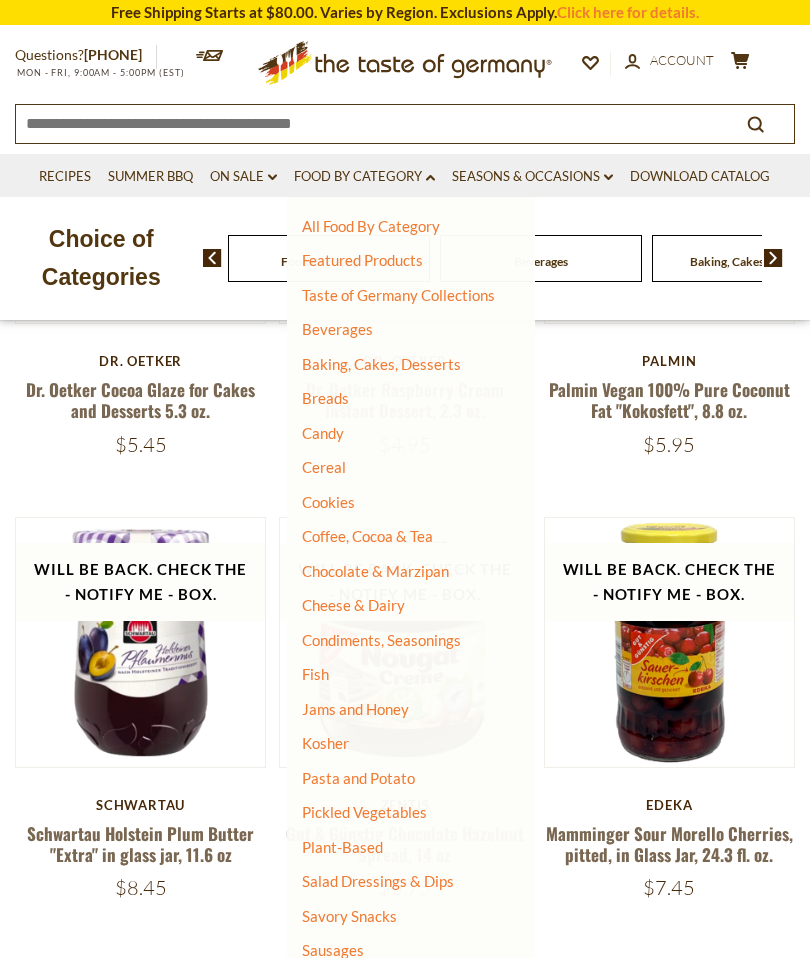 click on "Breads" at bounding box center (325, 398) 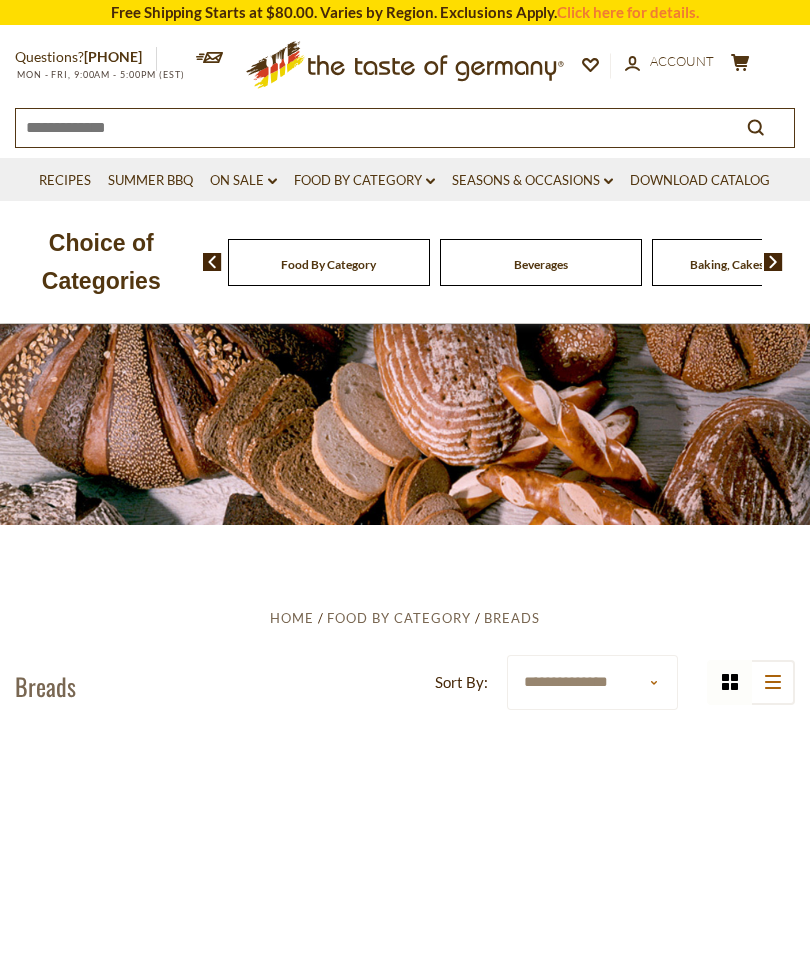 scroll, scrollTop: 0, scrollLeft: 0, axis: both 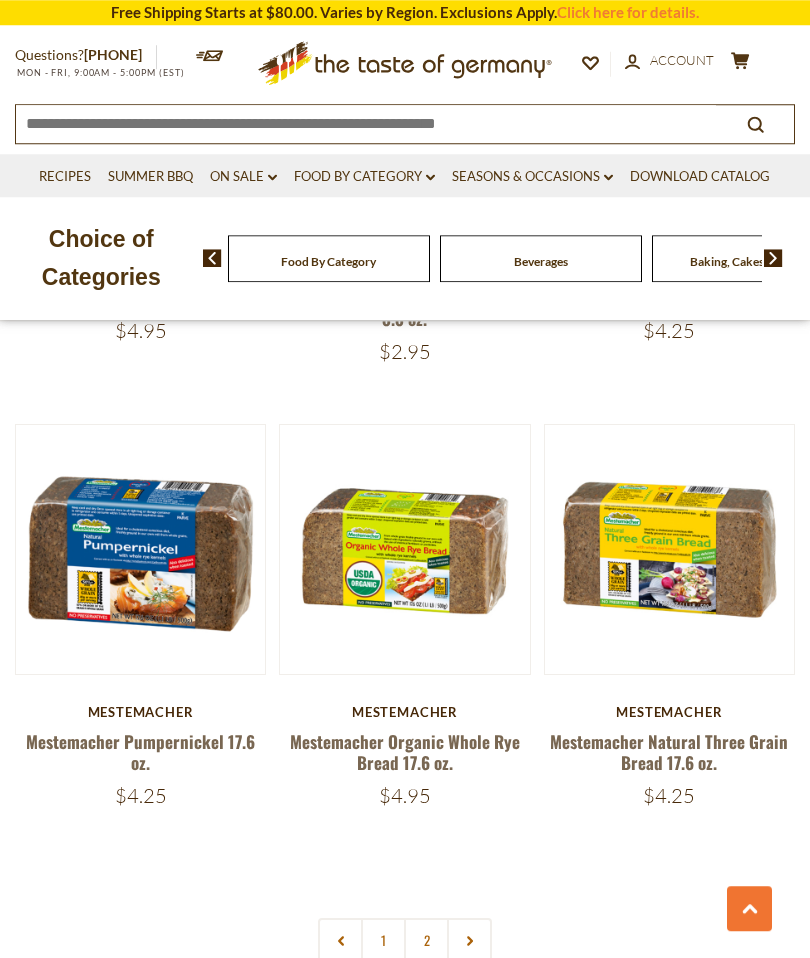 click on "2" at bounding box center [426, 940] 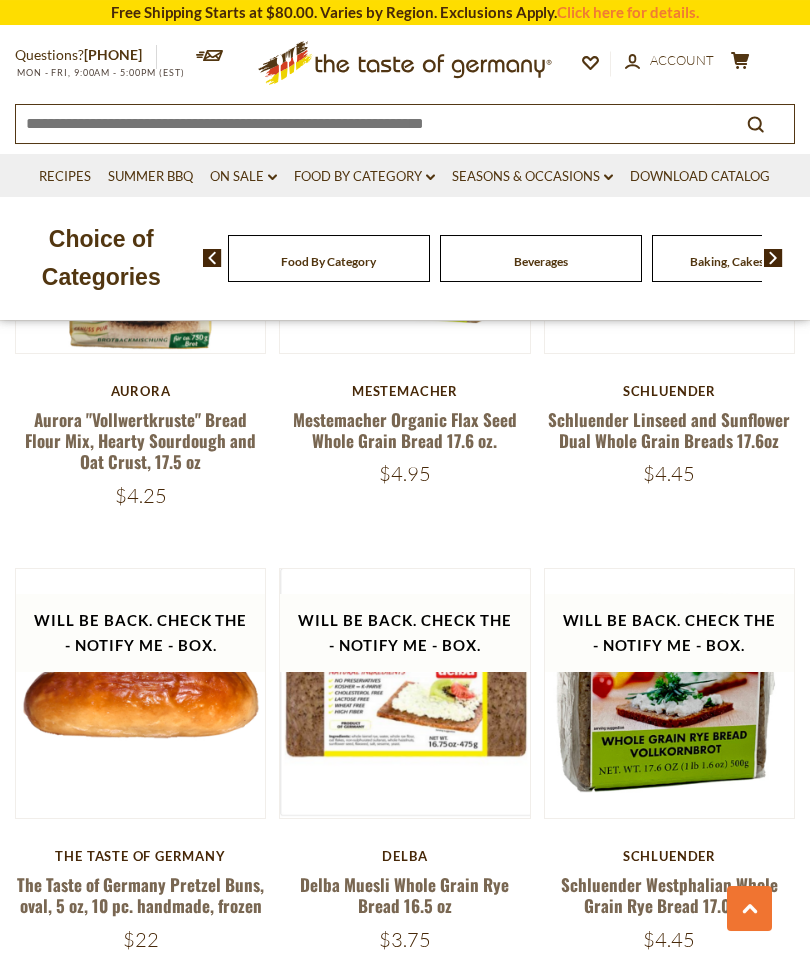 scroll, scrollTop: 1973, scrollLeft: 0, axis: vertical 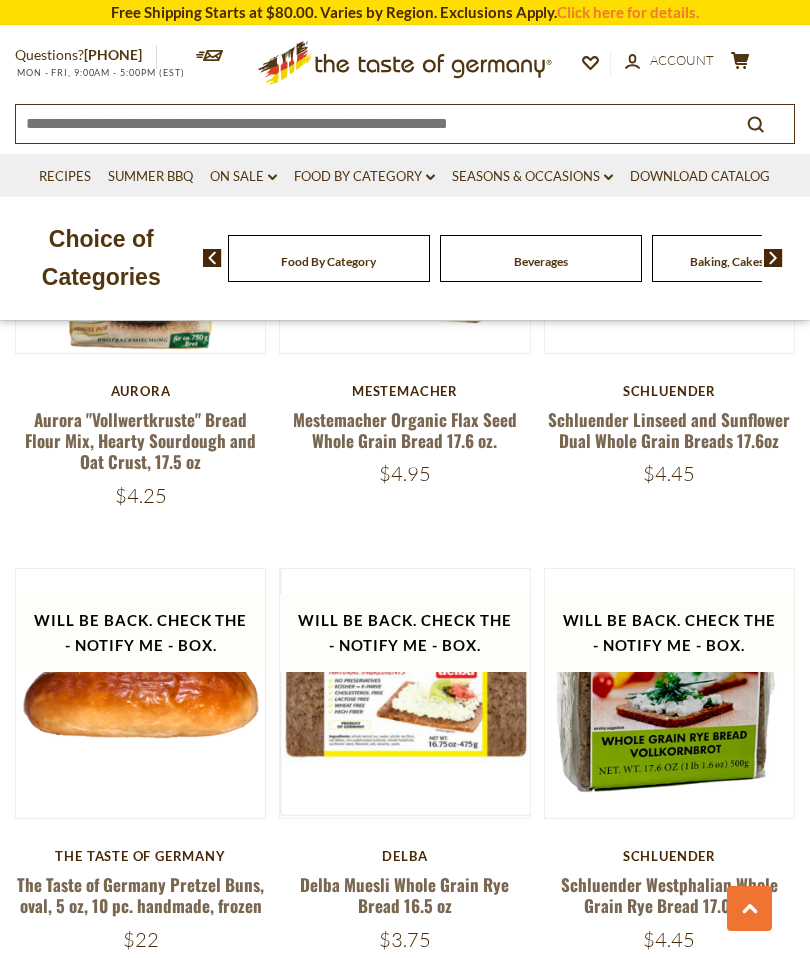 click on "Food By Category
dropdown_arrow" at bounding box center [364, 177] 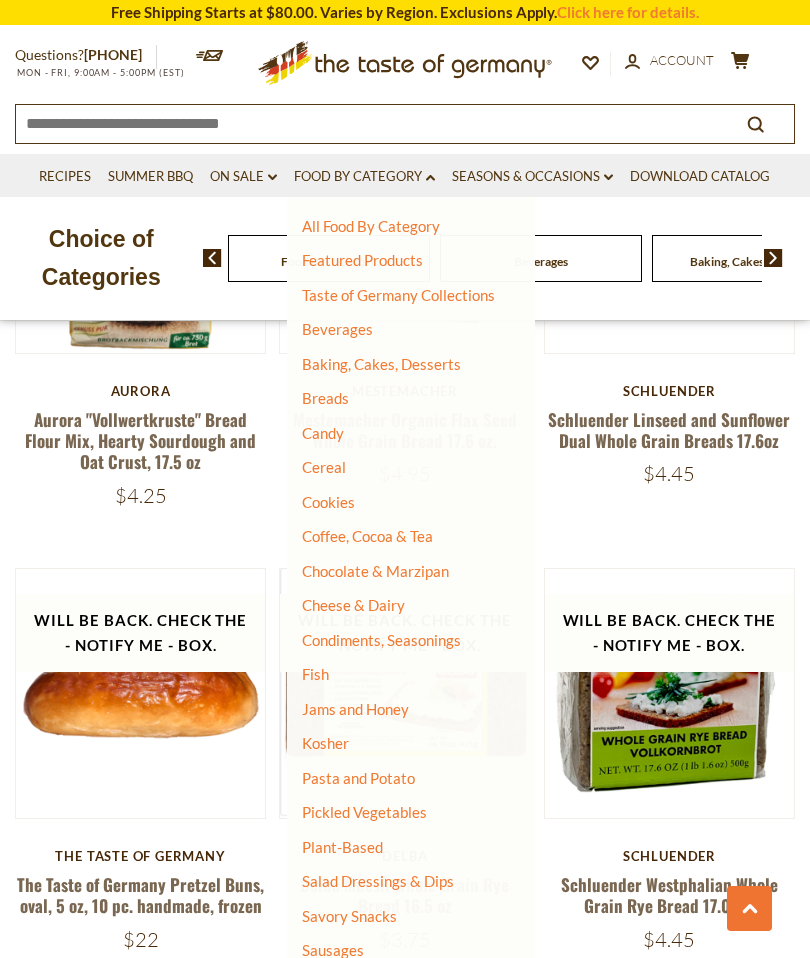 click on "Candy" at bounding box center (323, 433) 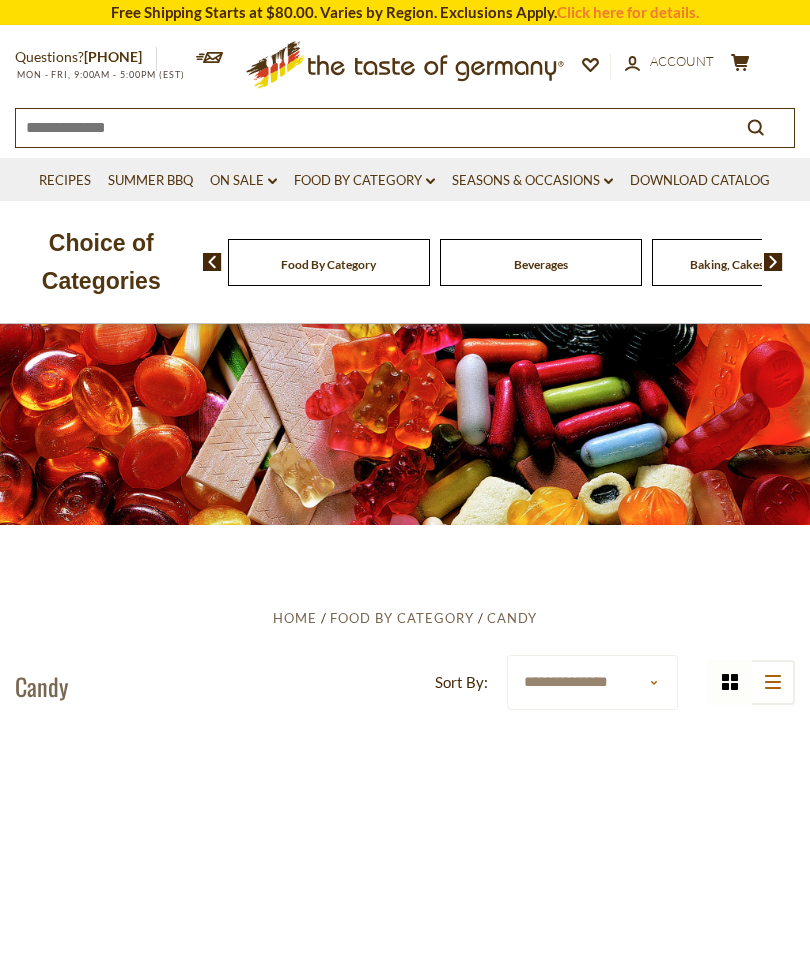 scroll, scrollTop: 0, scrollLeft: 0, axis: both 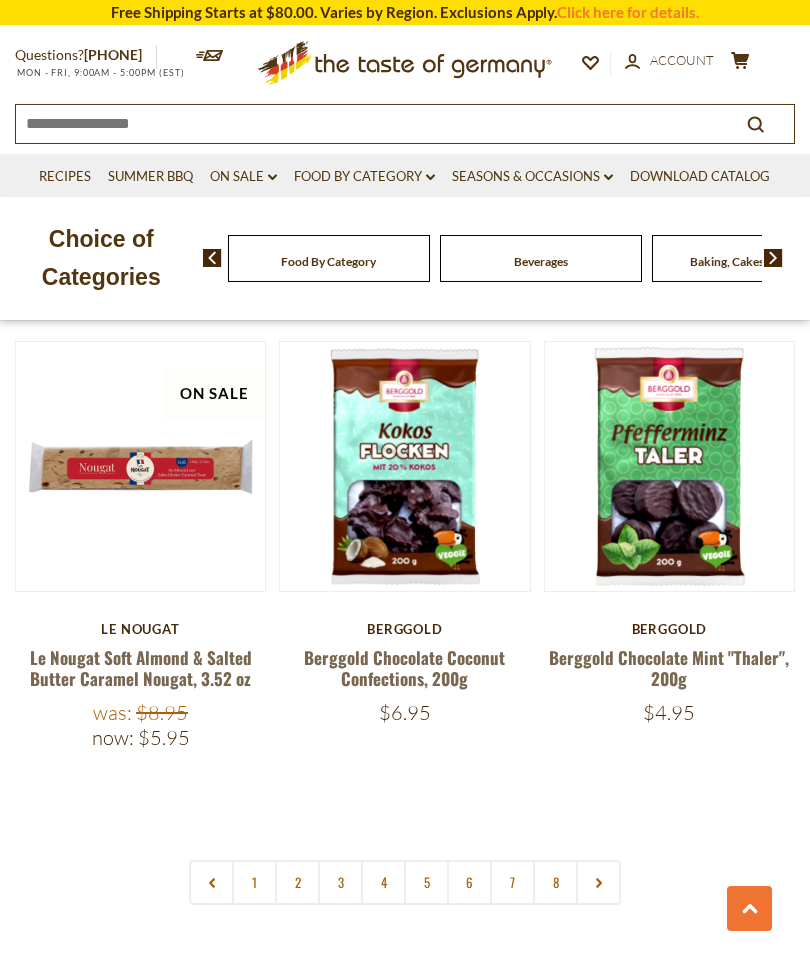 click on "2" at bounding box center (297, 882) 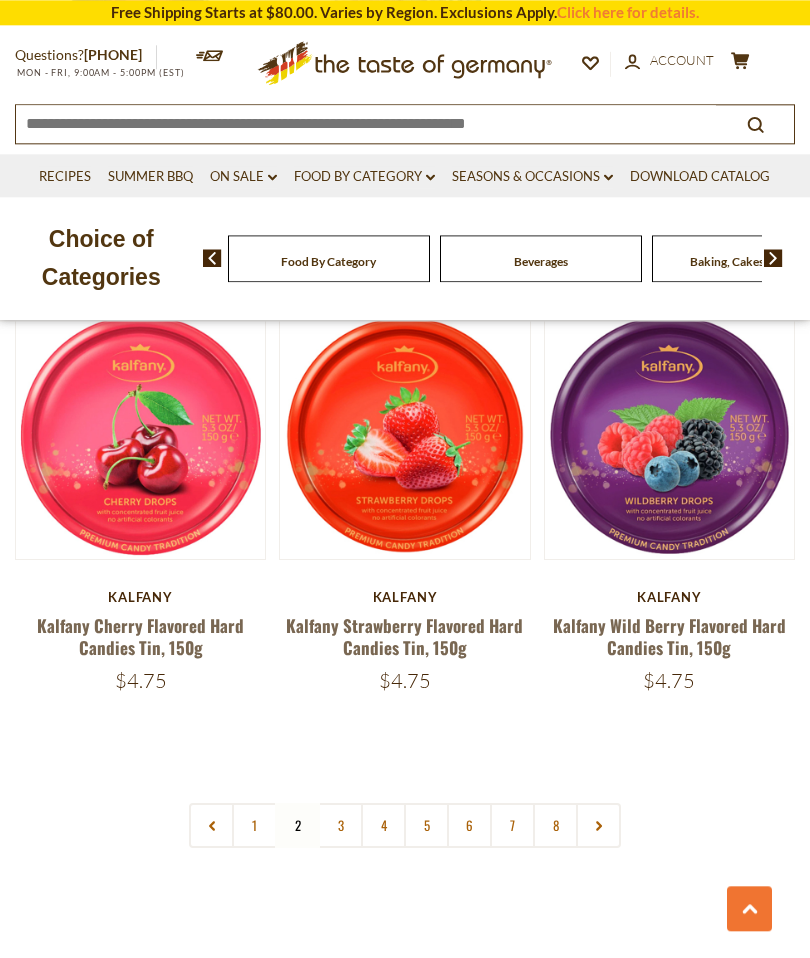 scroll, scrollTop: 5424, scrollLeft: 0, axis: vertical 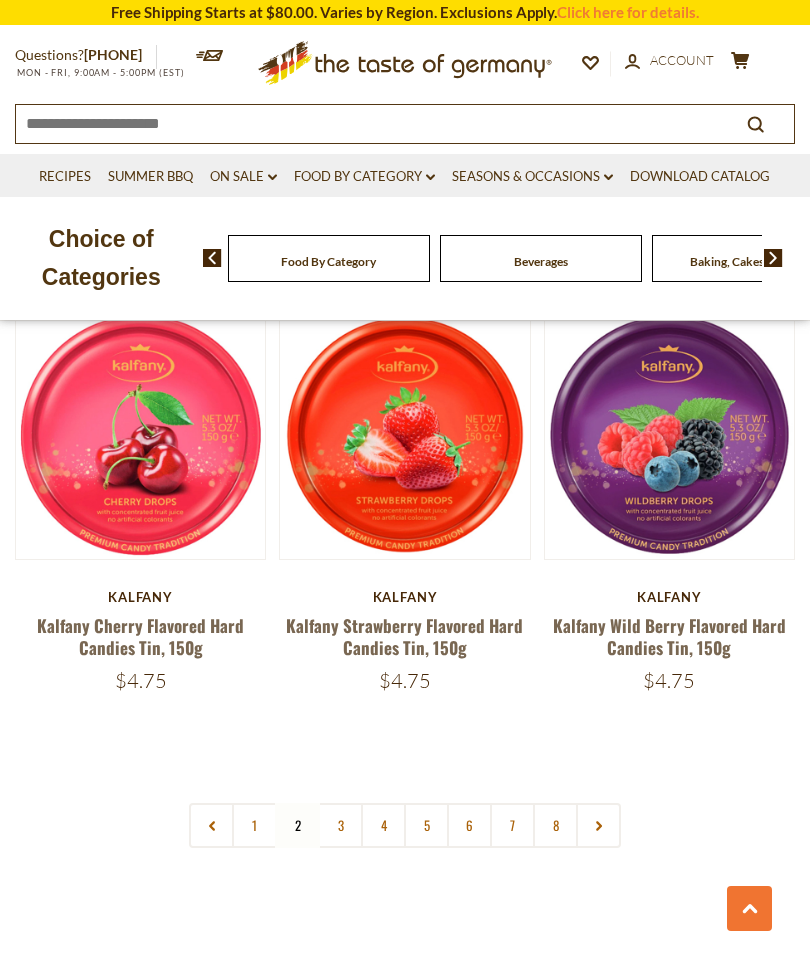 click on "3" at bounding box center [340, 825] 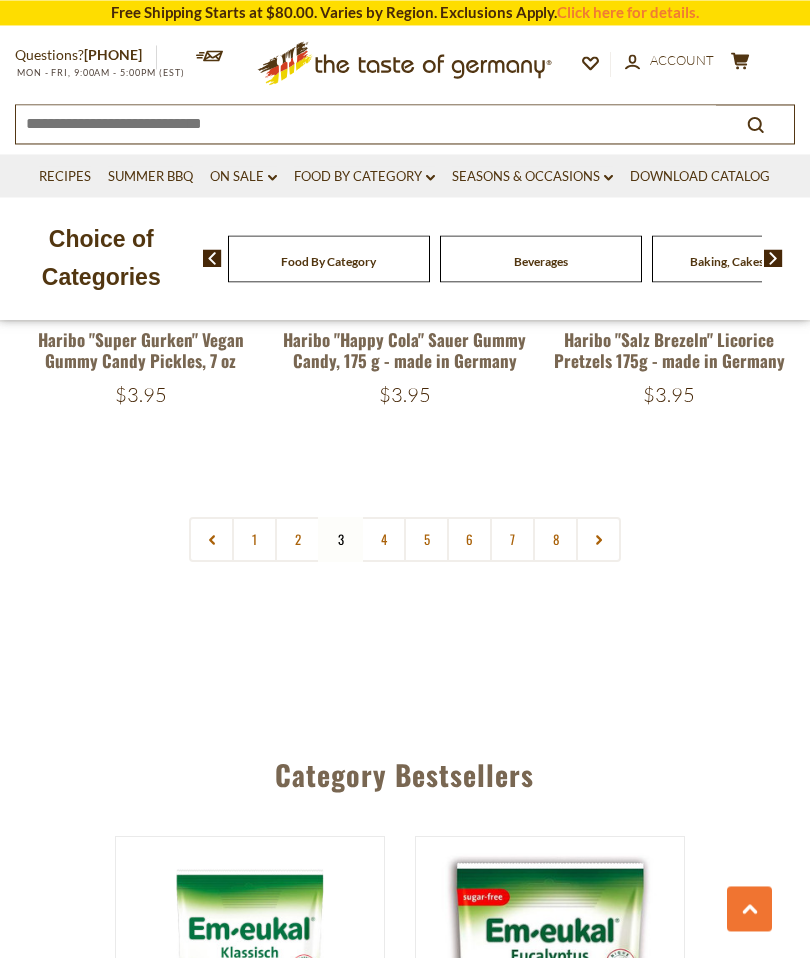 scroll, scrollTop: 5688, scrollLeft: 0, axis: vertical 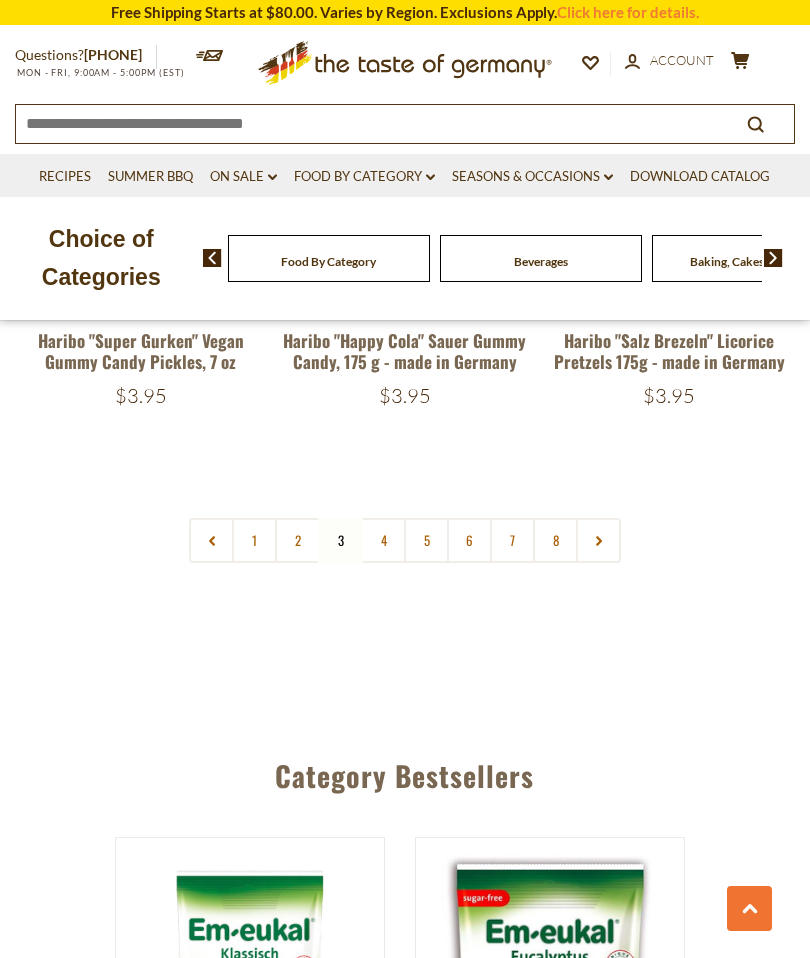 click on "4" at bounding box center [383, 540] 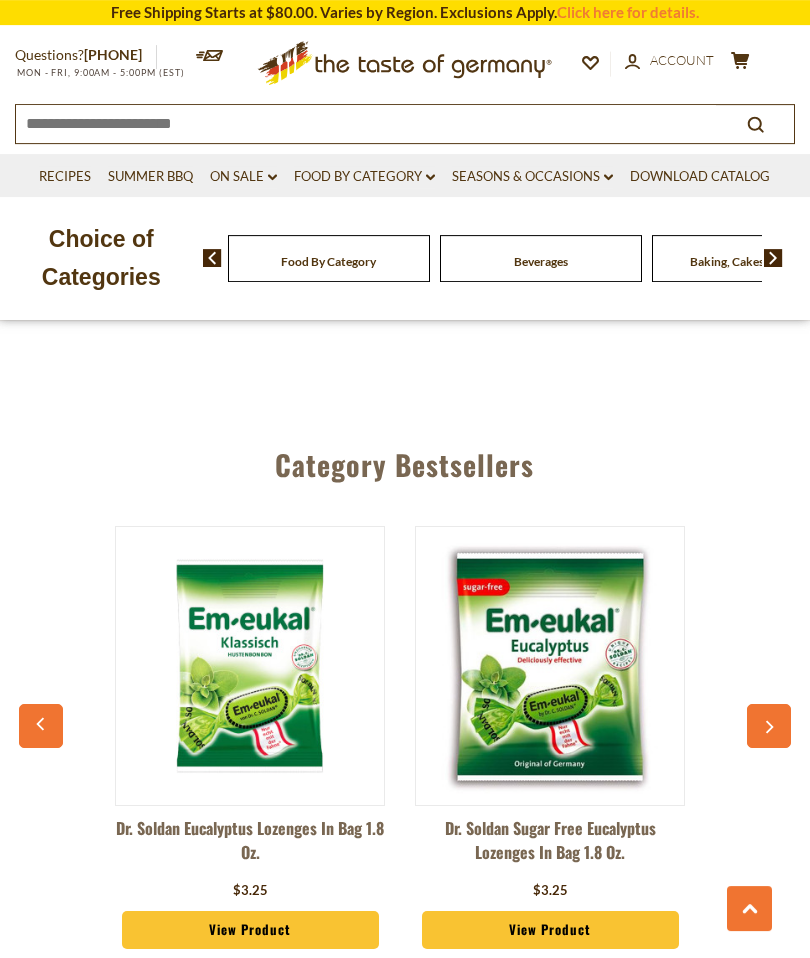 scroll, scrollTop: 6049, scrollLeft: 0, axis: vertical 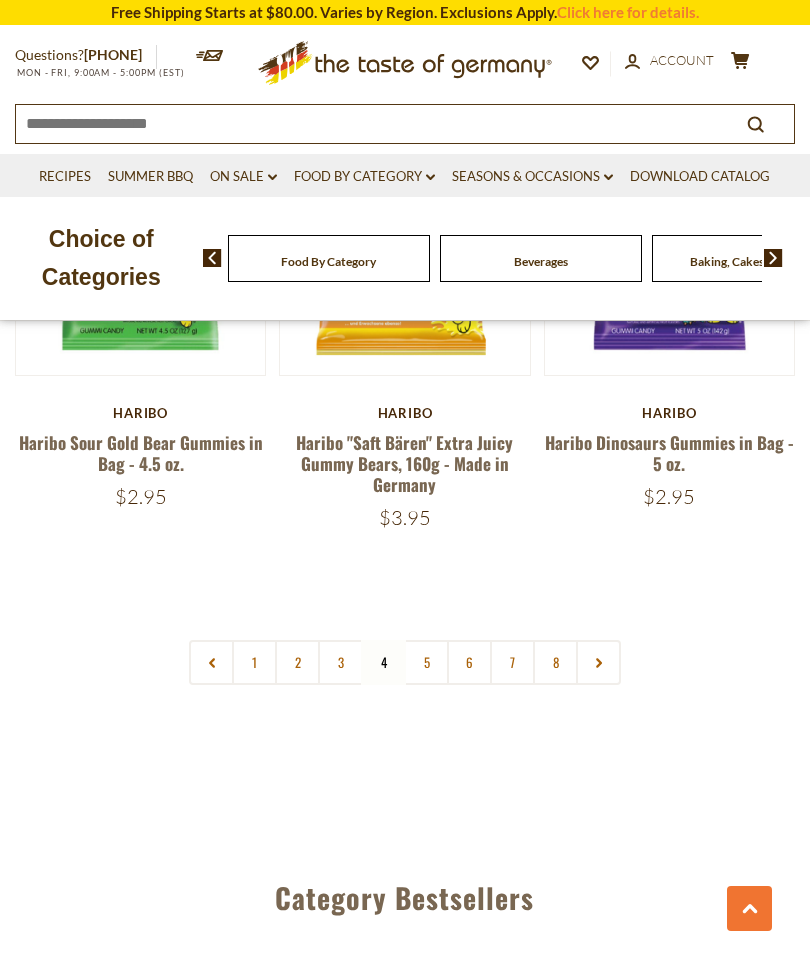 click on "5" at bounding box center [426, 662] 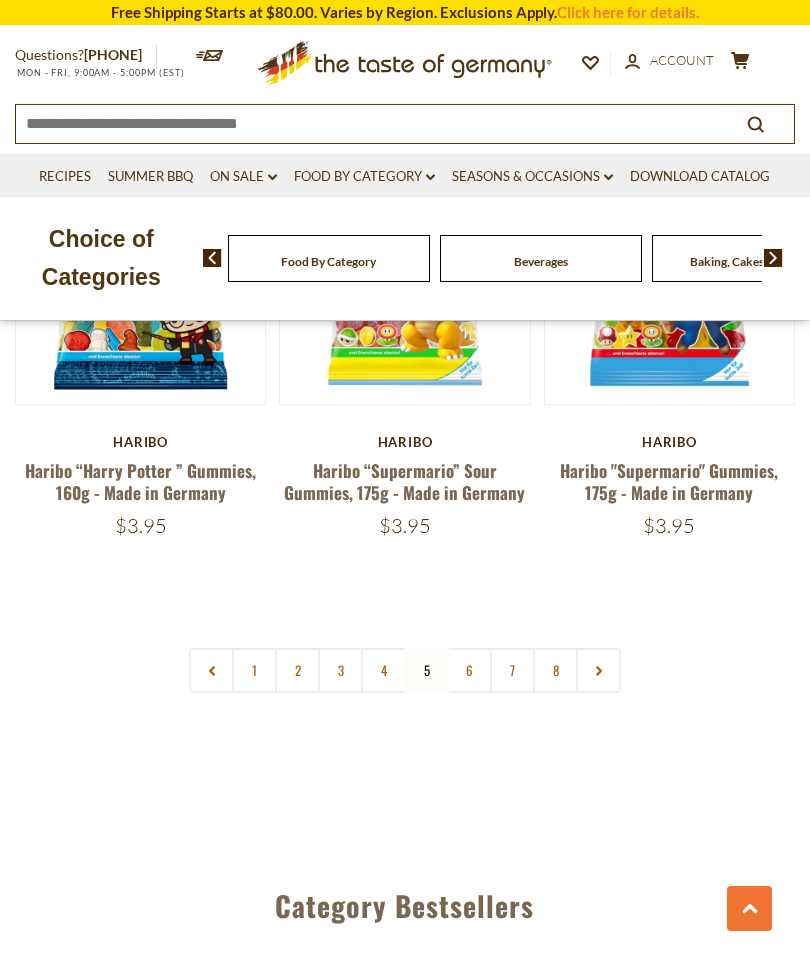 click on "7" at bounding box center [512, 670] 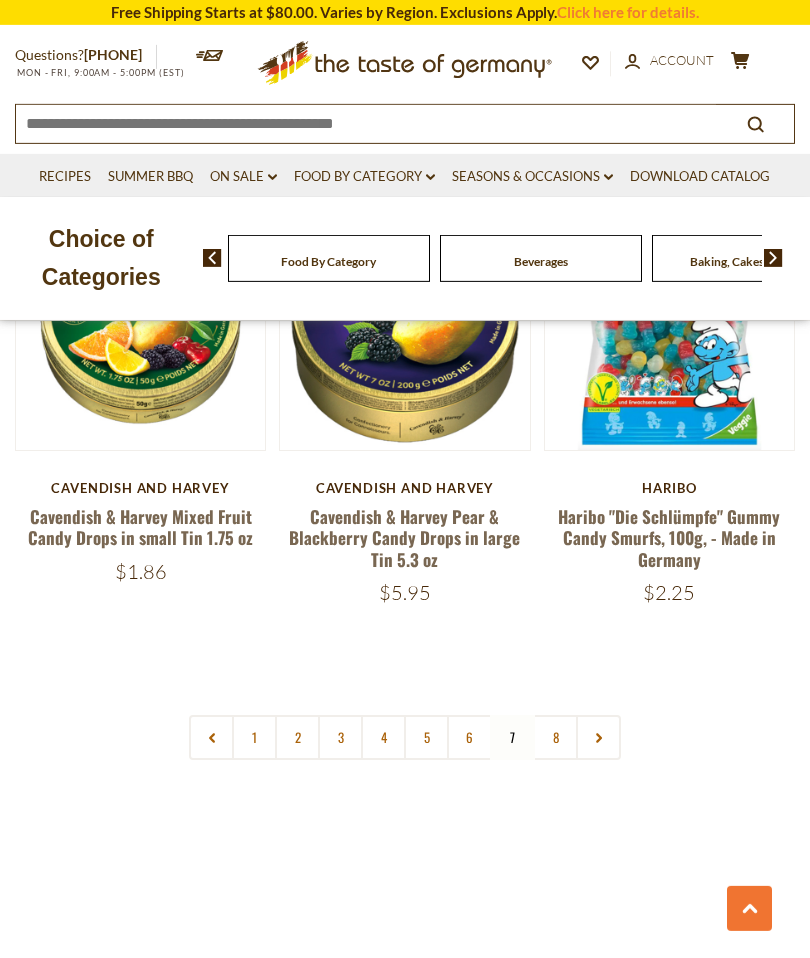 scroll, scrollTop: 5525, scrollLeft: 0, axis: vertical 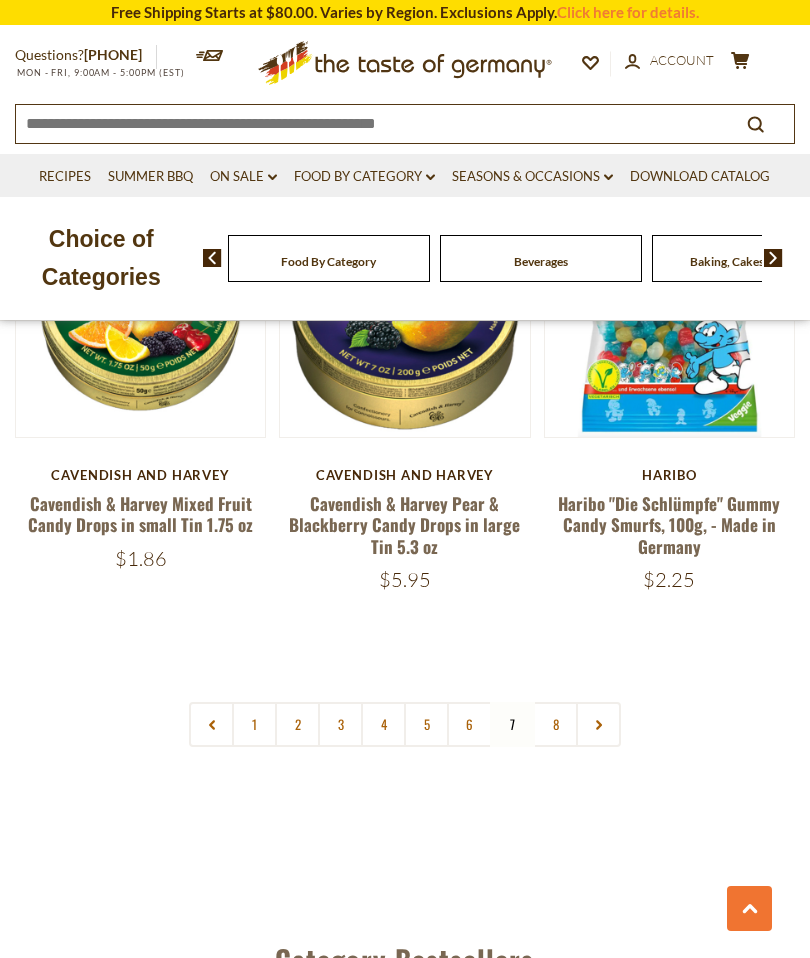click on "8" at bounding box center (555, 724) 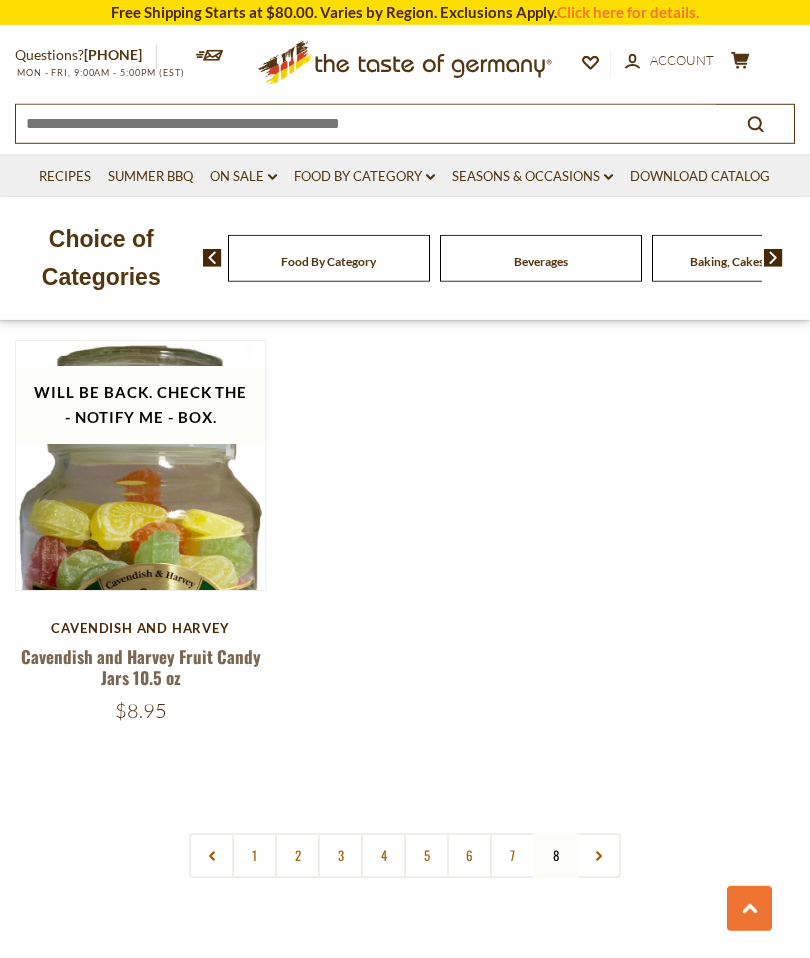 scroll, scrollTop: 5351, scrollLeft: 0, axis: vertical 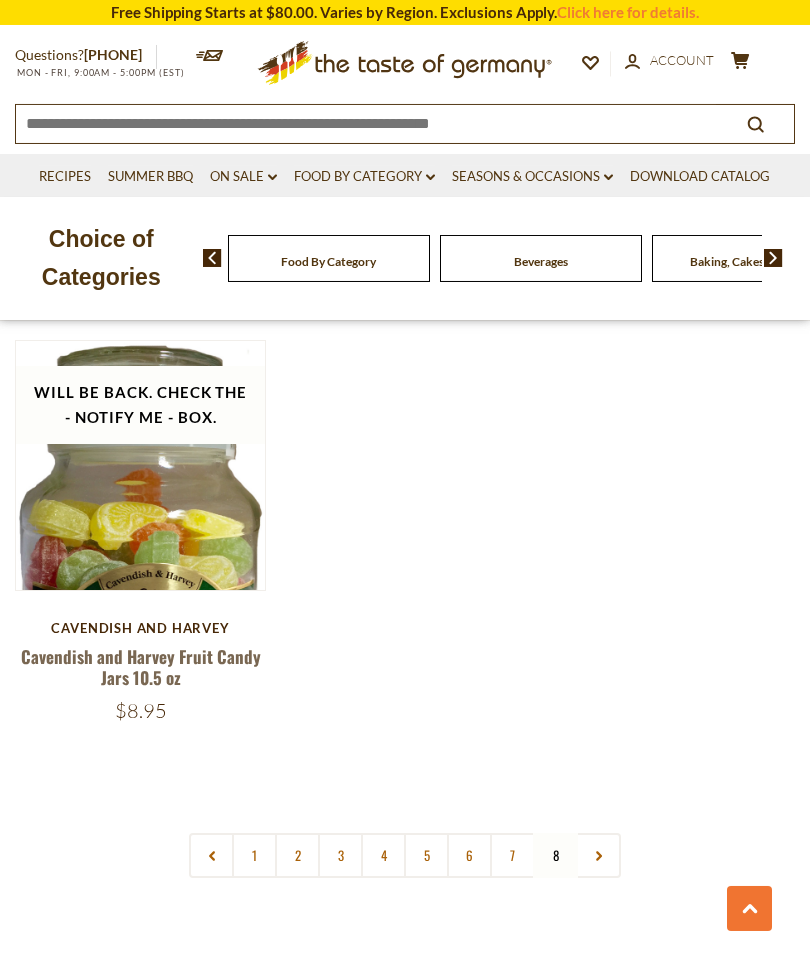 click at bounding box center [598, 855] 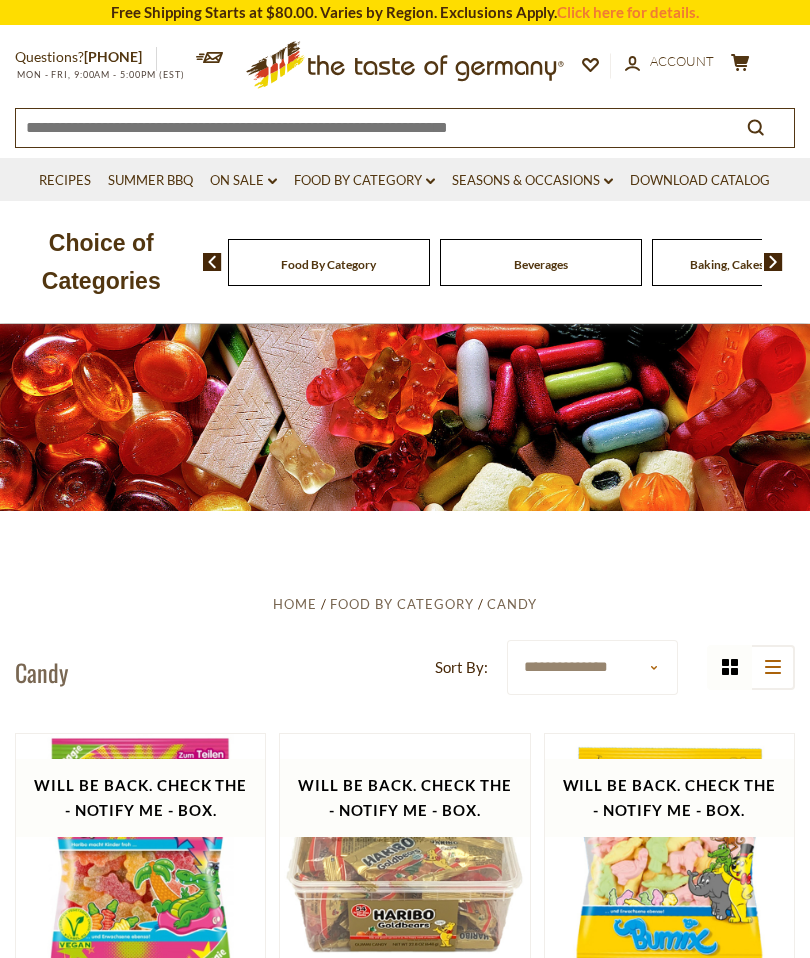 scroll, scrollTop: 12, scrollLeft: 0, axis: vertical 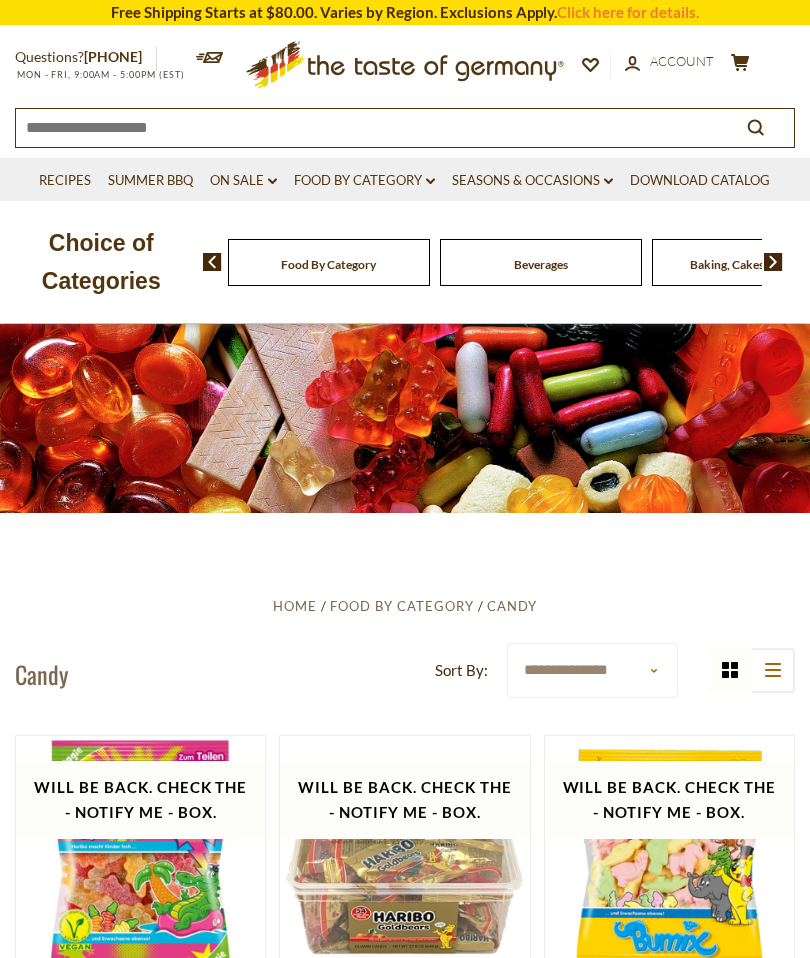 click on "Food By Category
dropdown_arrow" at bounding box center (364, 181) 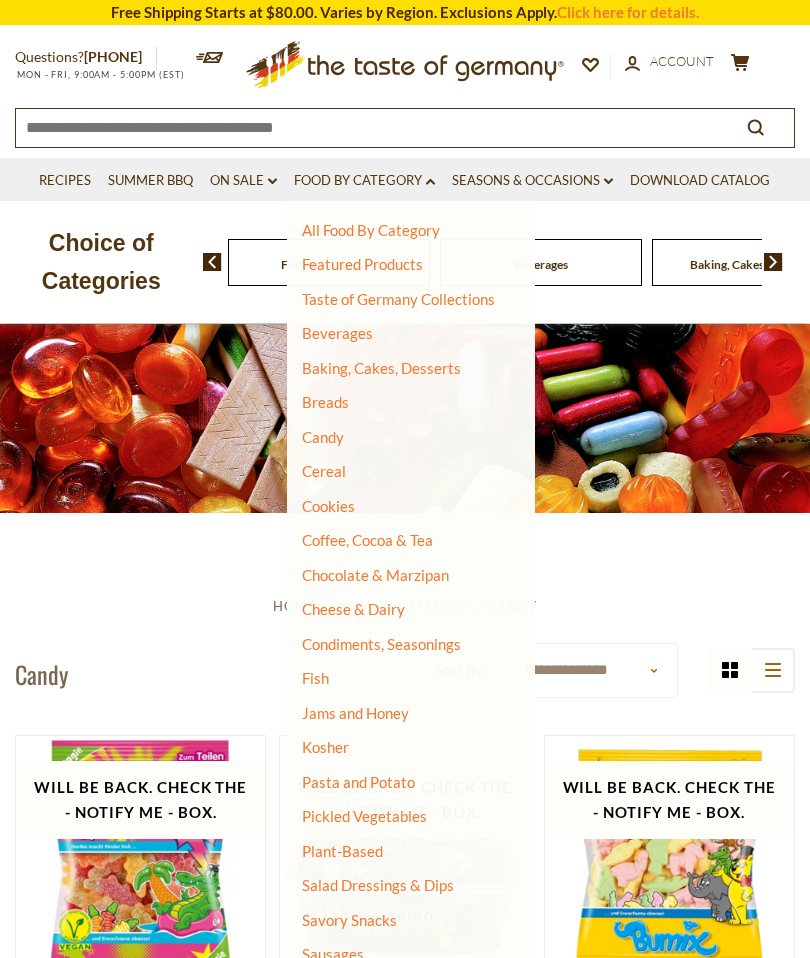 click on "Cereal" at bounding box center (324, 471) 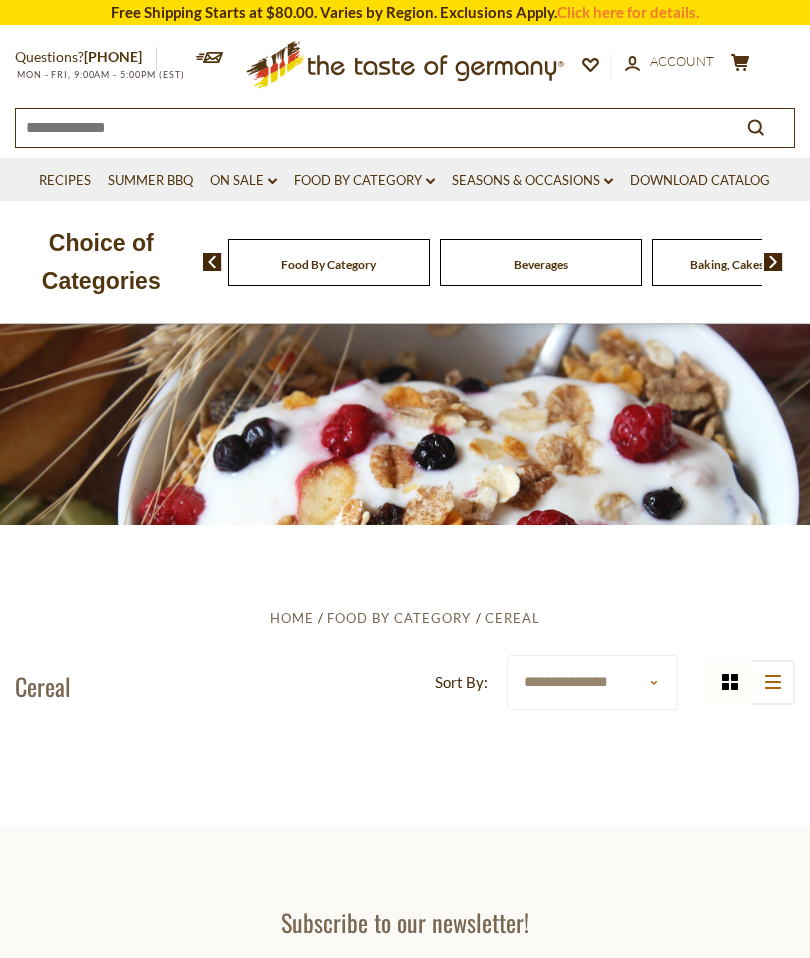 scroll, scrollTop: 0, scrollLeft: 0, axis: both 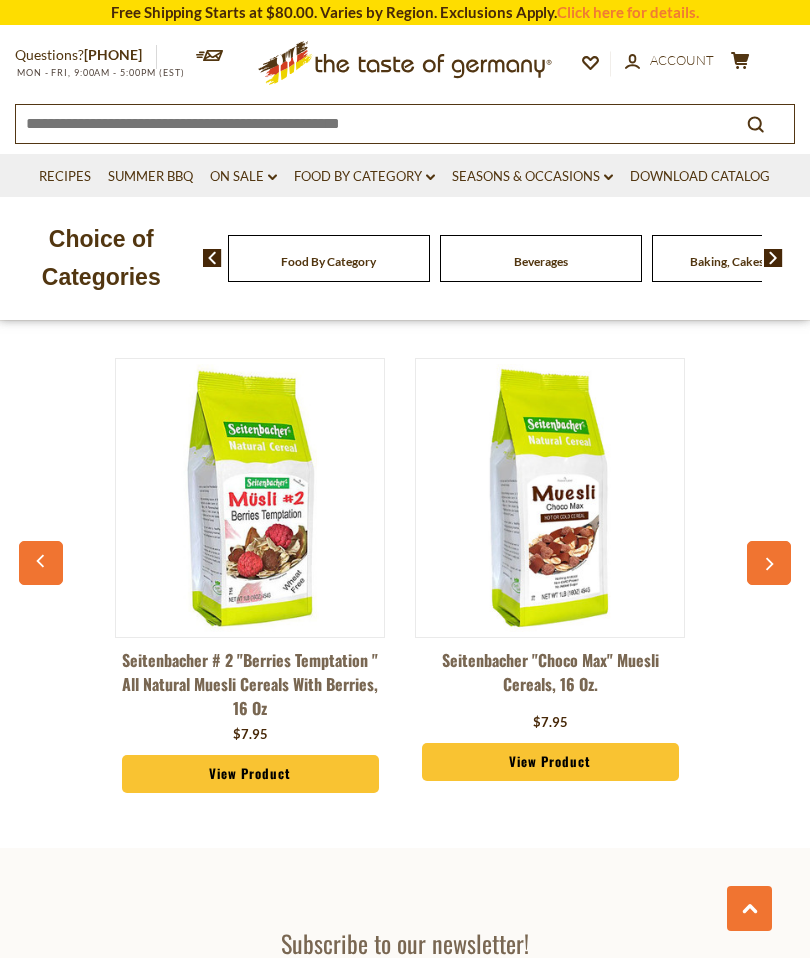 click on "Food By Category
dropdown_arrow" at bounding box center (364, 177) 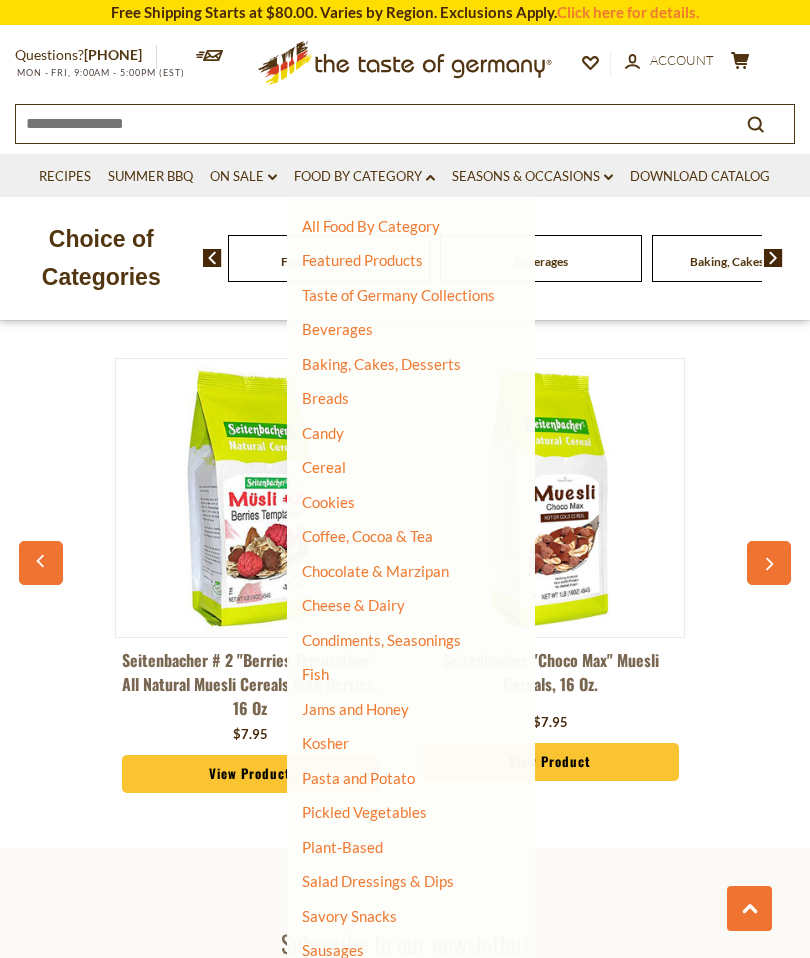 click on "Cookies" at bounding box center [328, 502] 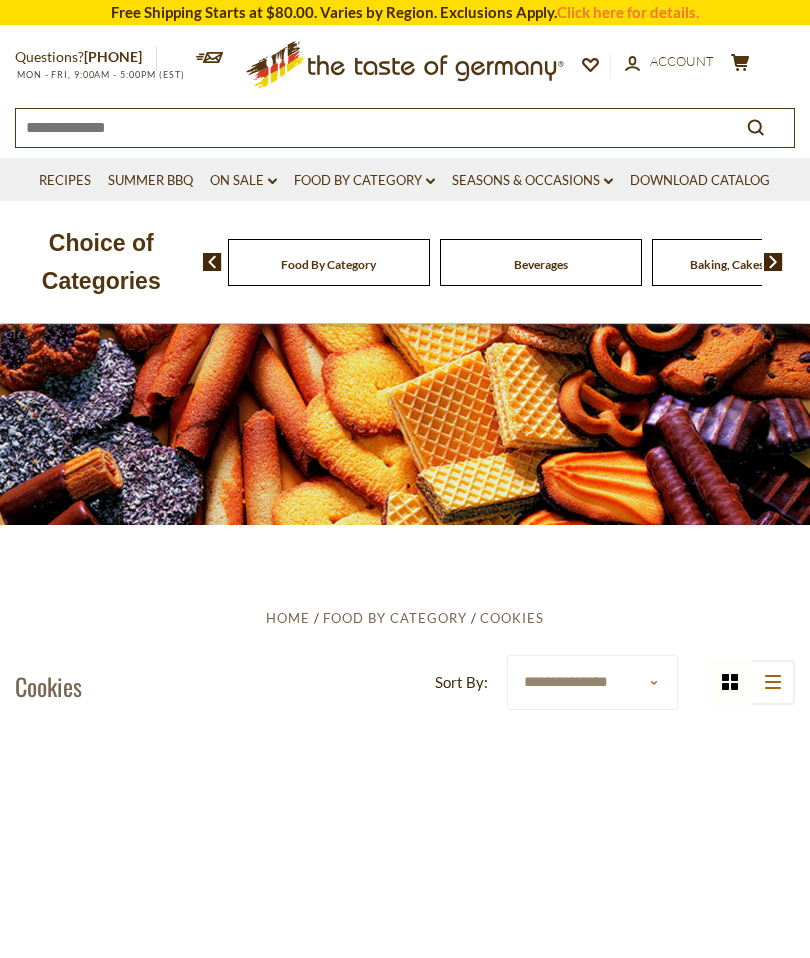 scroll, scrollTop: 0, scrollLeft: 0, axis: both 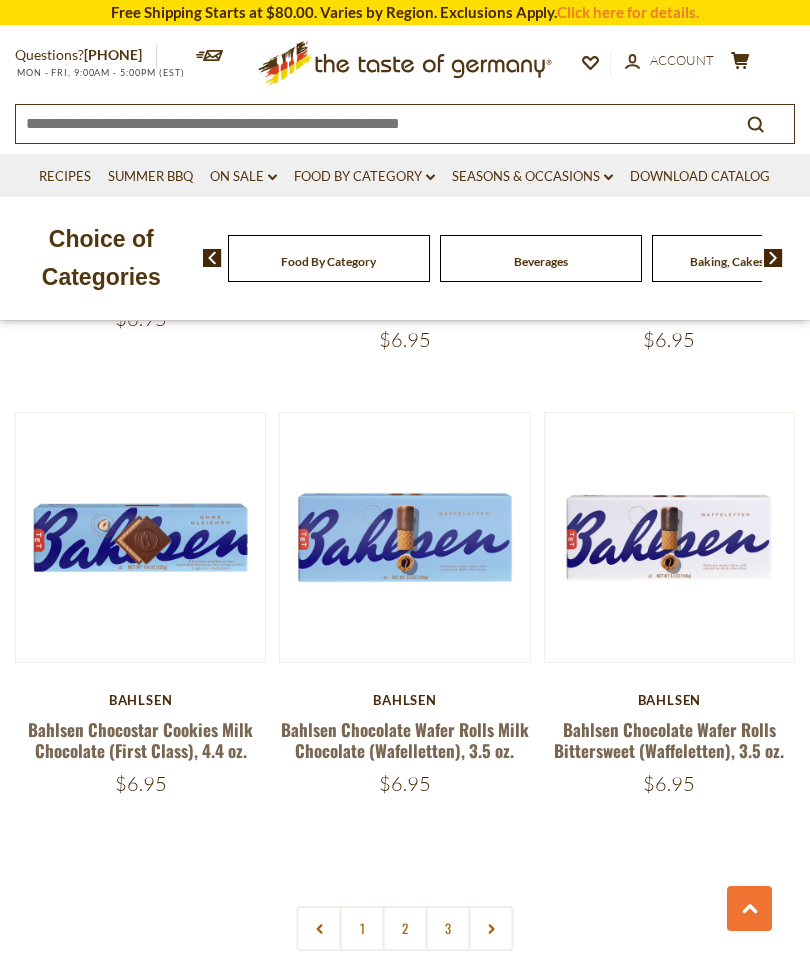 click on "2" at bounding box center [405, 928] 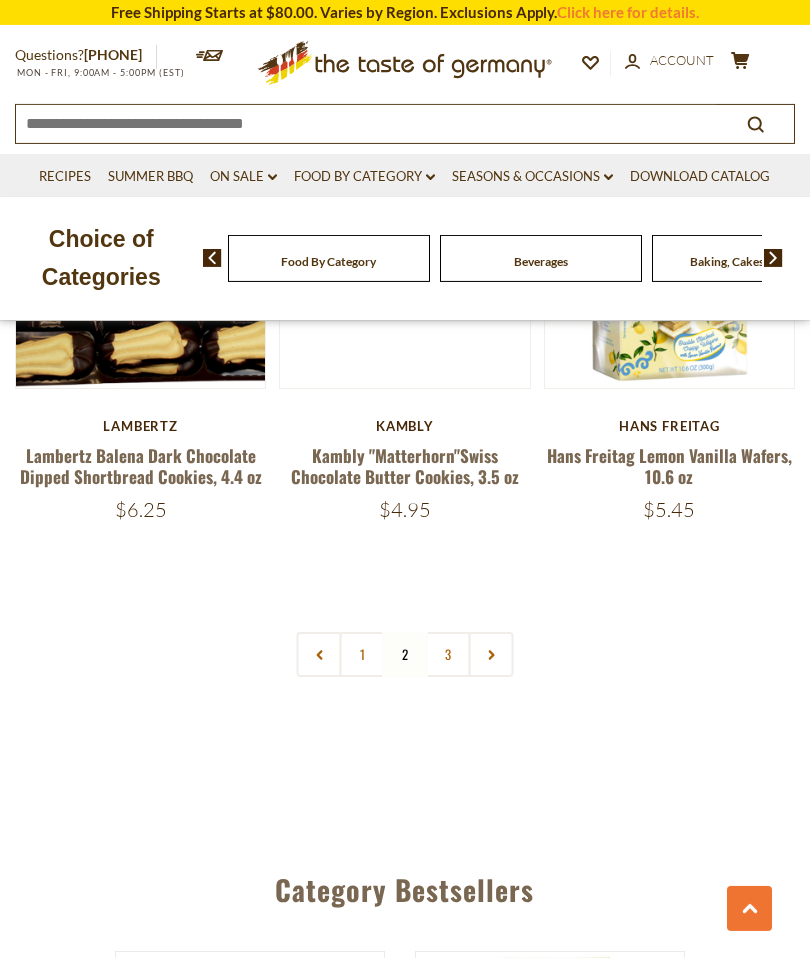 scroll, scrollTop: 5770, scrollLeft: 0, axis: vertical 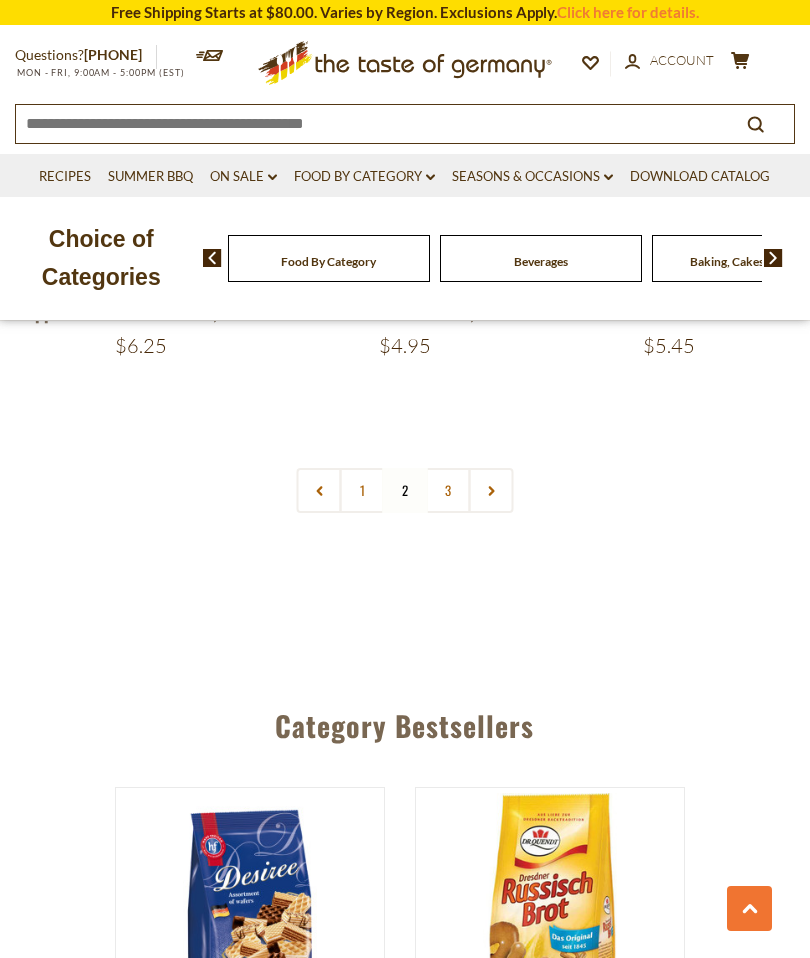 click on "3" at bounding box center [448, 490] 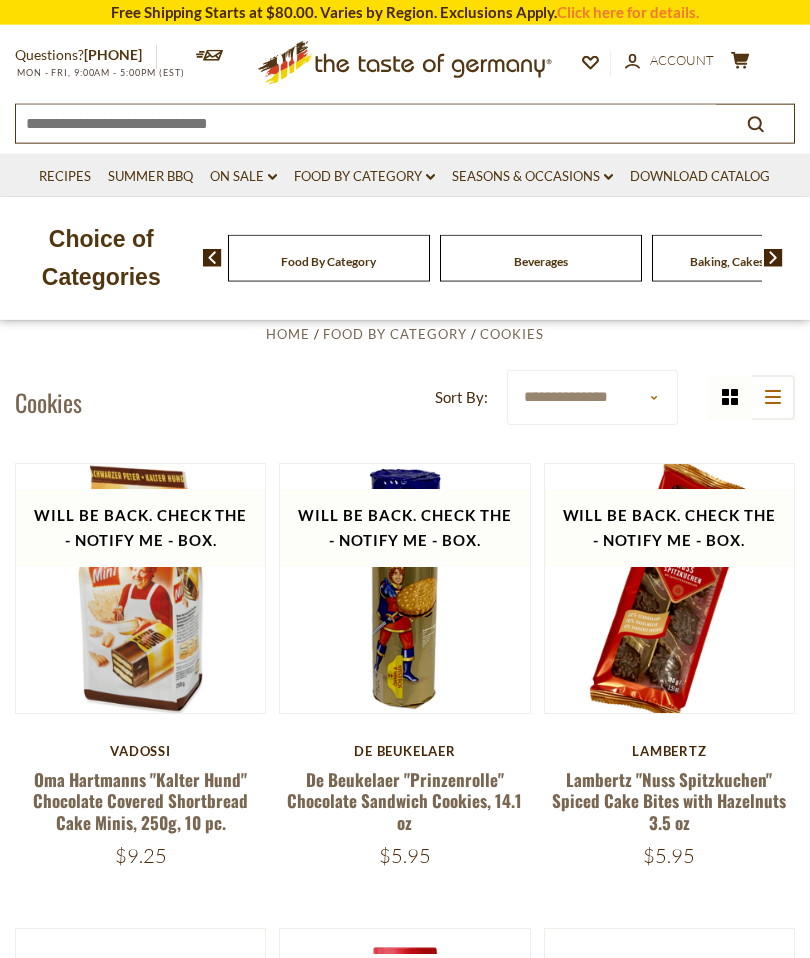 scroll, scrollTop: 0, scrollLeft: 0, axis: both 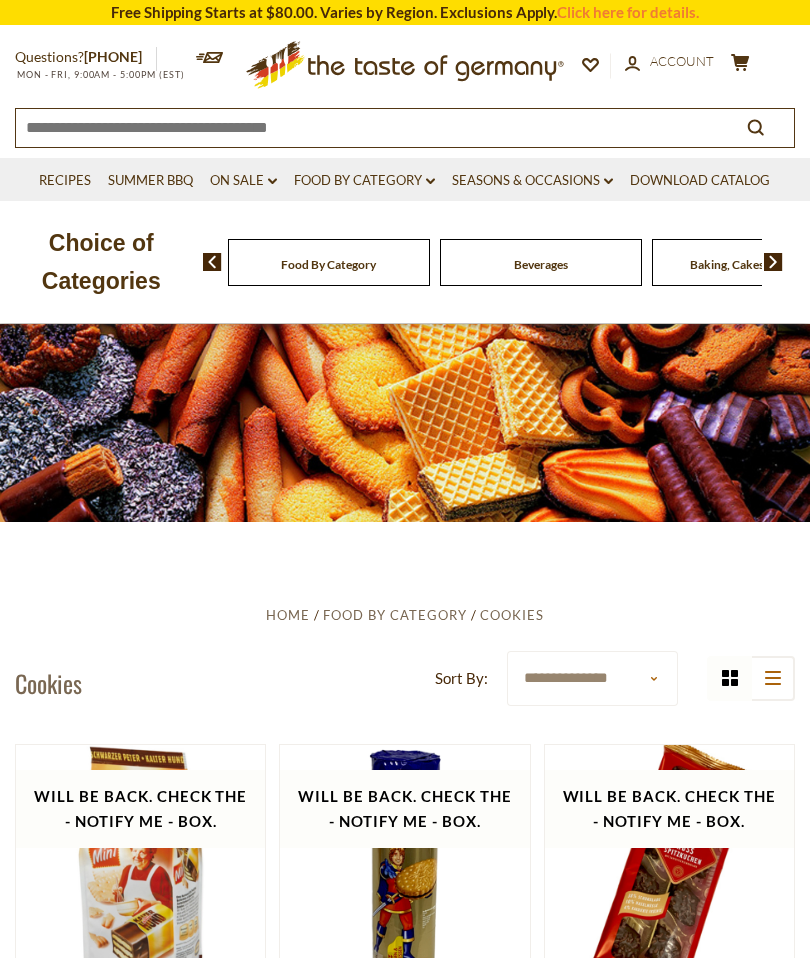 click on "Food By Category
dropdown_arrow" at bounding box center [364, 181] 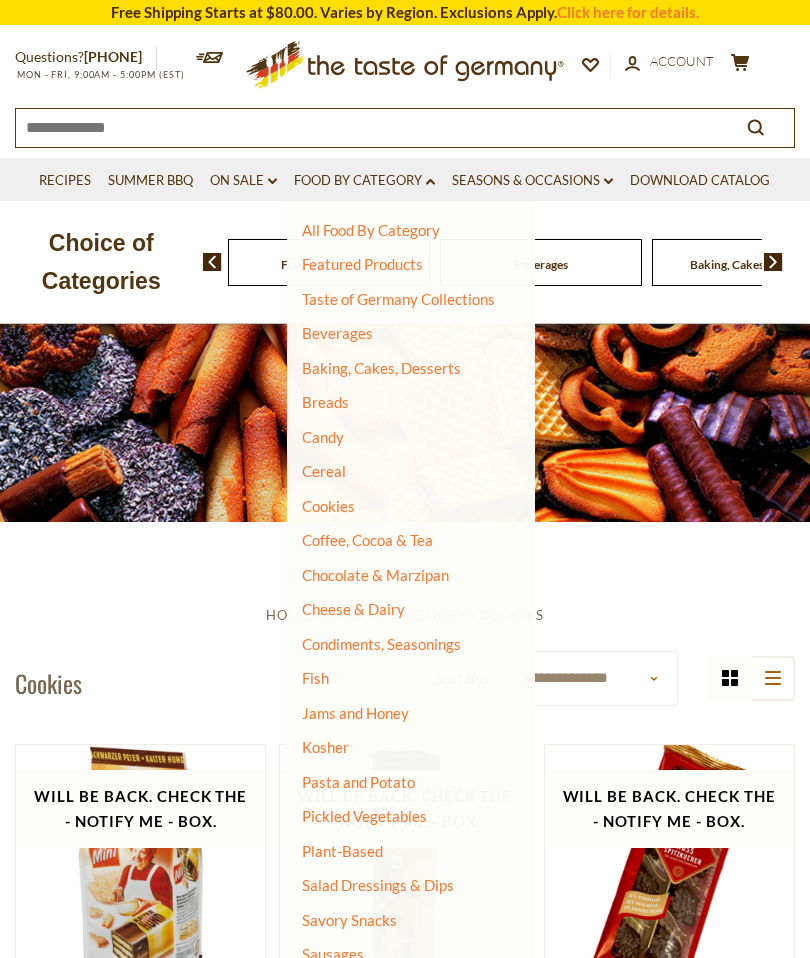 click on "Chocolate & Marzipan" at bounding box center [375, 575] 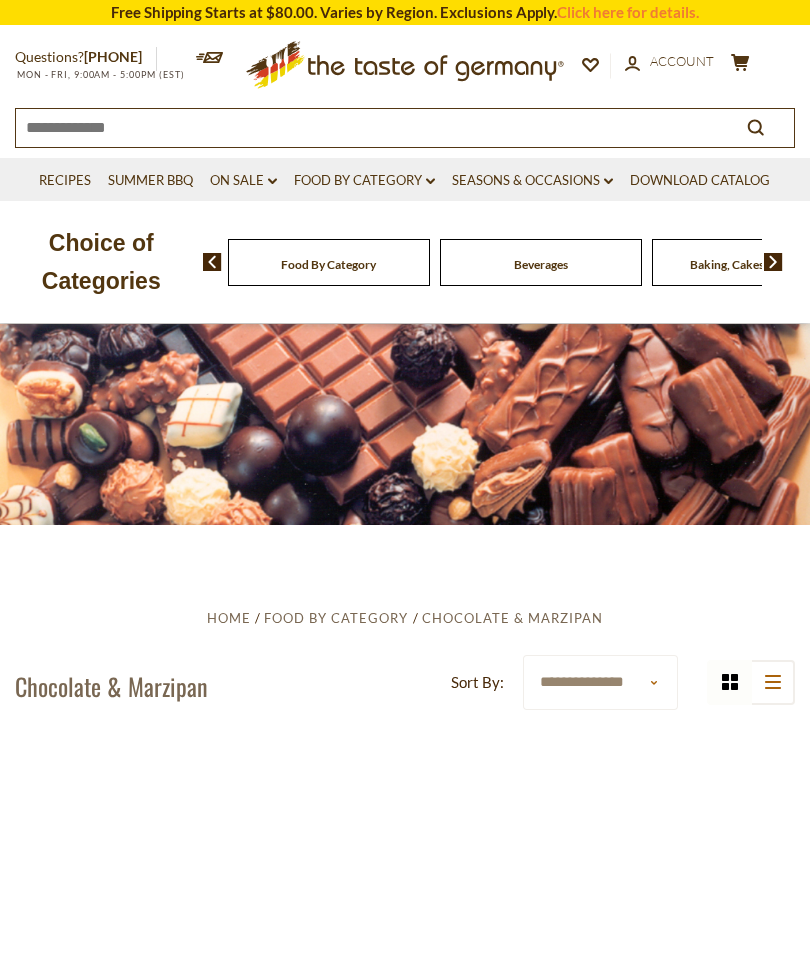 scroll, scrollTop: 0, scrollLeft: 0, axis: both 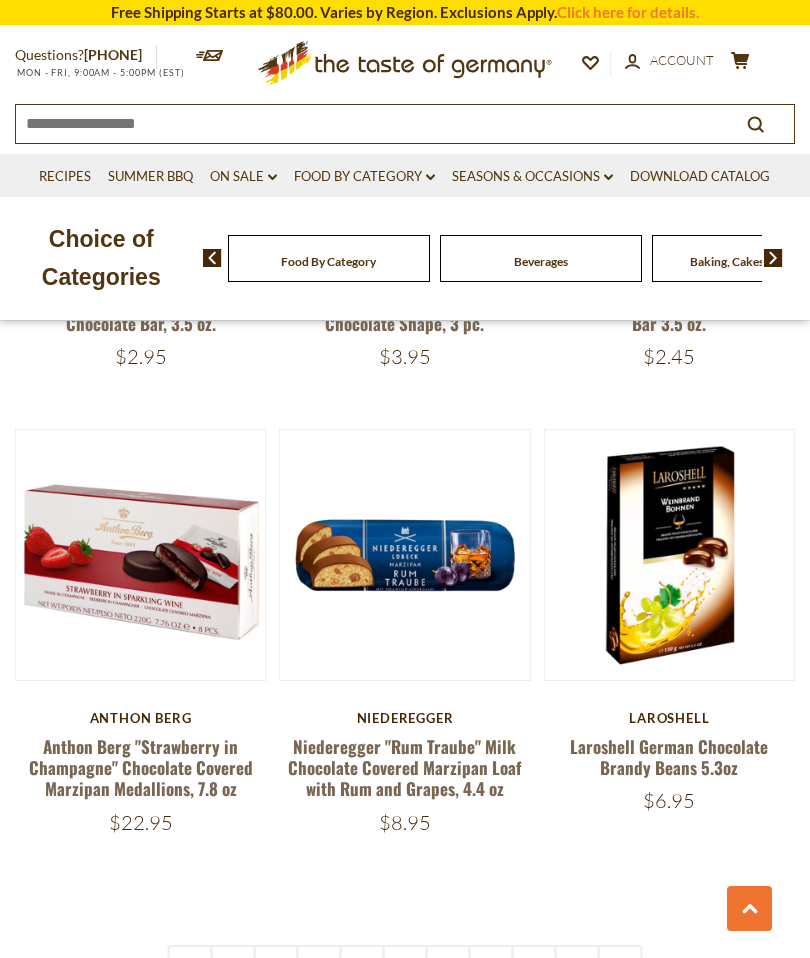click on "2" at bounding box center [276, 967] 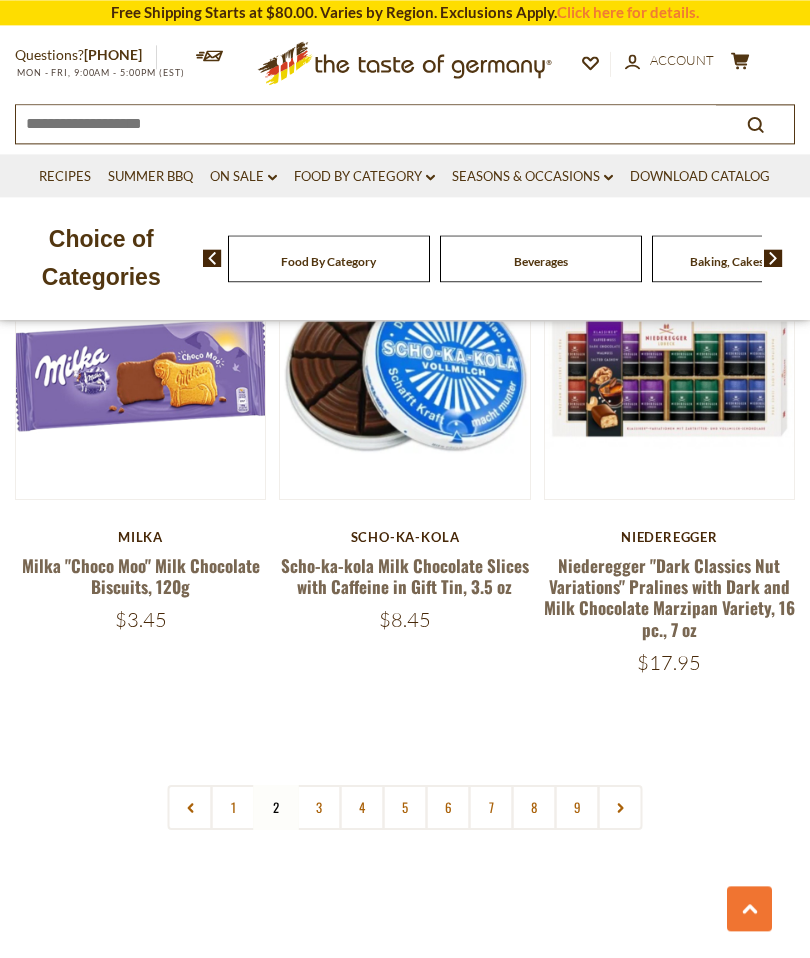 scroll, scrollTop: 5638, scrollLeft: 0, axis: vertical 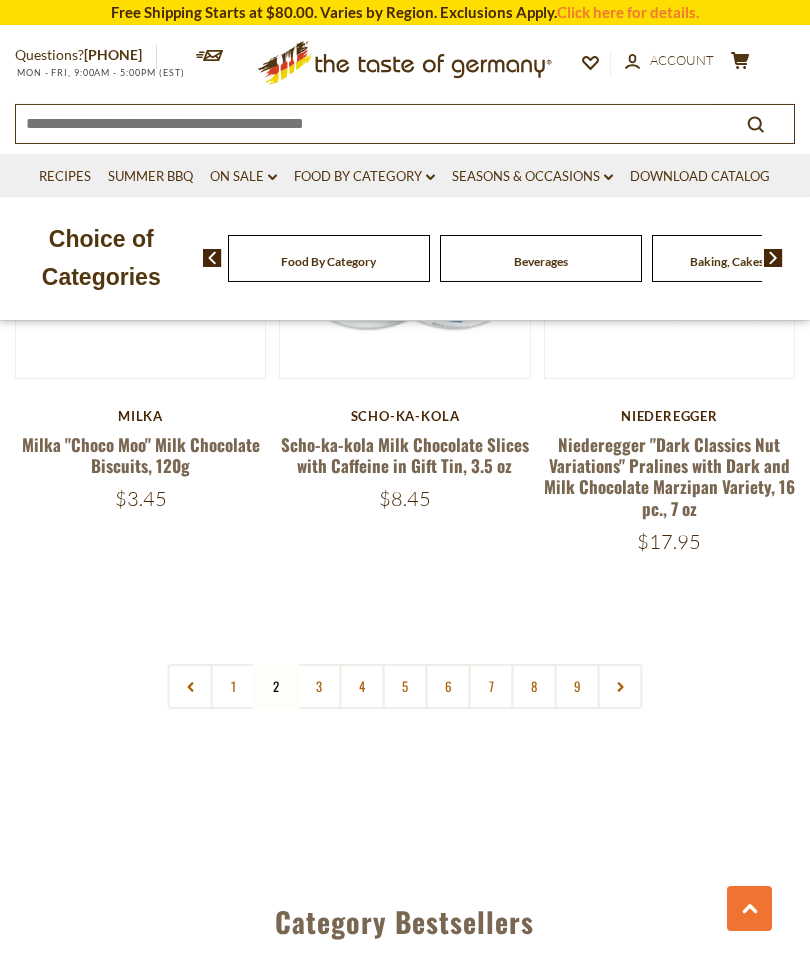 click on "3" at bounding box center (319, 686) 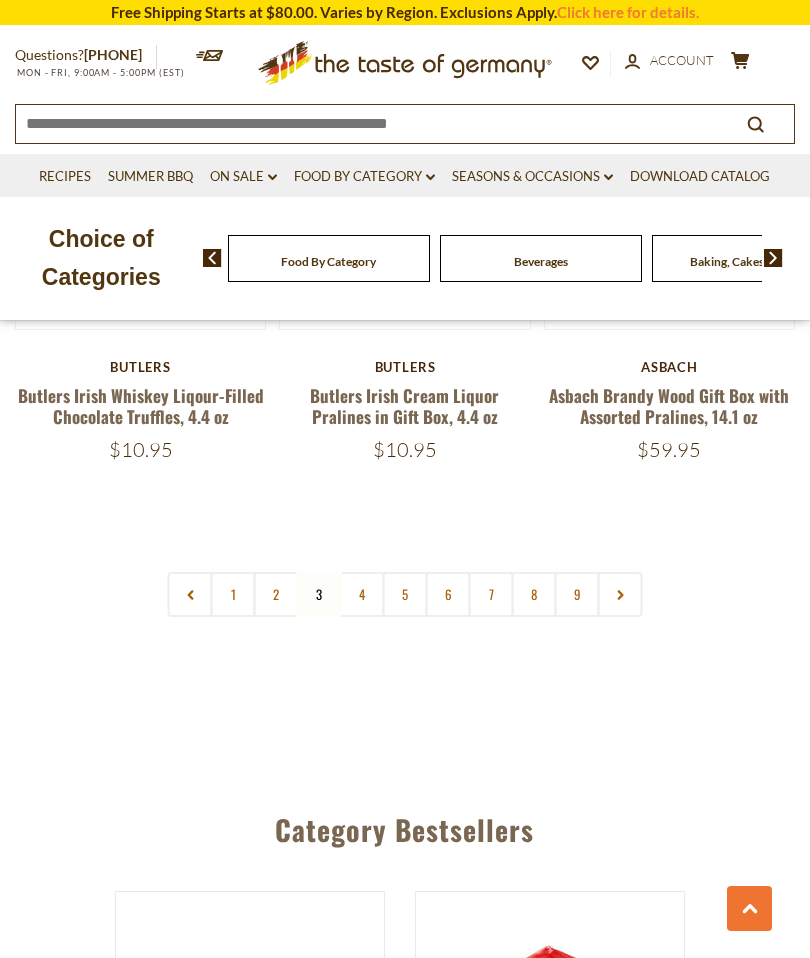 scroll, scrollTop: 5773, scrollLeft: 0, axis: vertical 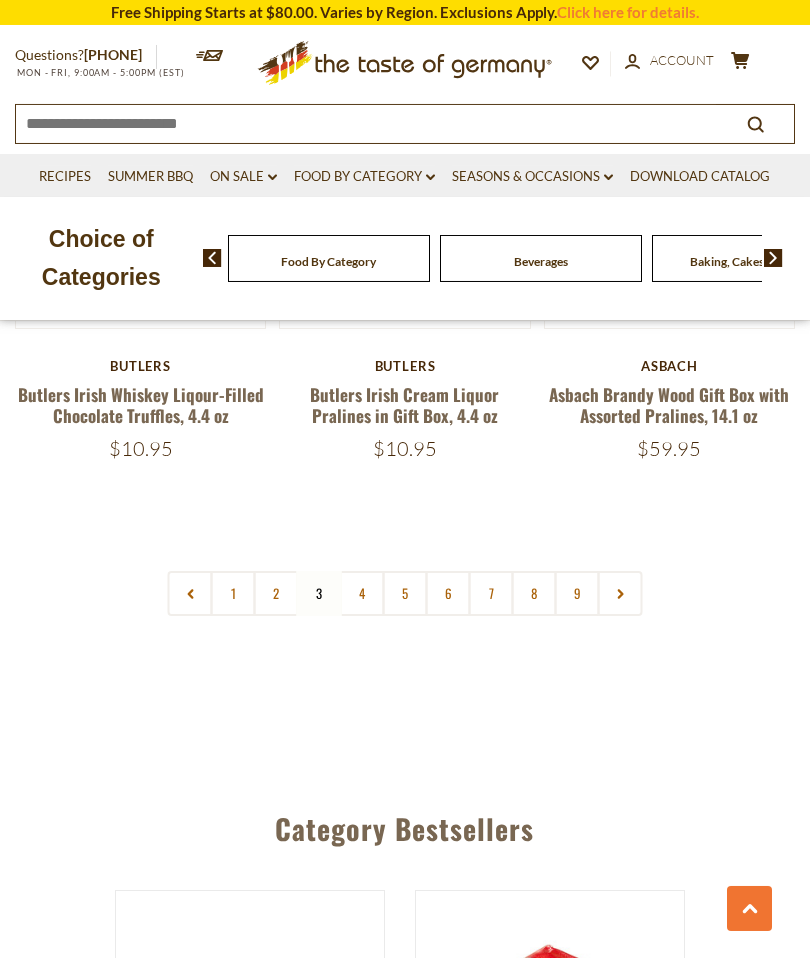 click on "4" at bounding box center [362, 593] 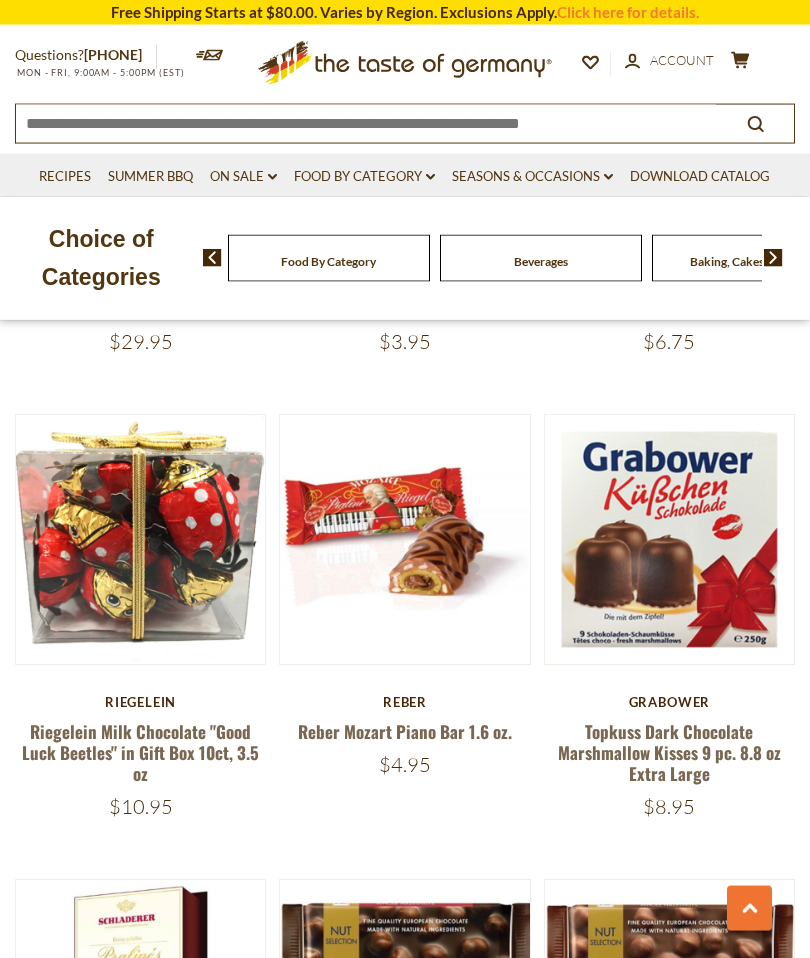 scroll, scrollTop: 4921, scrollLeft: 0, axis: vertical 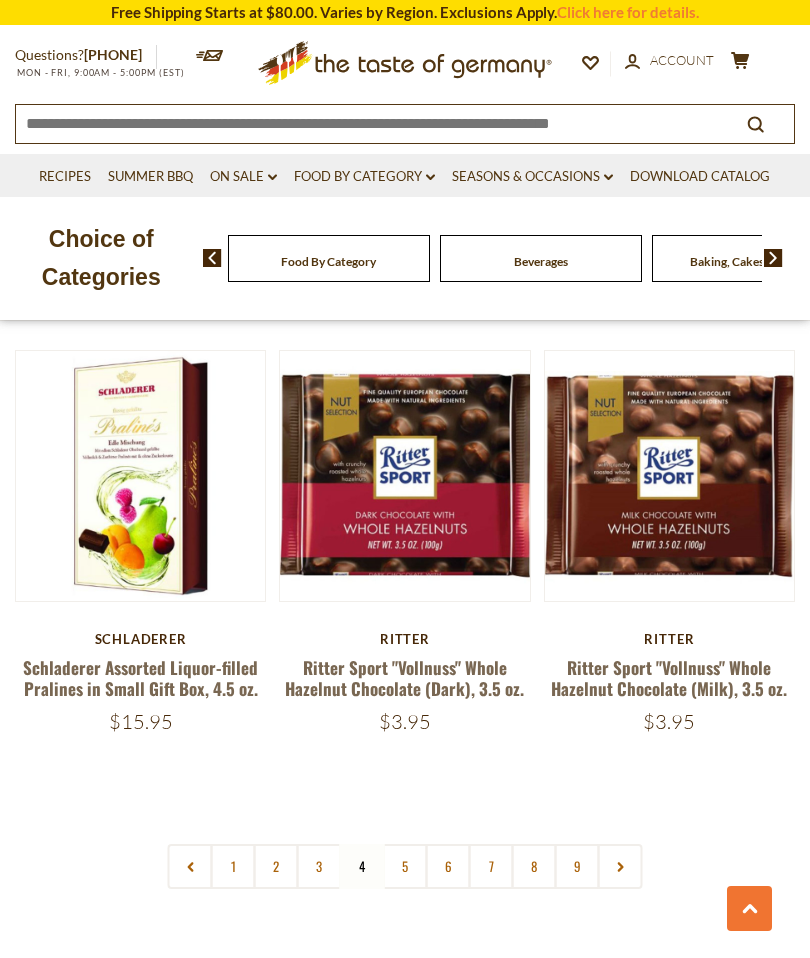 click on "5" at bounding box center [405, 866] 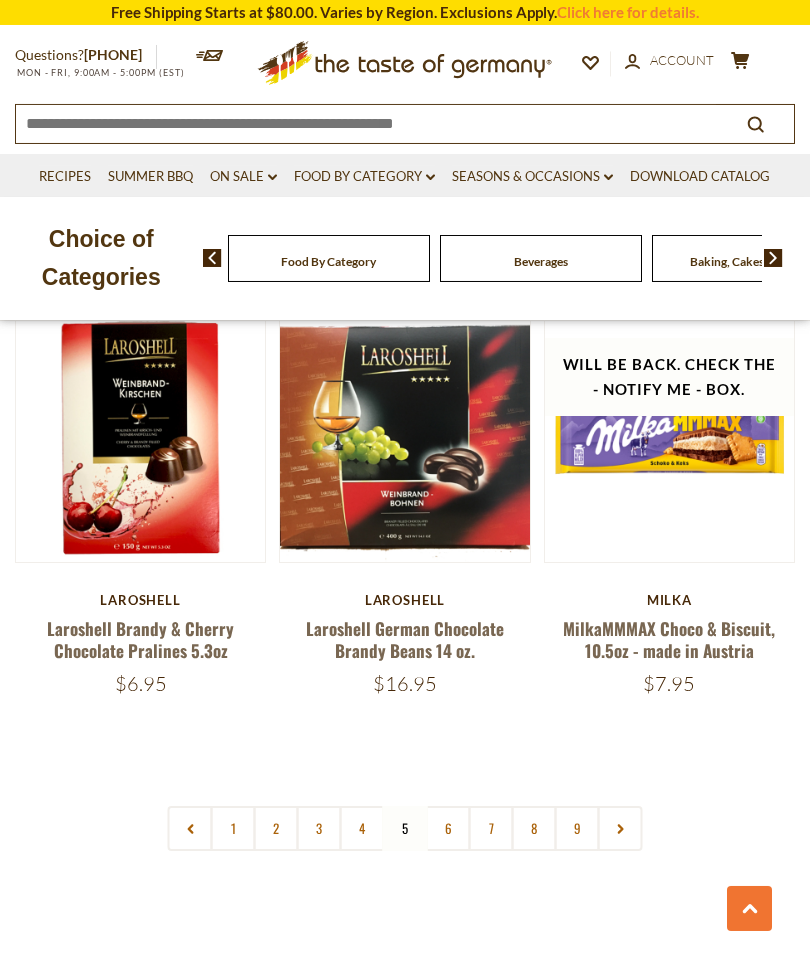scroll, scrollTop: 5387, scrollLeft: 0, axis: vertical 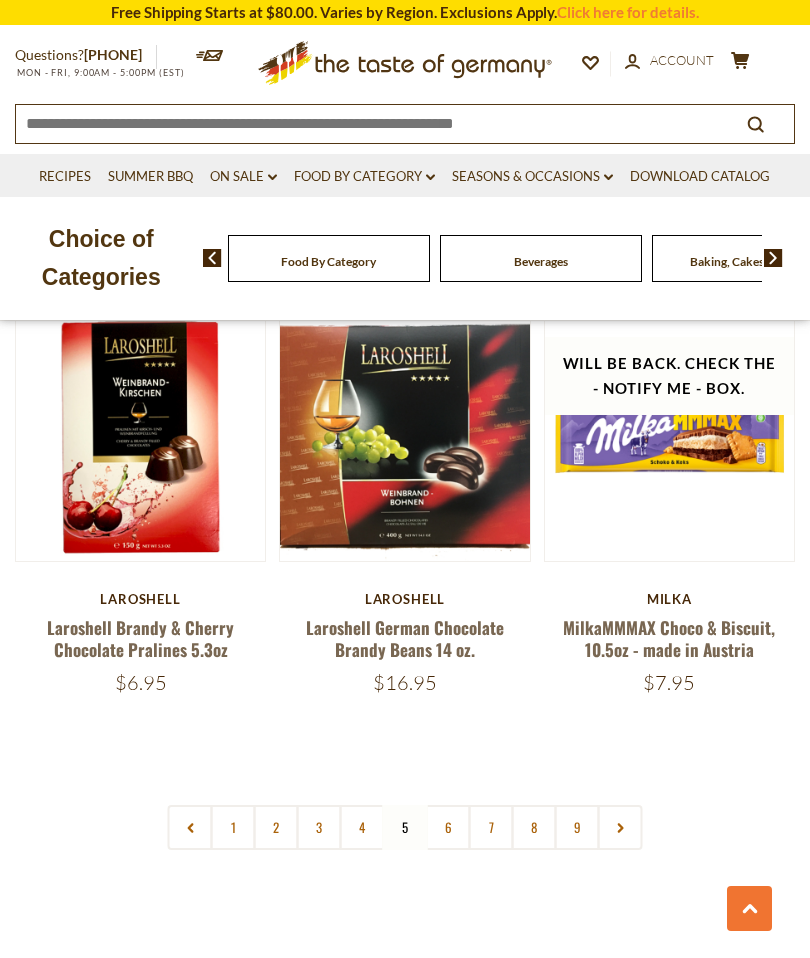 click on "6" at bounding box center (448, 827) 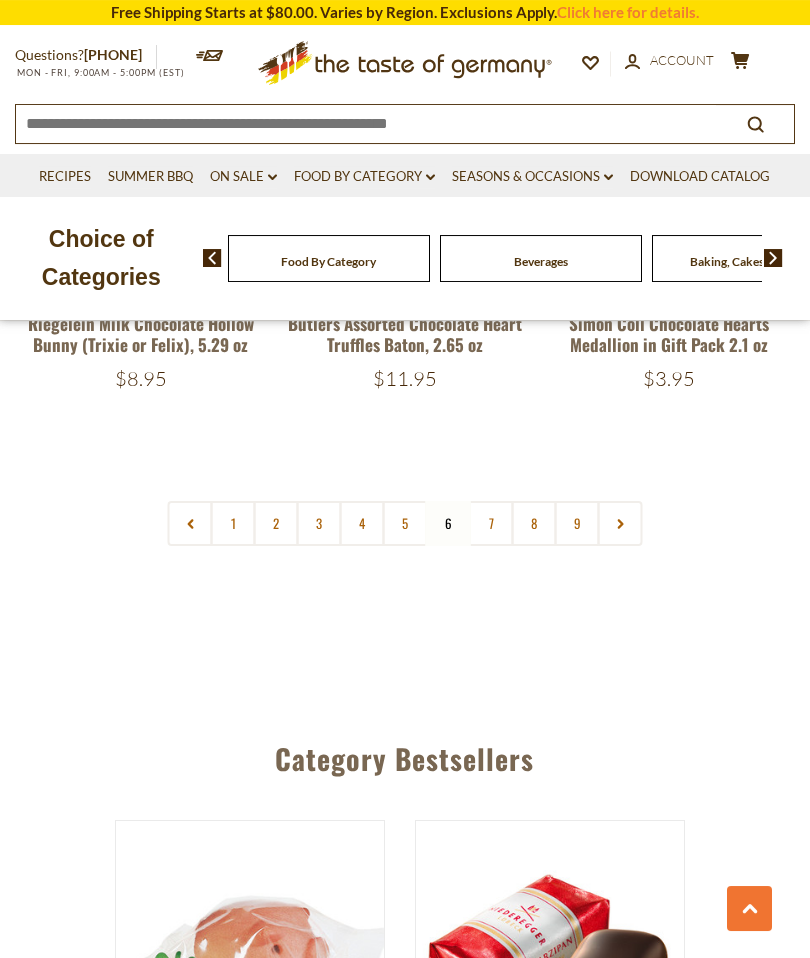 scroll, scrollTop: 5839, scrollLeft: 0, axis: vertical 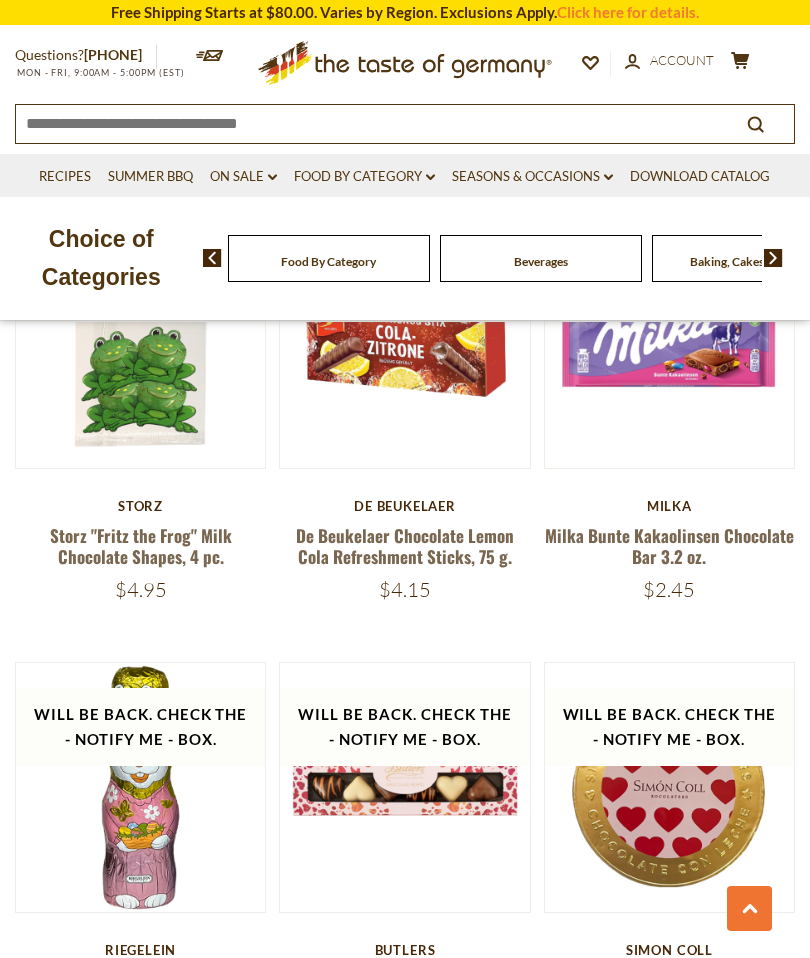 click on "Food By Category
dropdown_arrow" at bounding box center (364, 177) 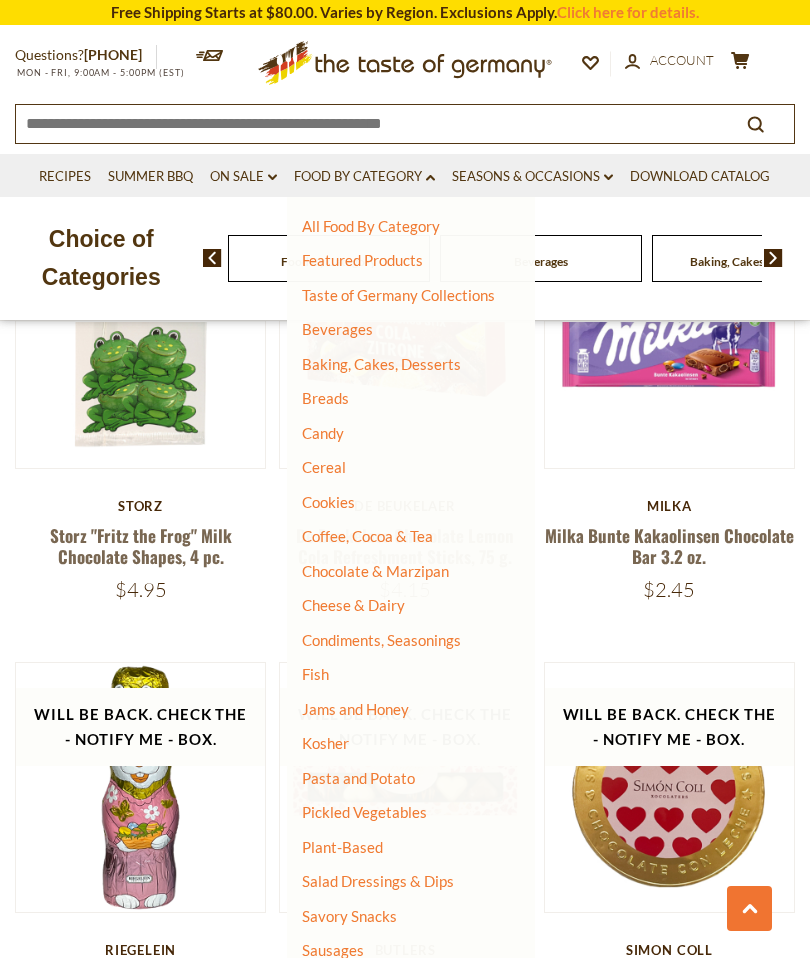 click on "Cheese & Dairy" at bounding box center (353, 605) 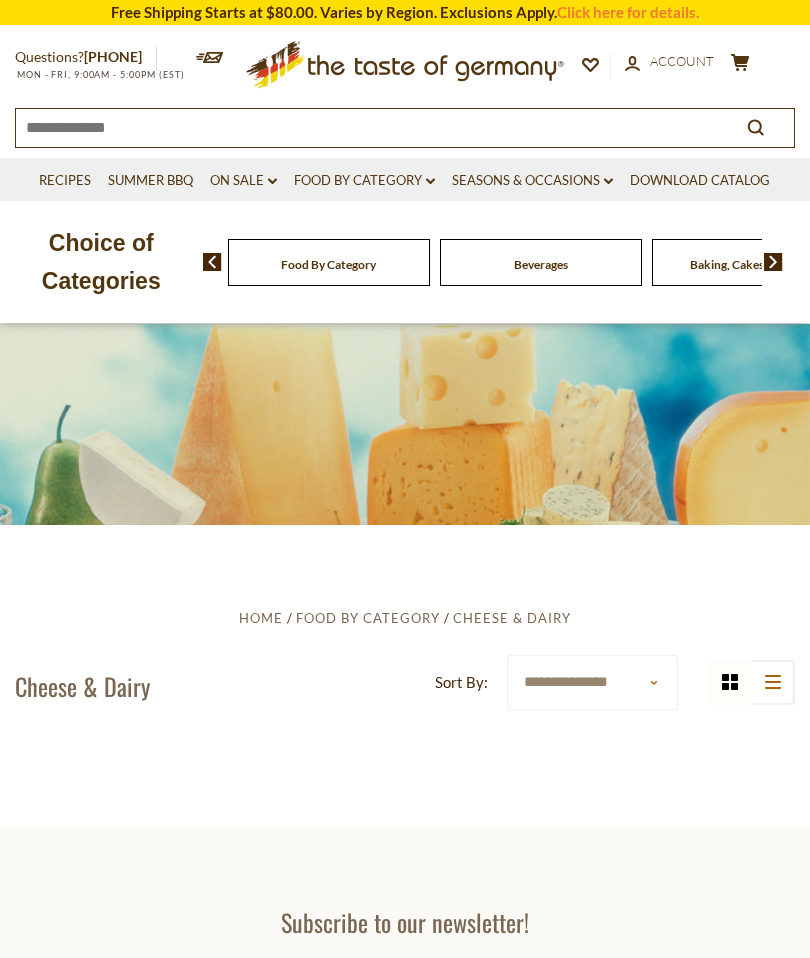 scroll, scrollTop: 0, scrollLeft: 0, axis: both 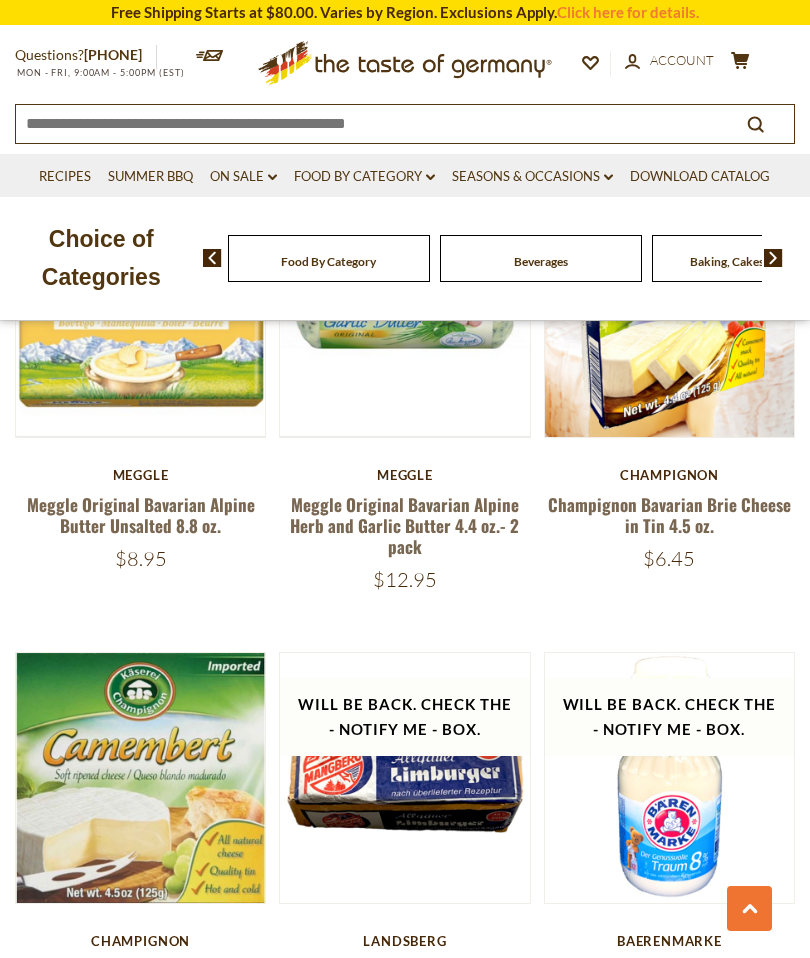click on "Food By Category
dropdown_arrow" at bounding box center (364, 177) 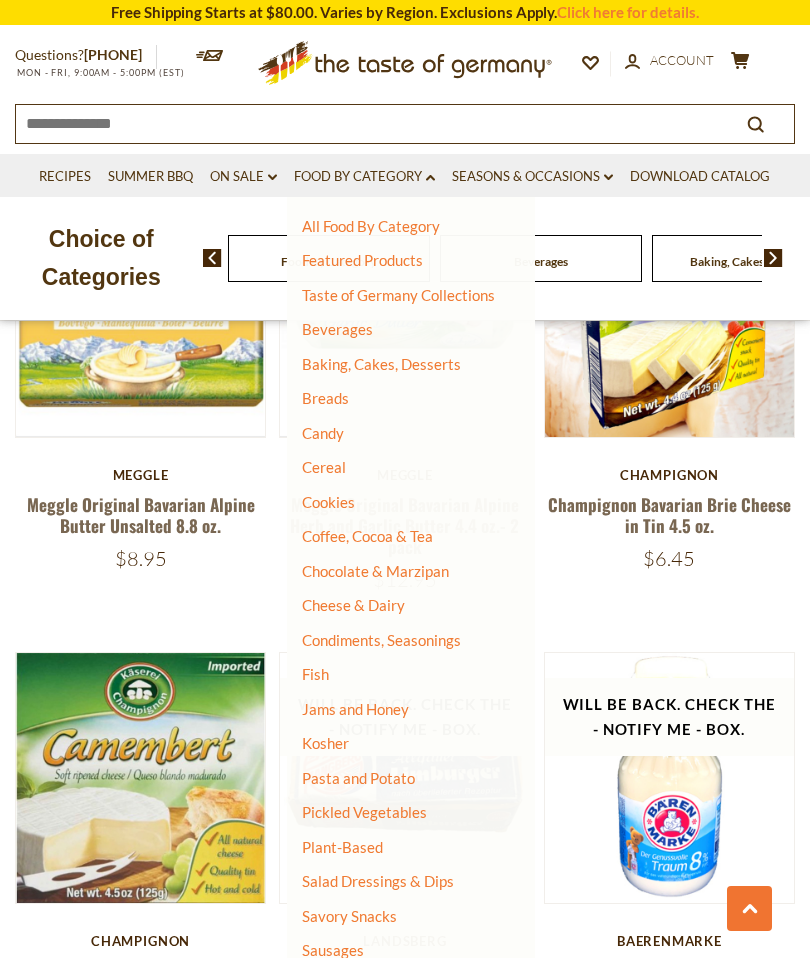 click on "Condiments, Seasonings" at bounding box center [381, 640] 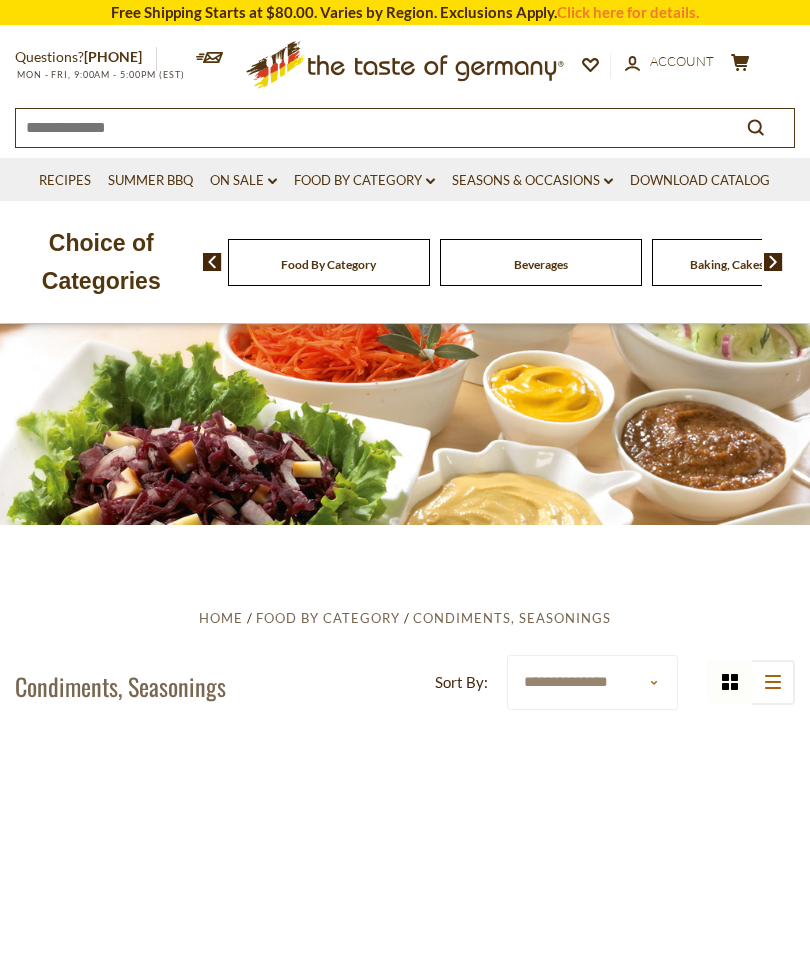 scroll, scrollTop: 0, scrollLeft: 0, axis: both 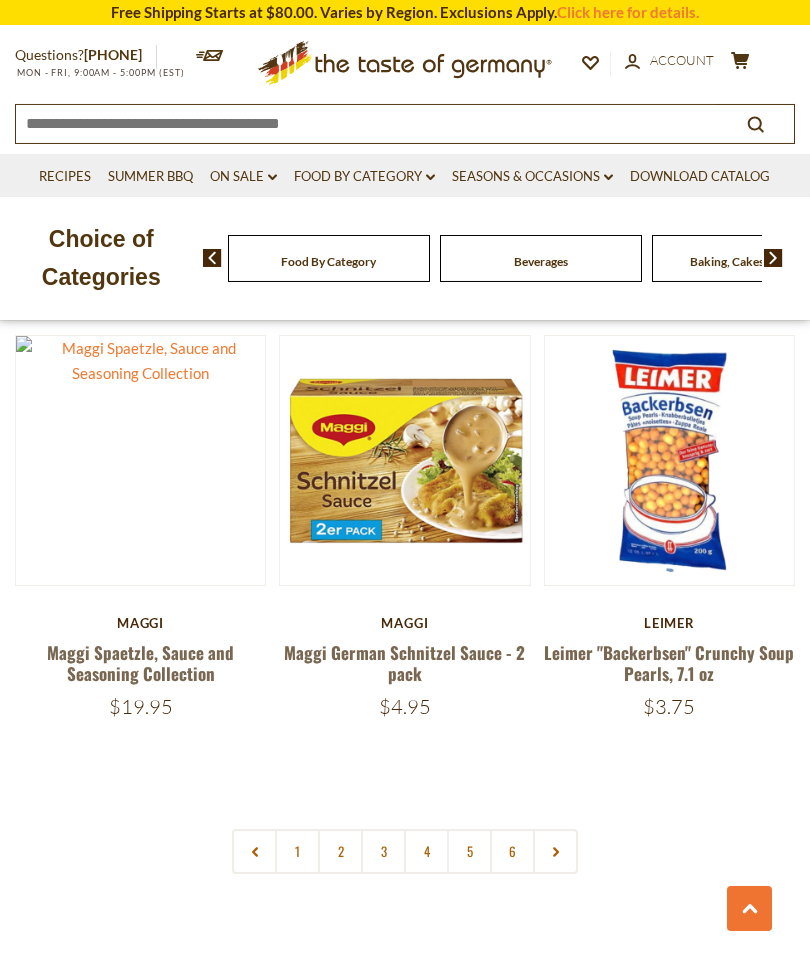 click on "2" at bounding box center (340, 851) 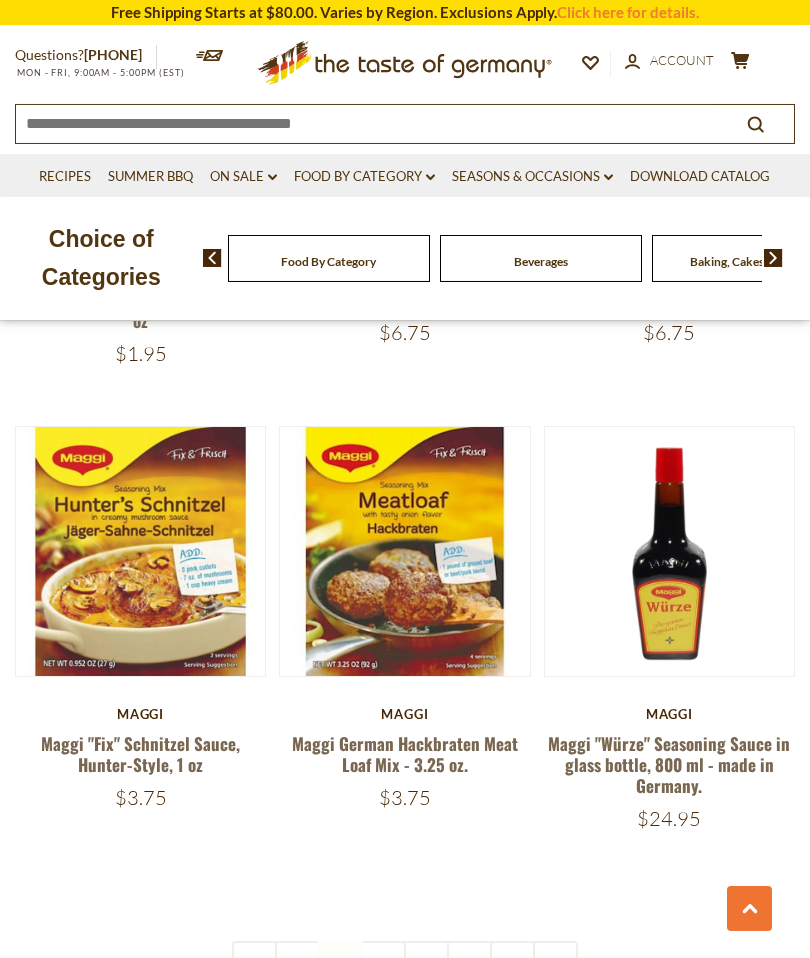 scroll, scrollTop: 5297, scrollLeft: 0, axis: vertical 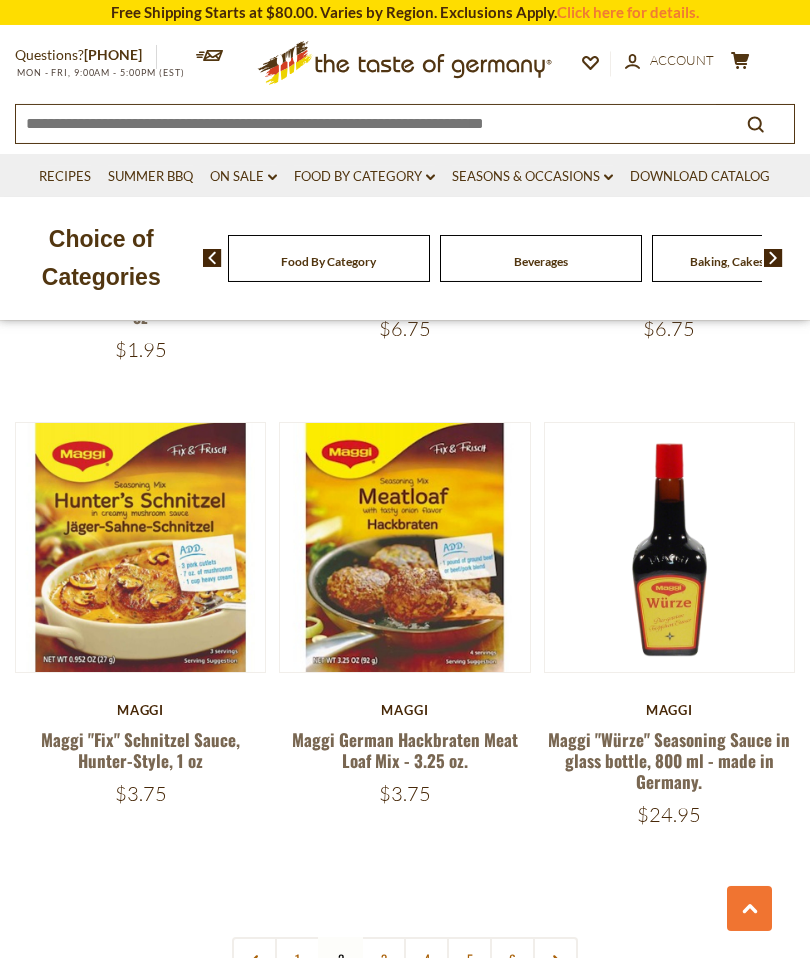click on "3" at bounding box center (383, 959) 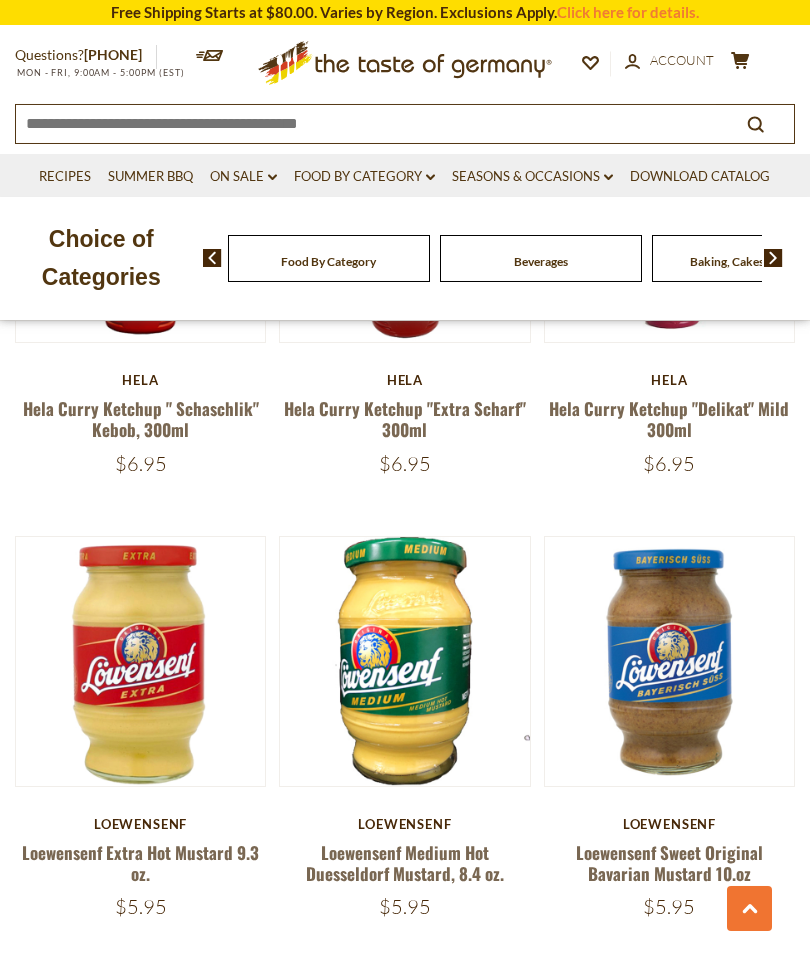 scroll, scrollTop: 3794, scrollLeft: 0, axis: vertical 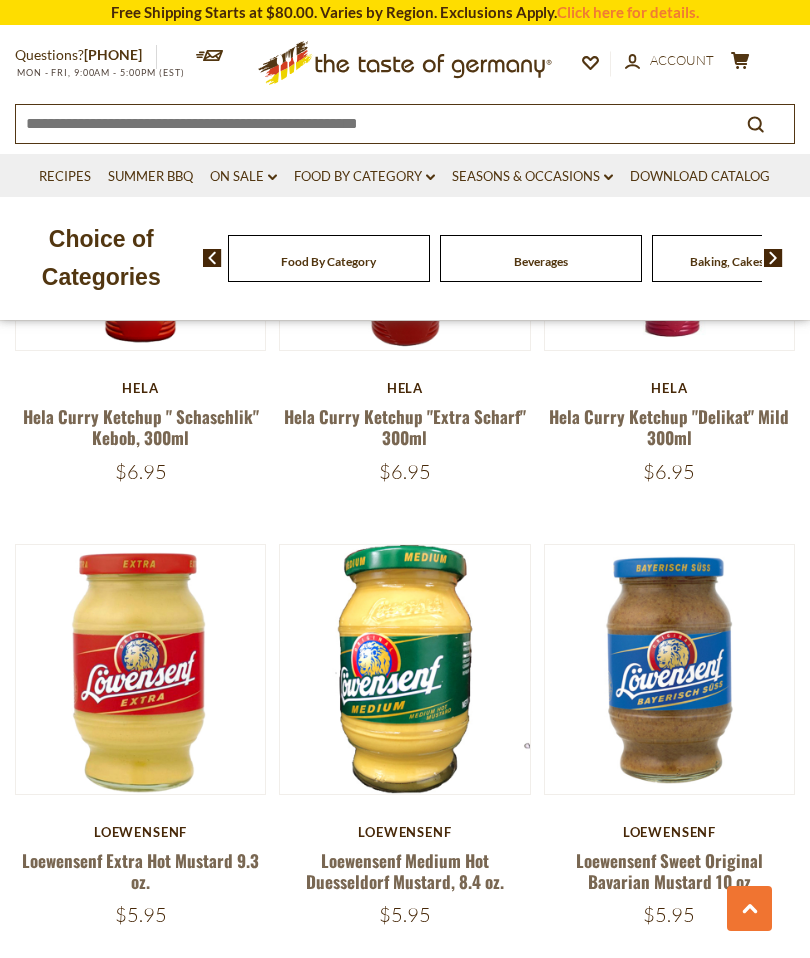 click on "Food By Category
dropdown_arrow" at bounding box center [364, 177] 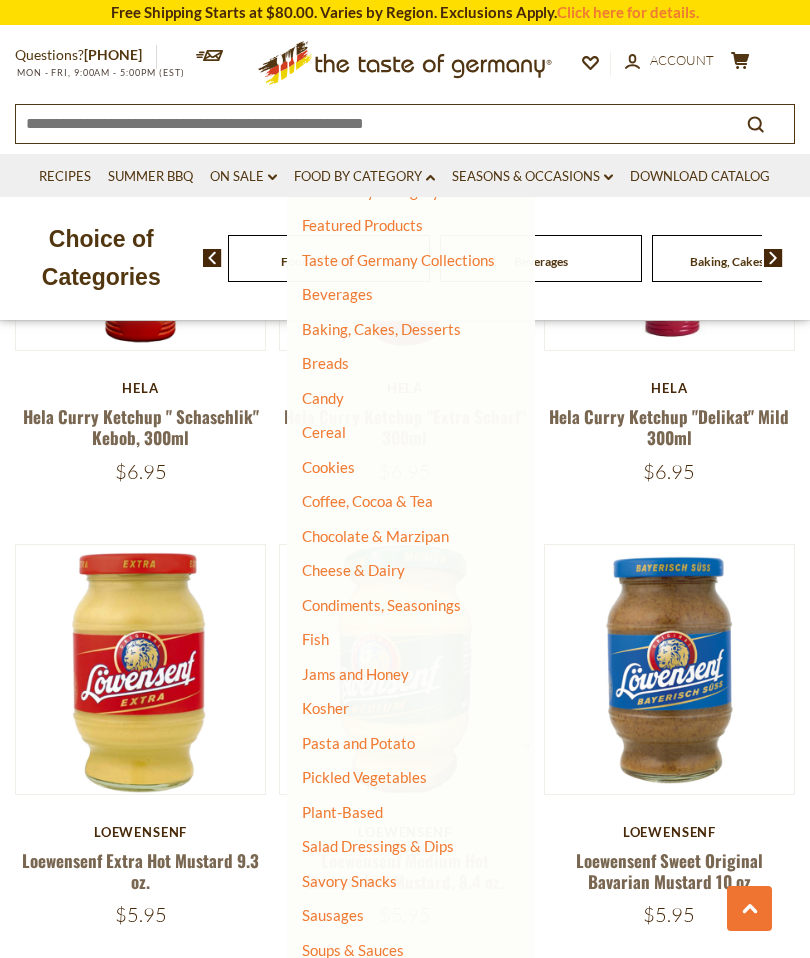 scroll, scrollTop: 34, scrollLeft: 0, axis: vertical 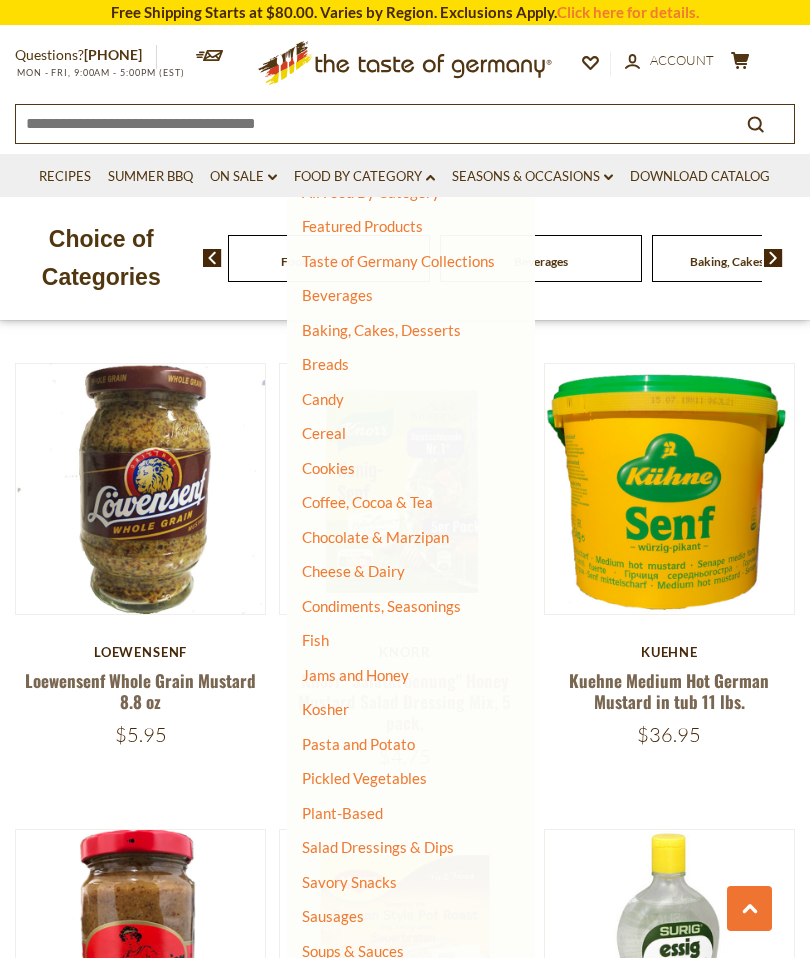 click on "Sausages" at bounding box center [333, 916] 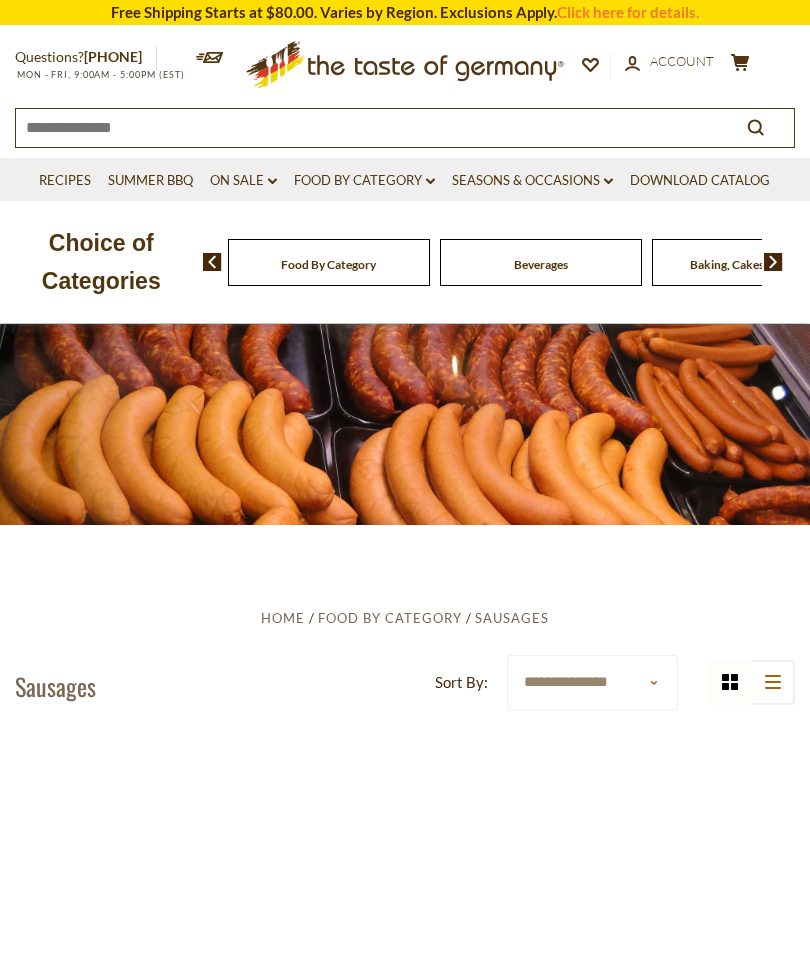 scroll, scrollTop: 0, scrollLeft: 0, axis: both 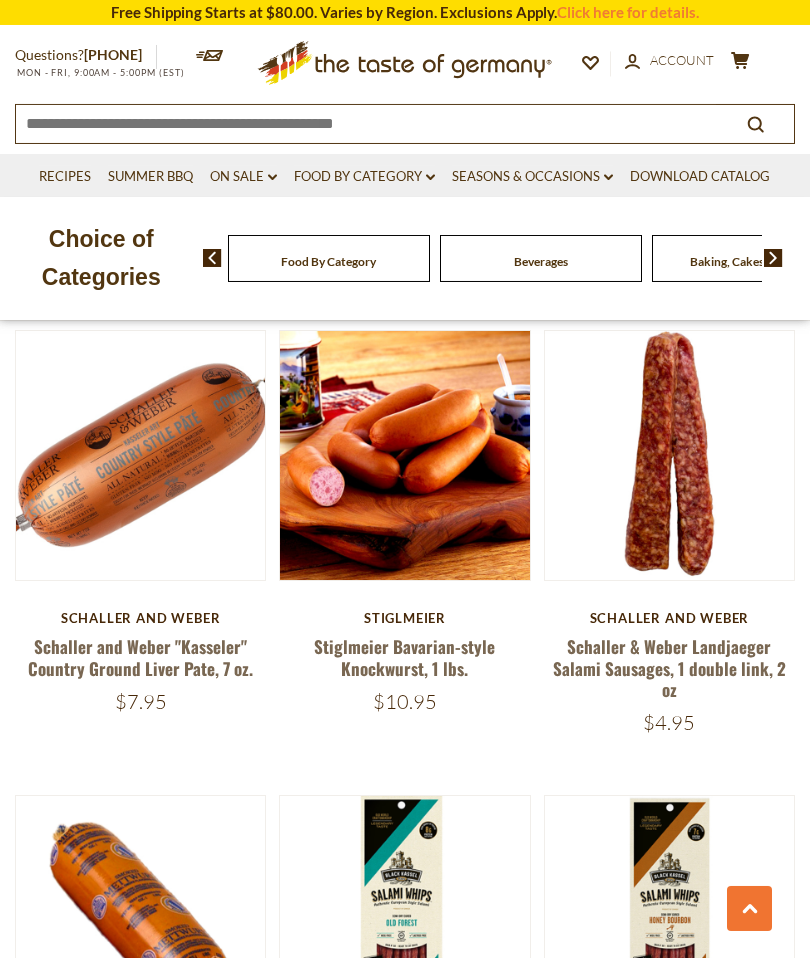 click on "Schaller & Weber Landjaeger Salami Sausages, 1 double link, 2 oz" at bounding box center (669, 668) 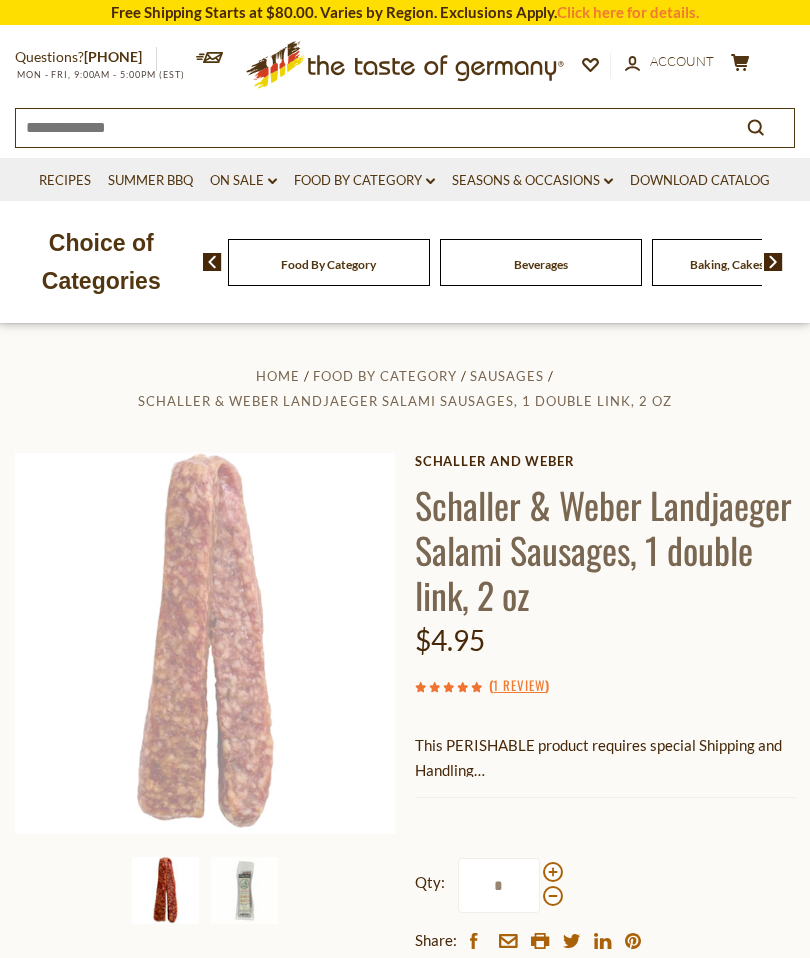 scroll, scrollTop: 0, scrollLeft: 0, axis: both 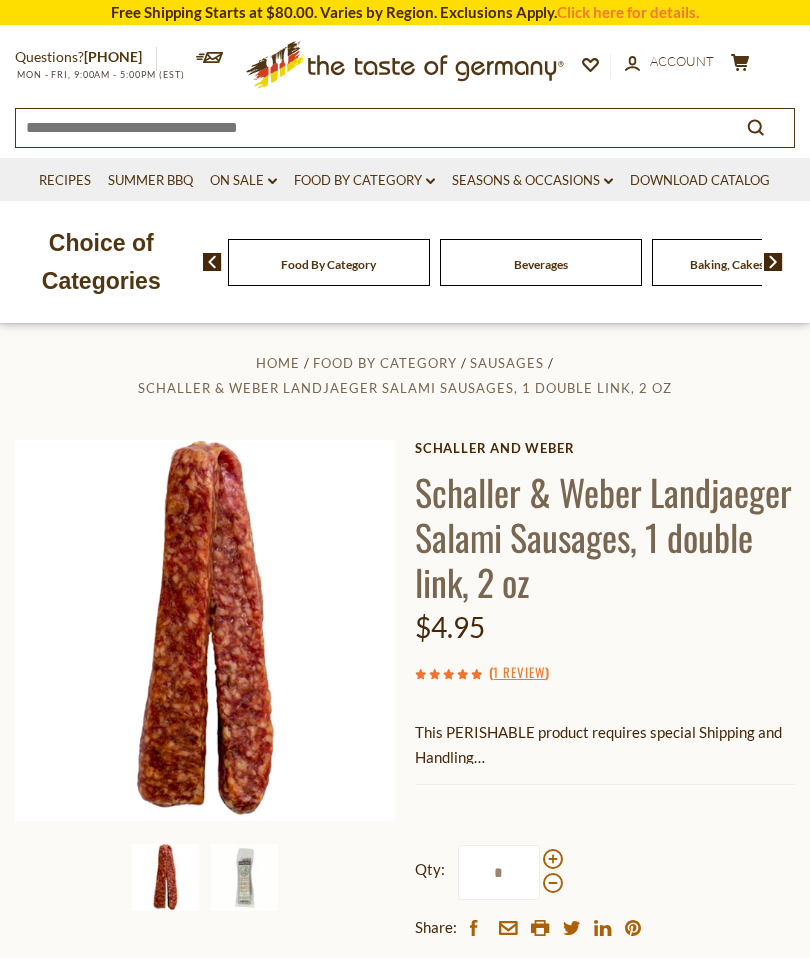 click on "This PERISHABLE product requires special Shipping and Handling" at bounding box center (605, 745) 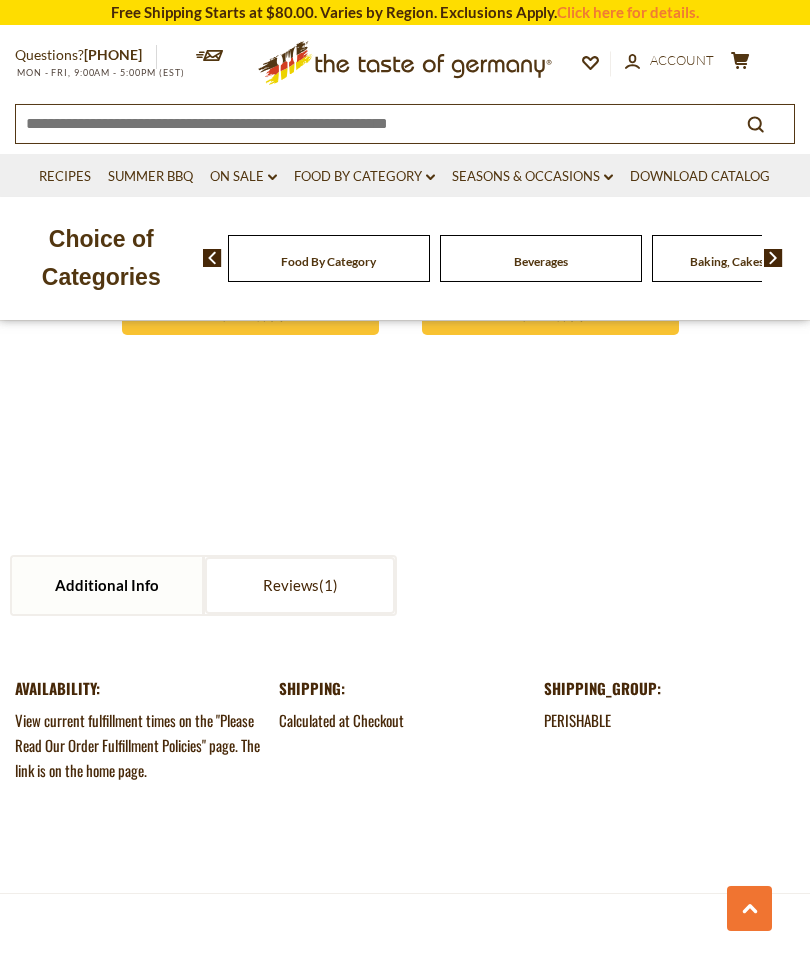scroll, scrollTop: 1889, scrollLeft: 0, axis: vertical 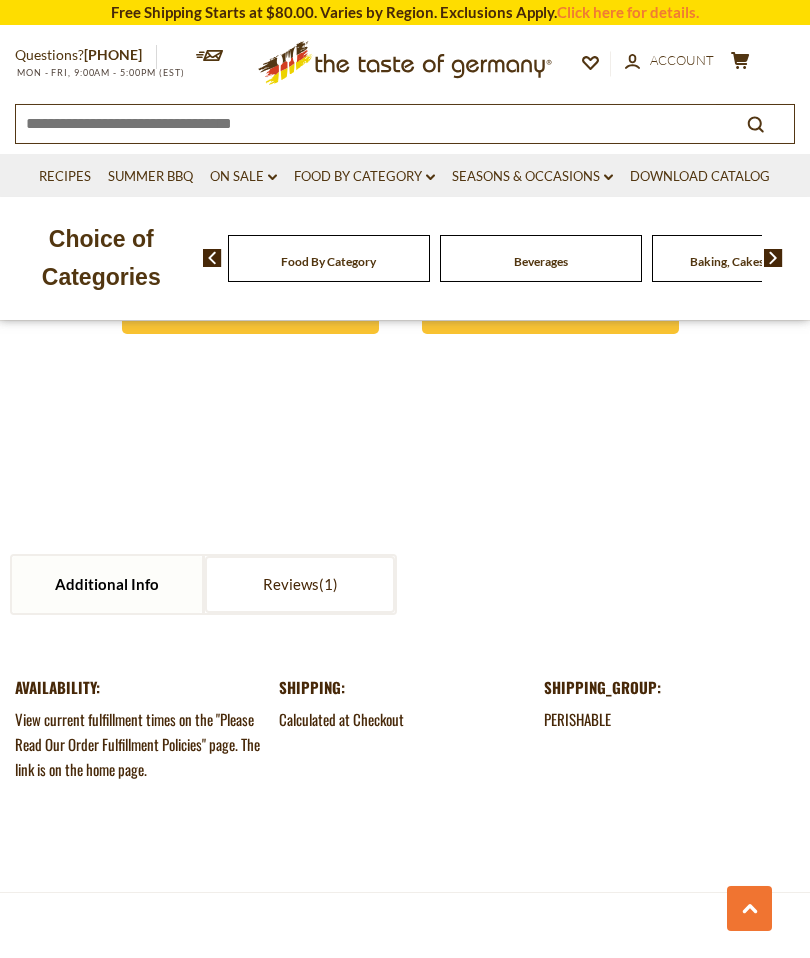 click on "PERISHABLE" at bounding box center [669, 719] 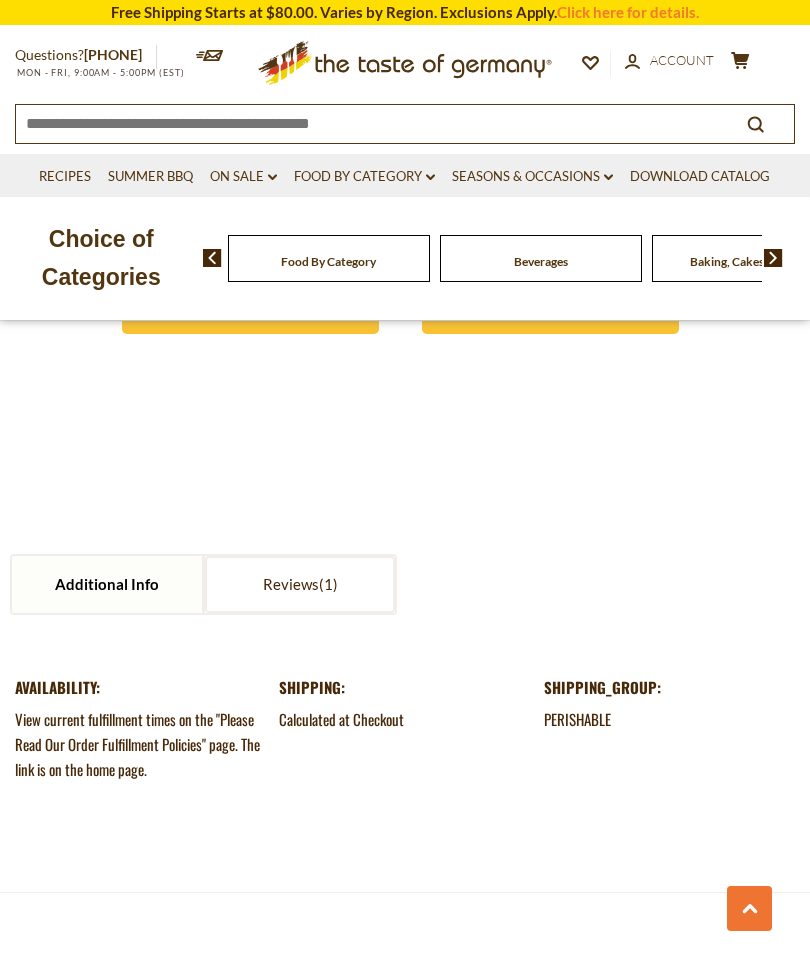 click on "Shipping:
Calculated at Checkout" at bounding box center [404, 703] 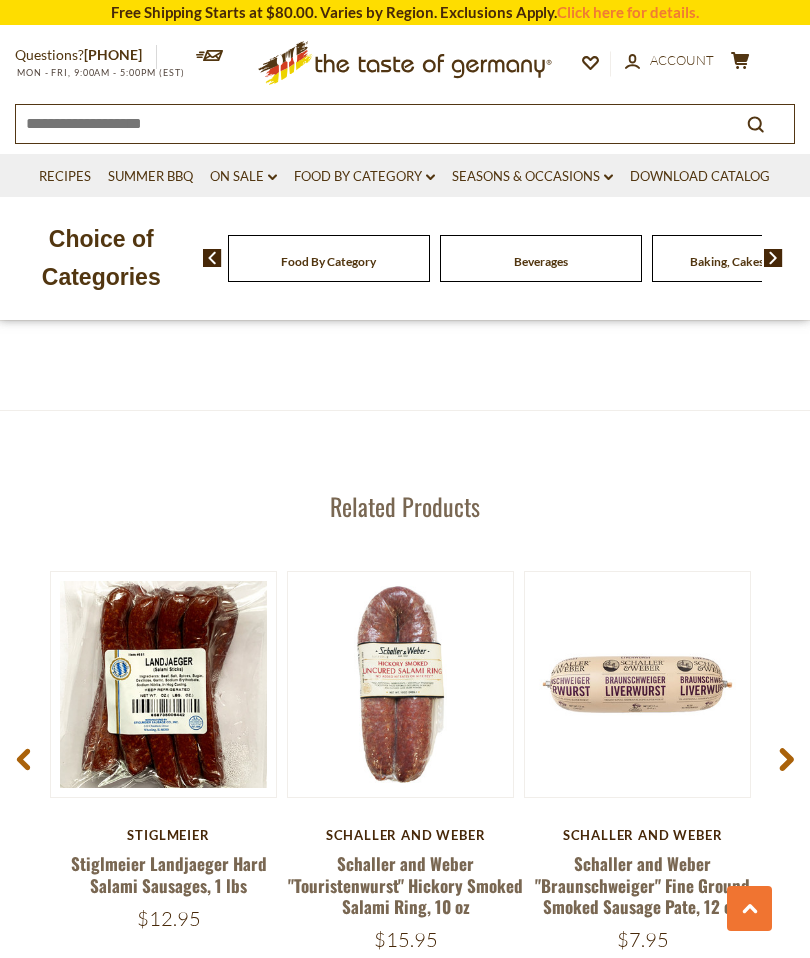 scroll, scrollTop: 2370, scrollLeft: 0, axis: vertical 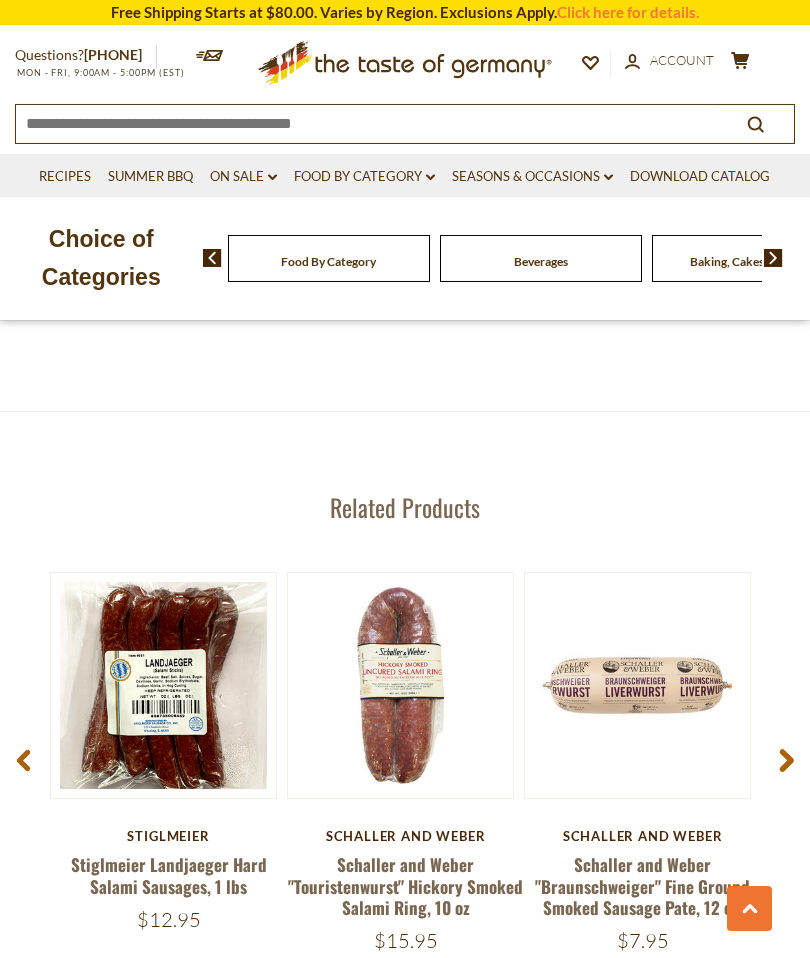 click on "Quick View" at bounding box center [163, 417] 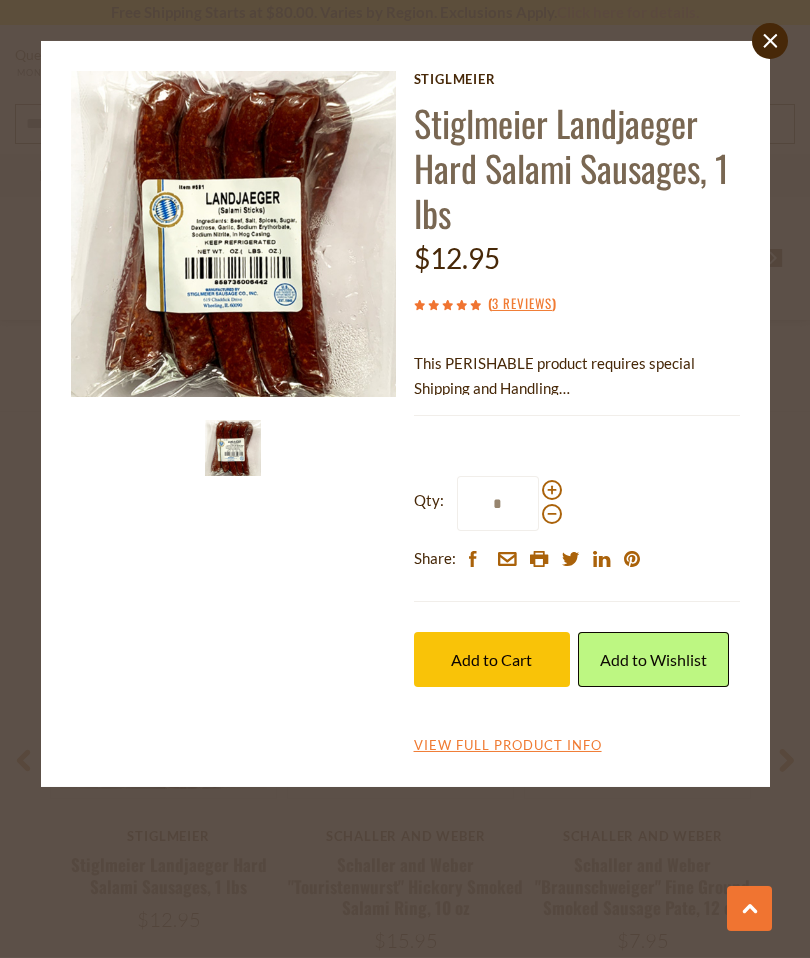 click on "View Full Product Info" at bounding box center [508, 746] 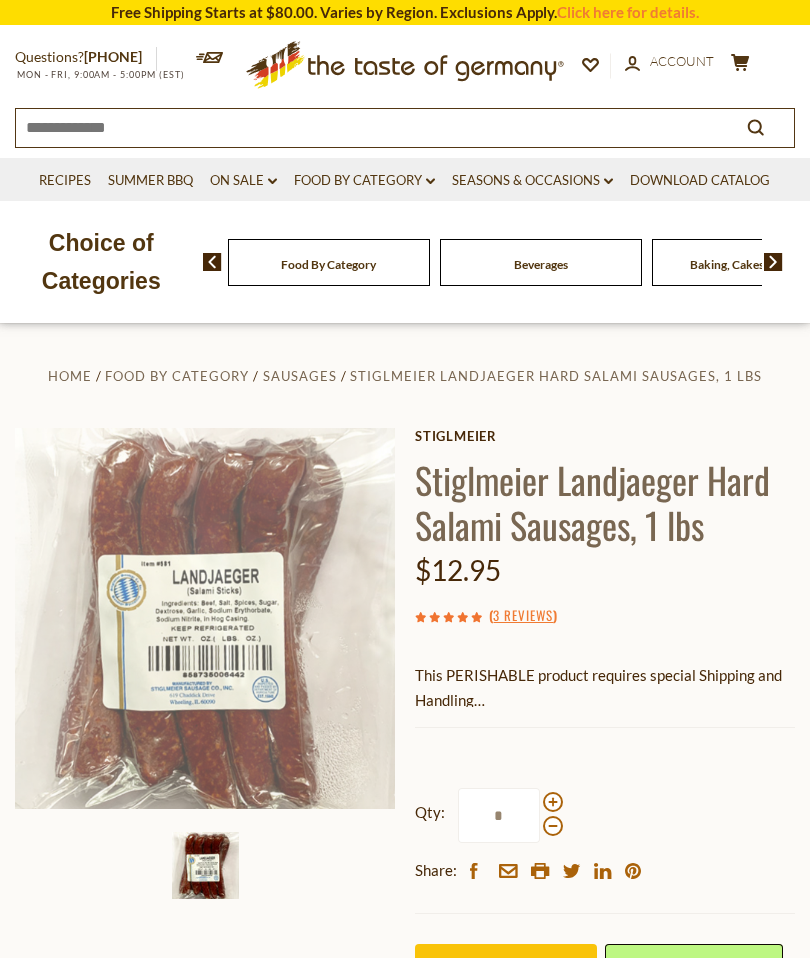 scroll, scrollTop: 0, scrollLeft: 0, axis: both 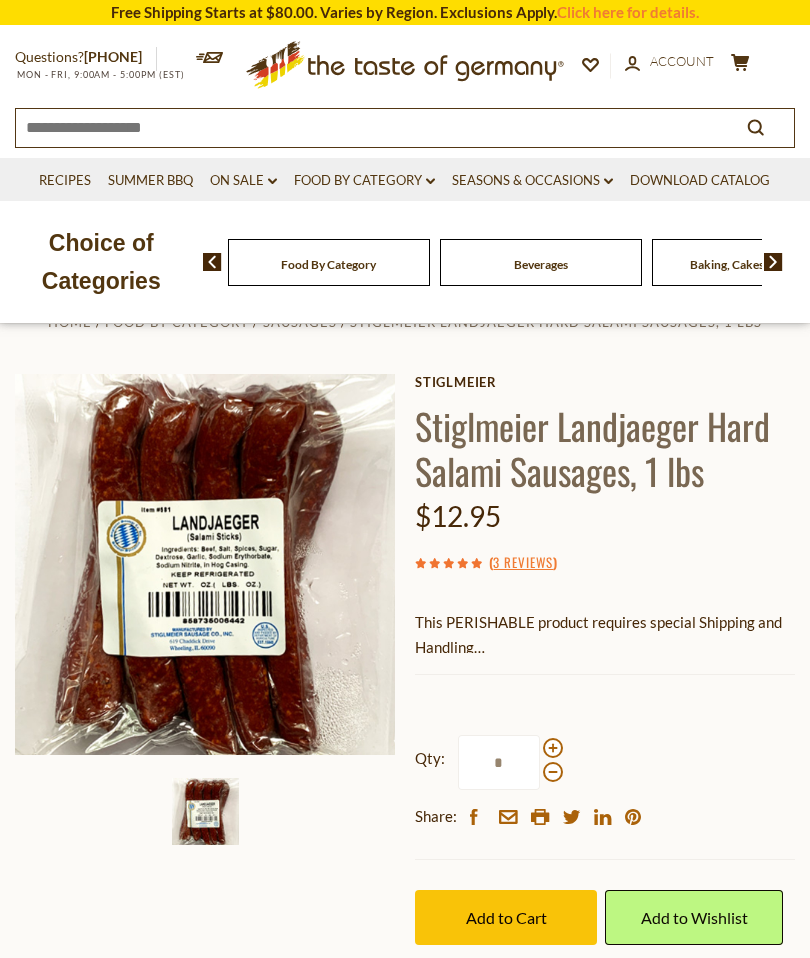 click on "3 Reviews" at bounding box center (523, 563) 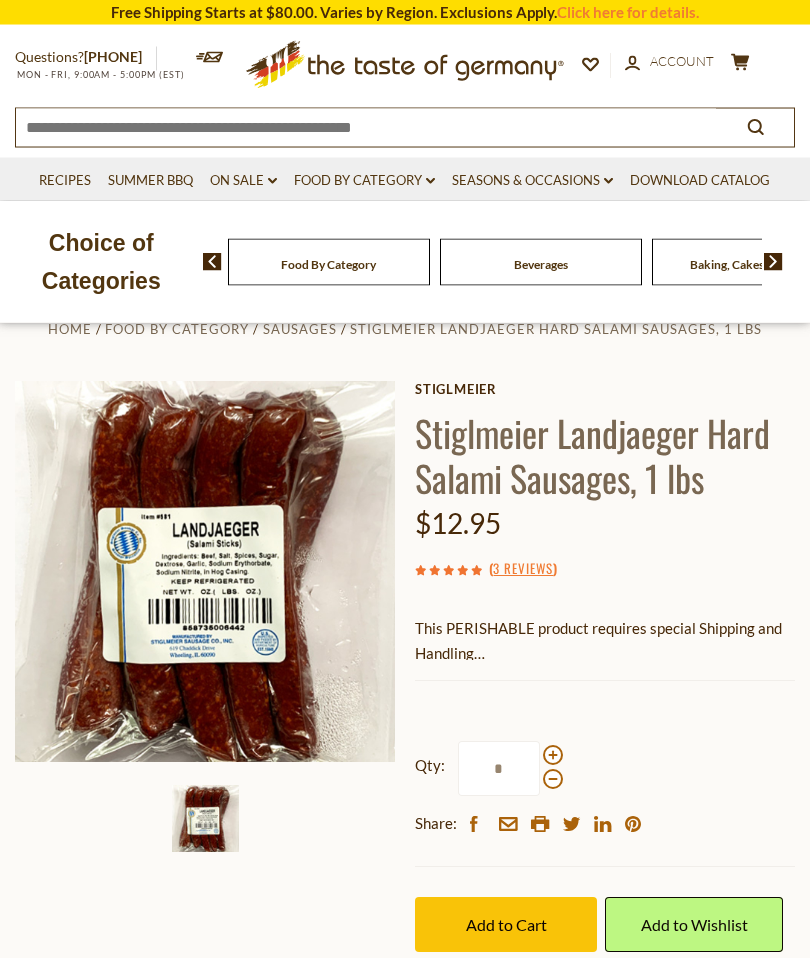 scroll, scrollTop: 48, scrollLeft: 0, axis: vertical 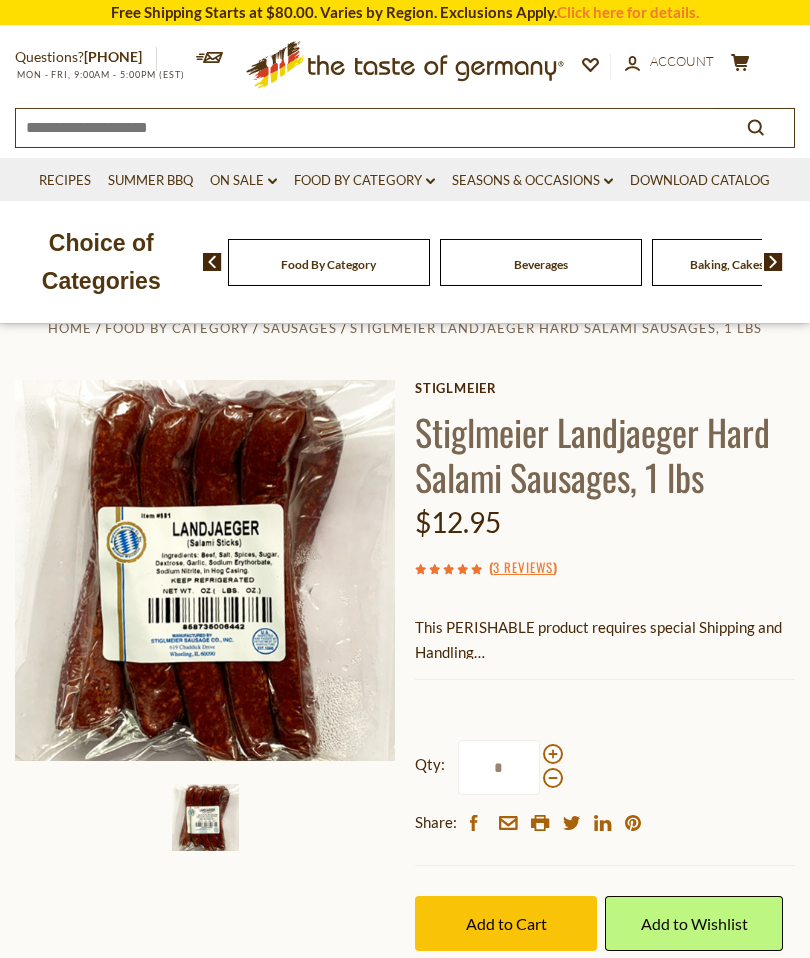 click at bounding box center (464, 567) 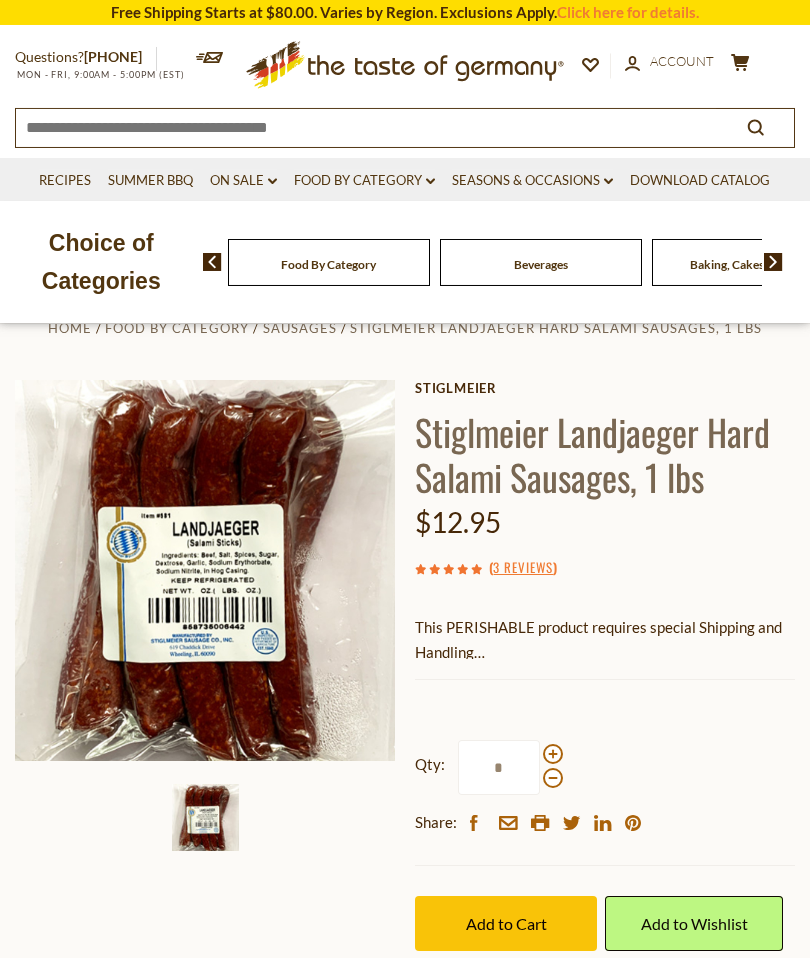 click on "3 Reviews" at bounding box center (523, 568) 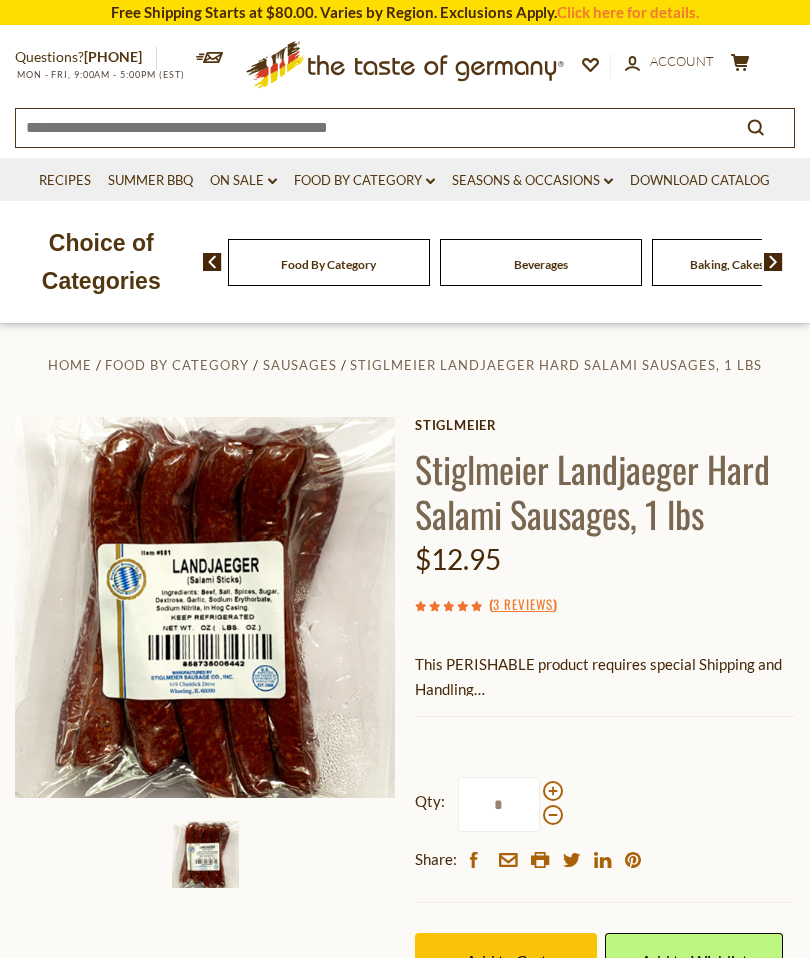 scroll, scrollTop: 0, scrollLeft: 0, axis: both 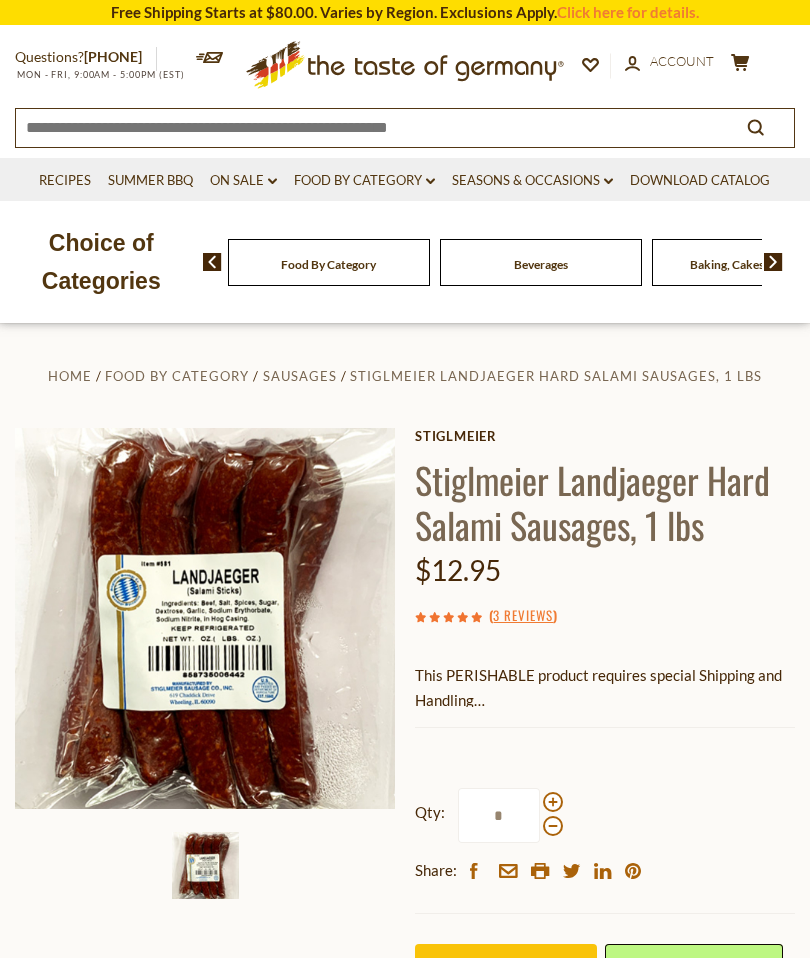 click 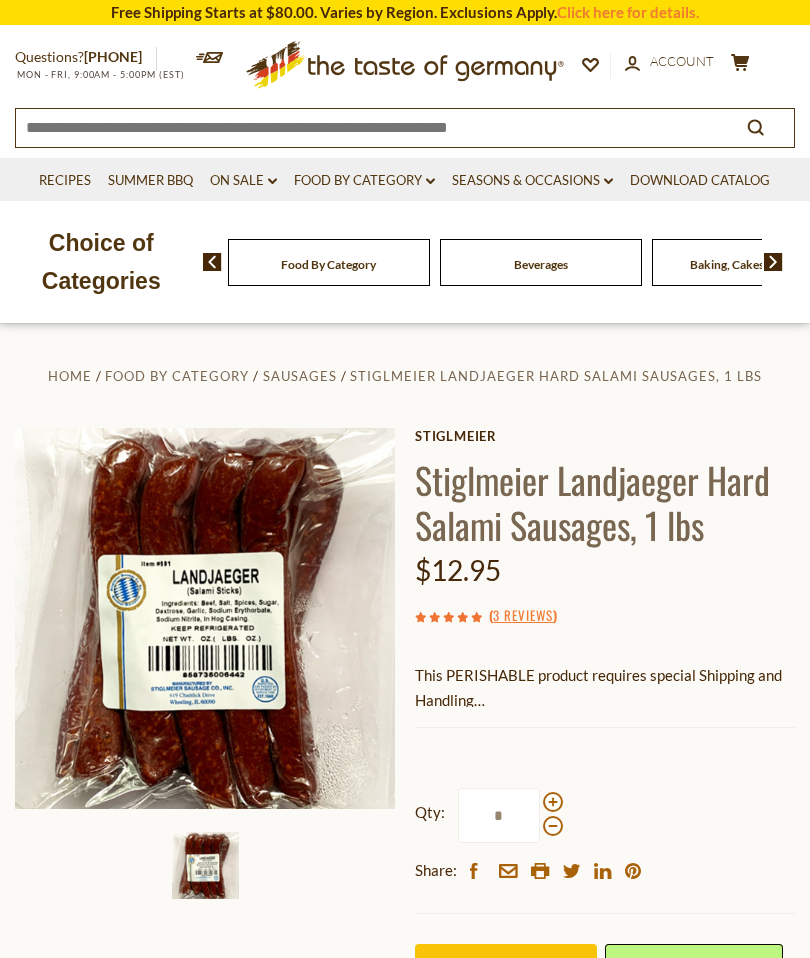 click on "Stiglmeier Landjaeger Hard Salami Sausages, 1 lbs" at bounding box center (605, 502) 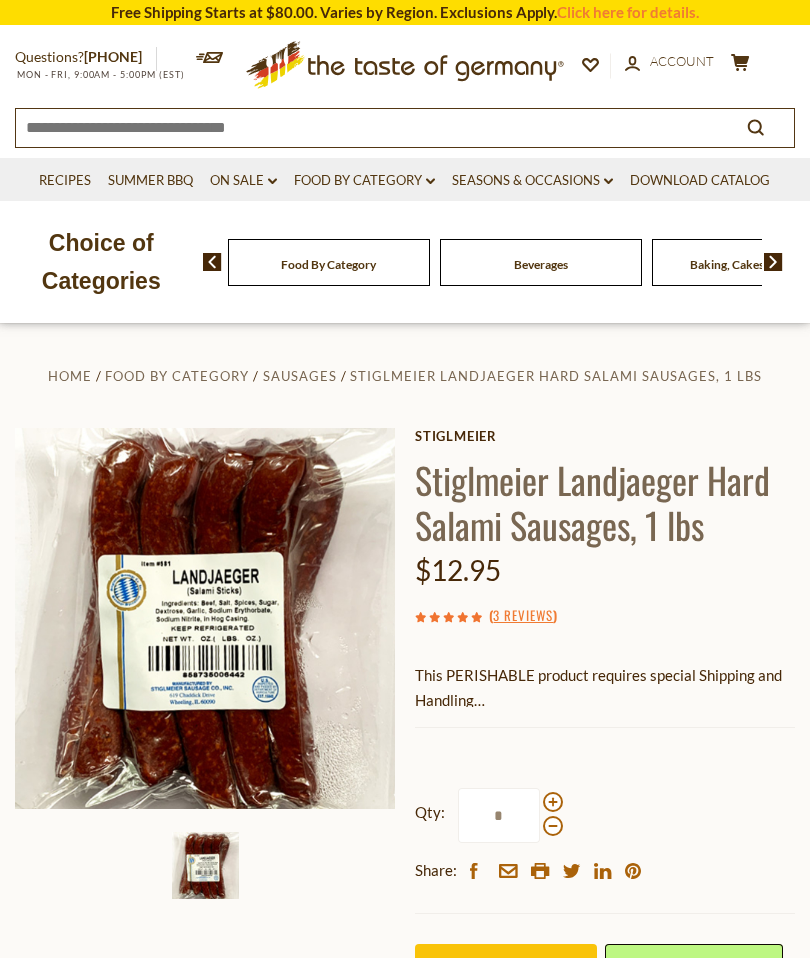 click at bounding box center [478, 615] 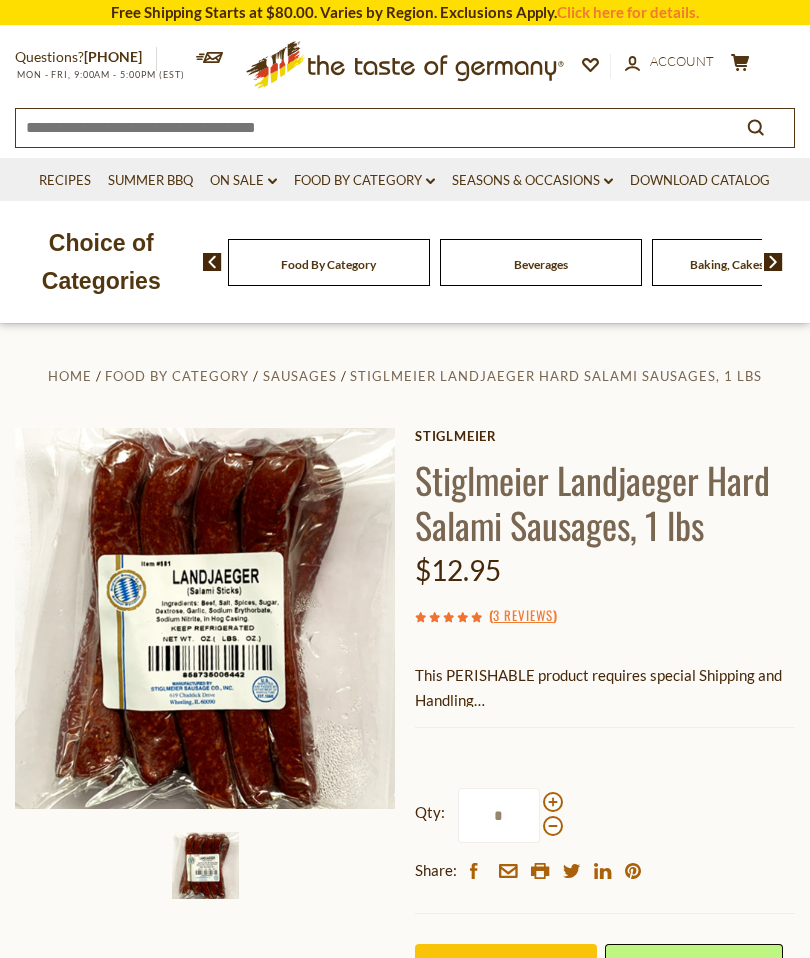 click on "3 Reviews" at bounding box center (523, 616) 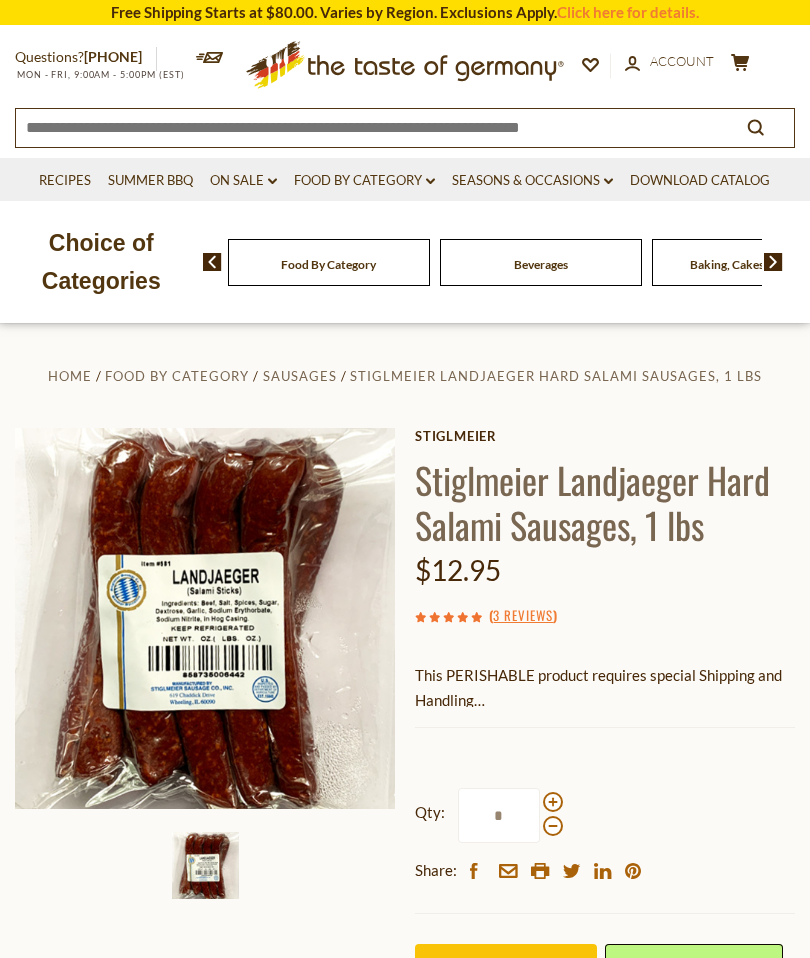 click 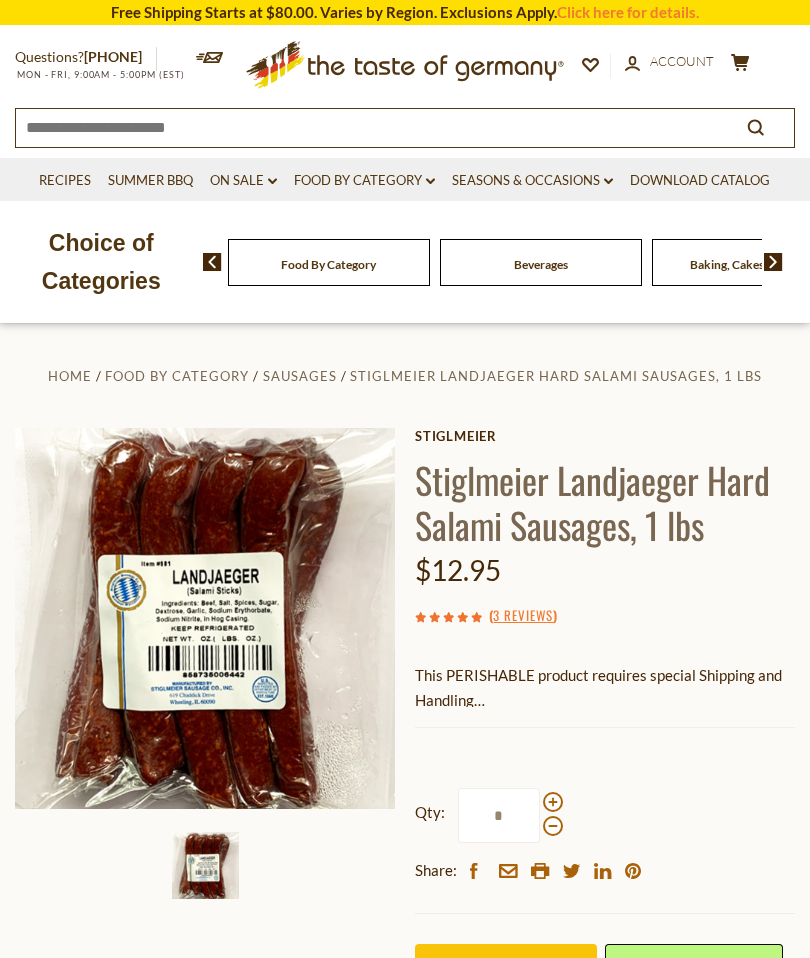 click 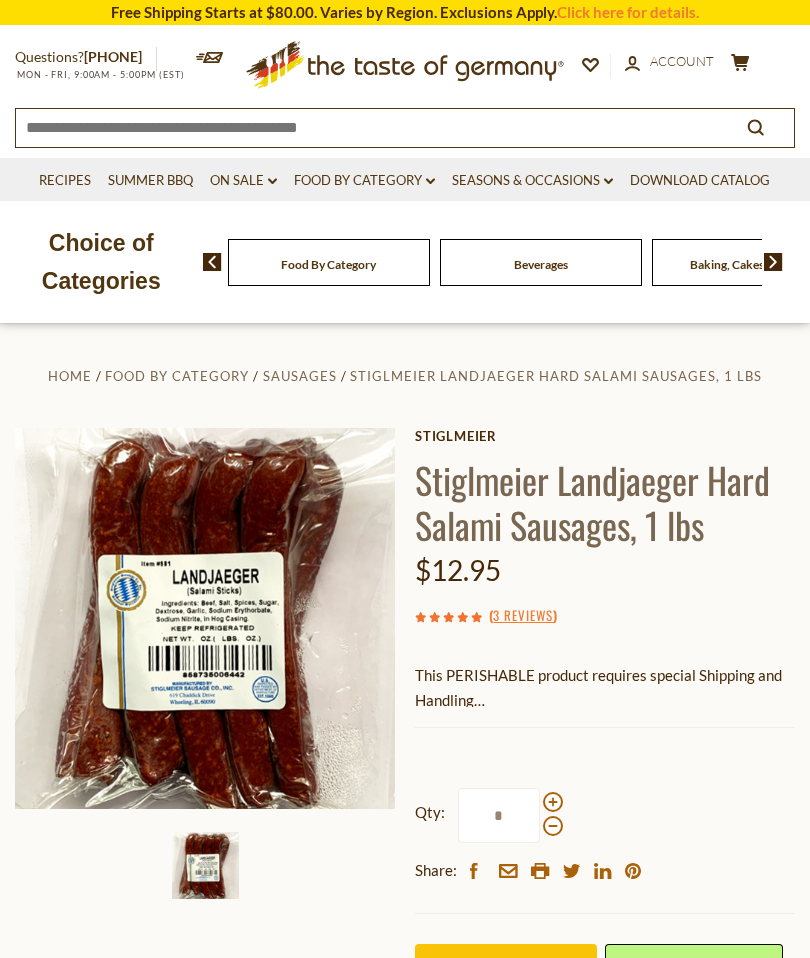 click on "3 Reviews" at bounding box center [523, 616] 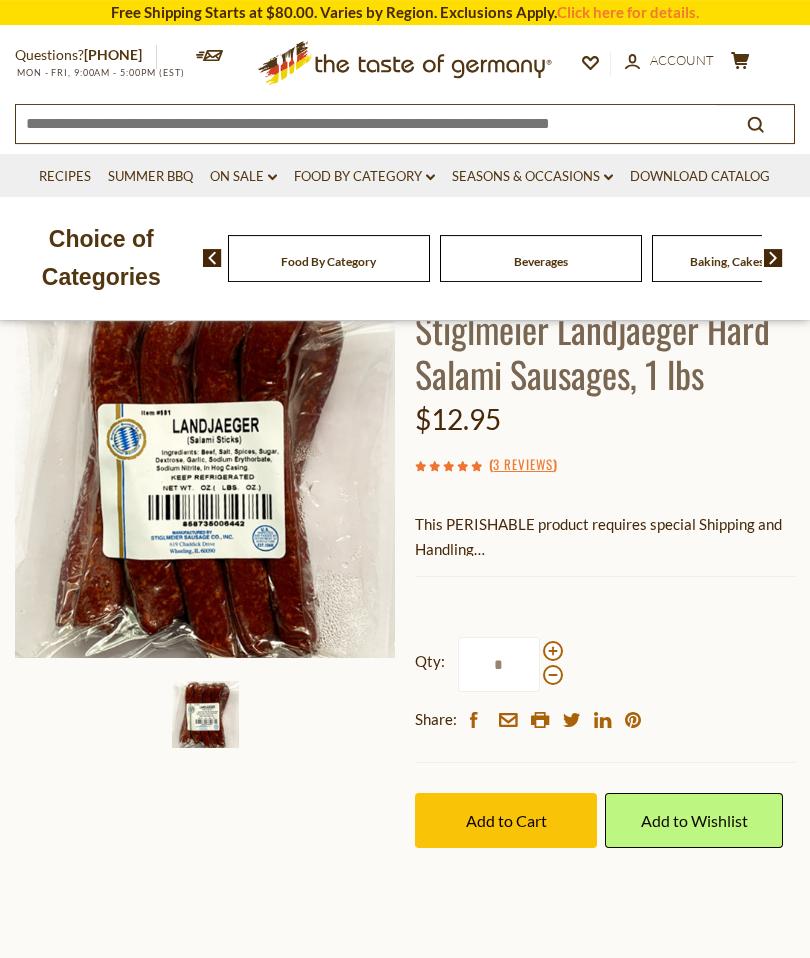 scroll, scrollTop: 153, scrollLeft: 0, axis: vertical 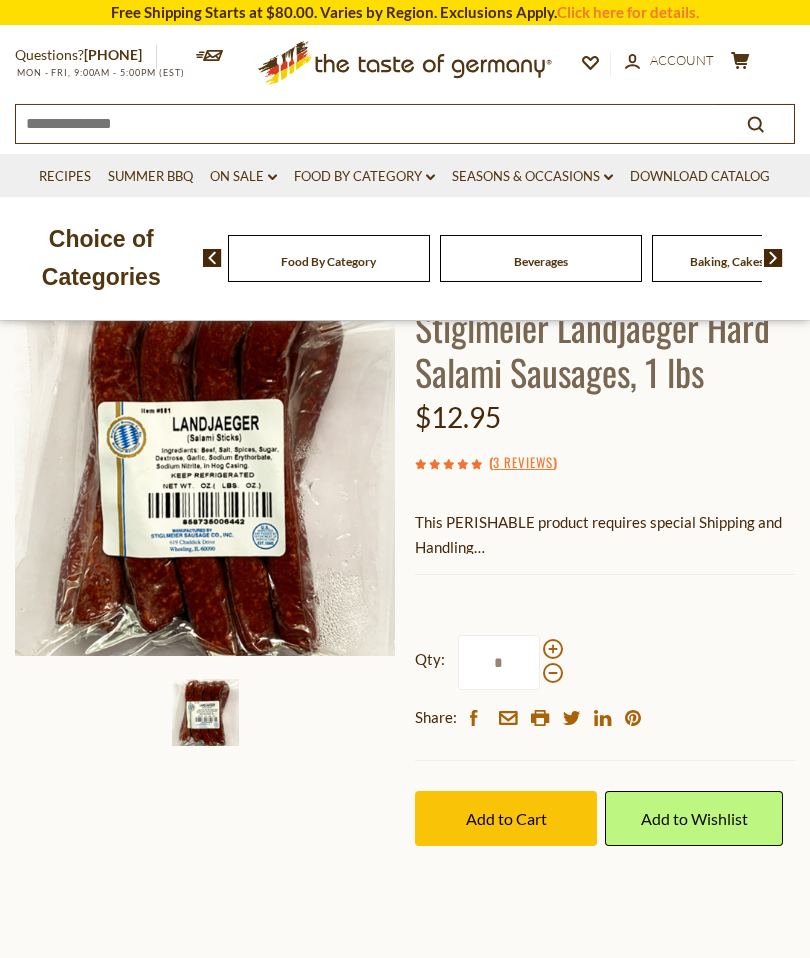 click at bounding box center (553, 649) 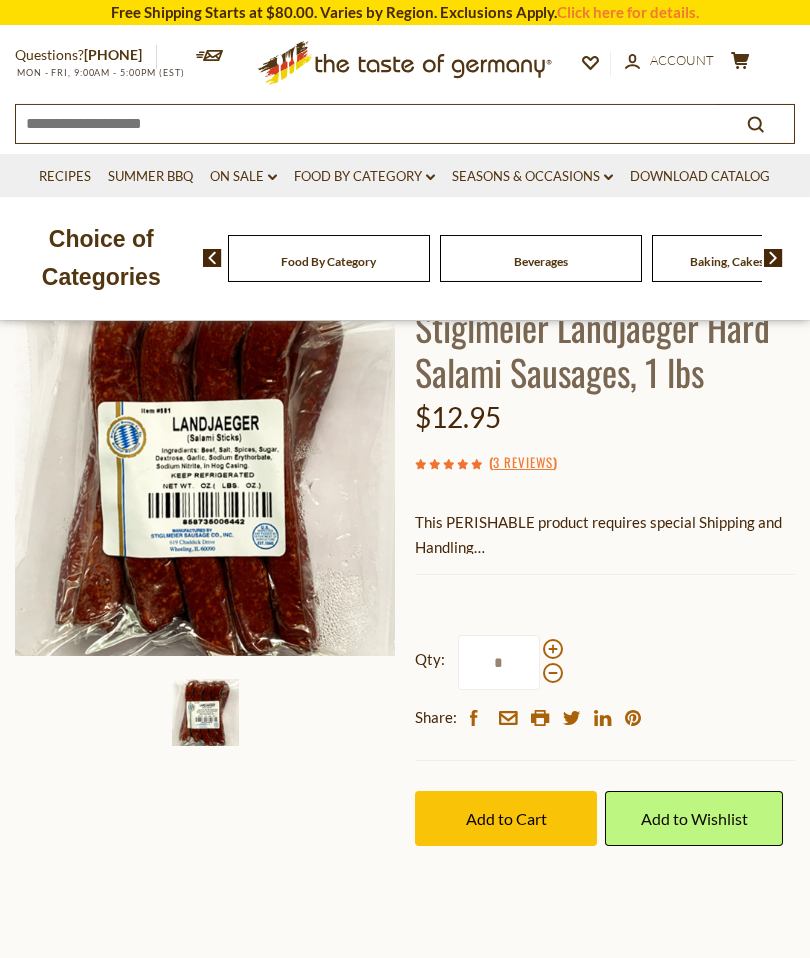 scroll, scrollTop: 153, scrollLeft: 0, axis: vertical 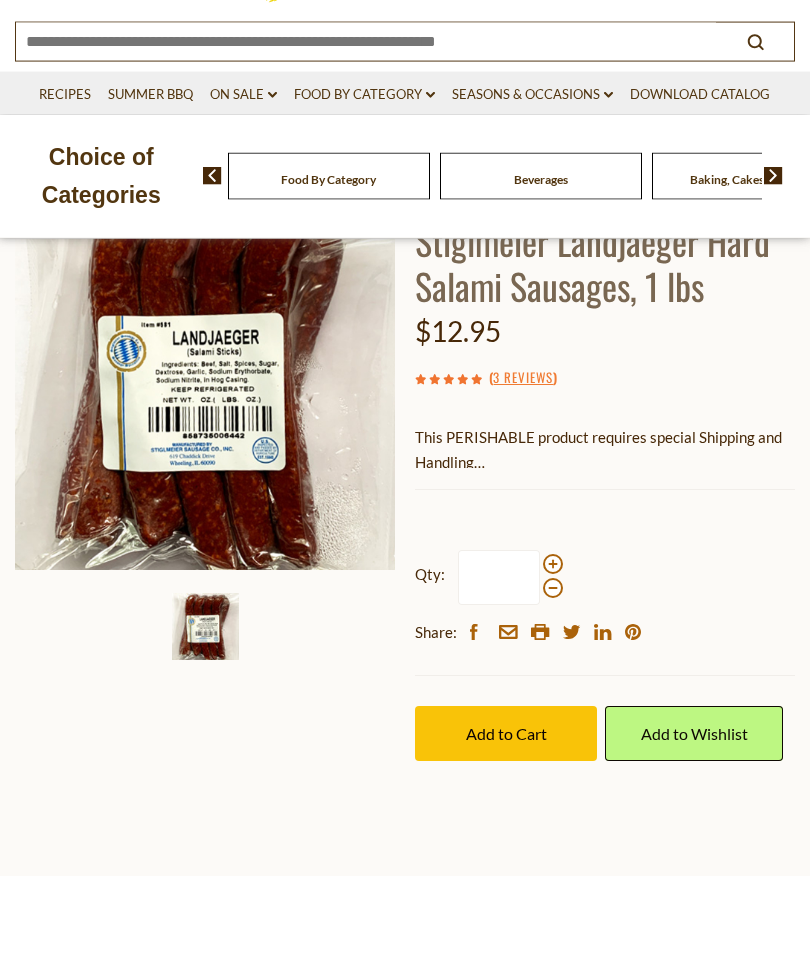 type on "*" 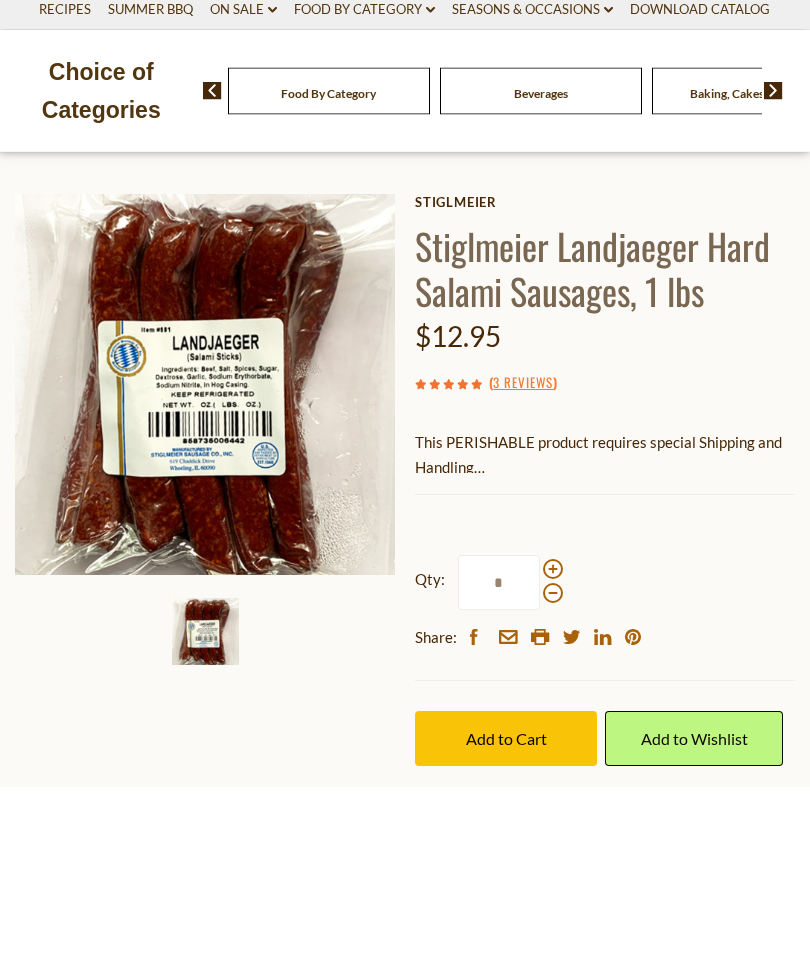 scroll, scrollTop: 55, scrollLeft: 0, axis: vertical 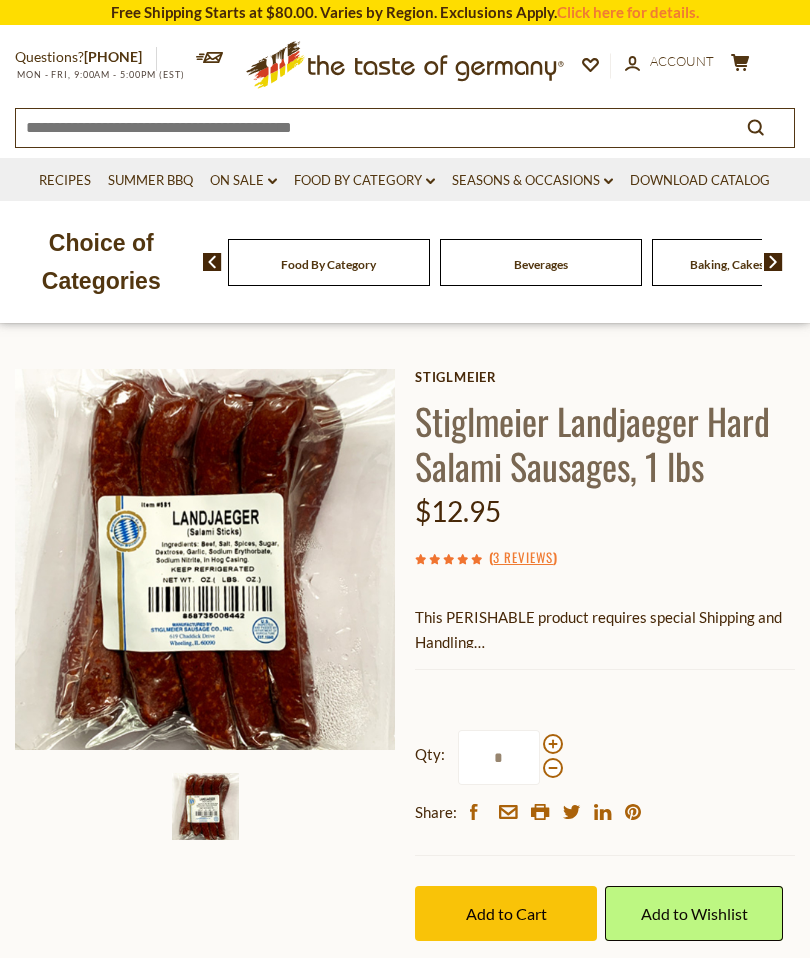 click on "Download Catalog" at bounding box center (700, 181) 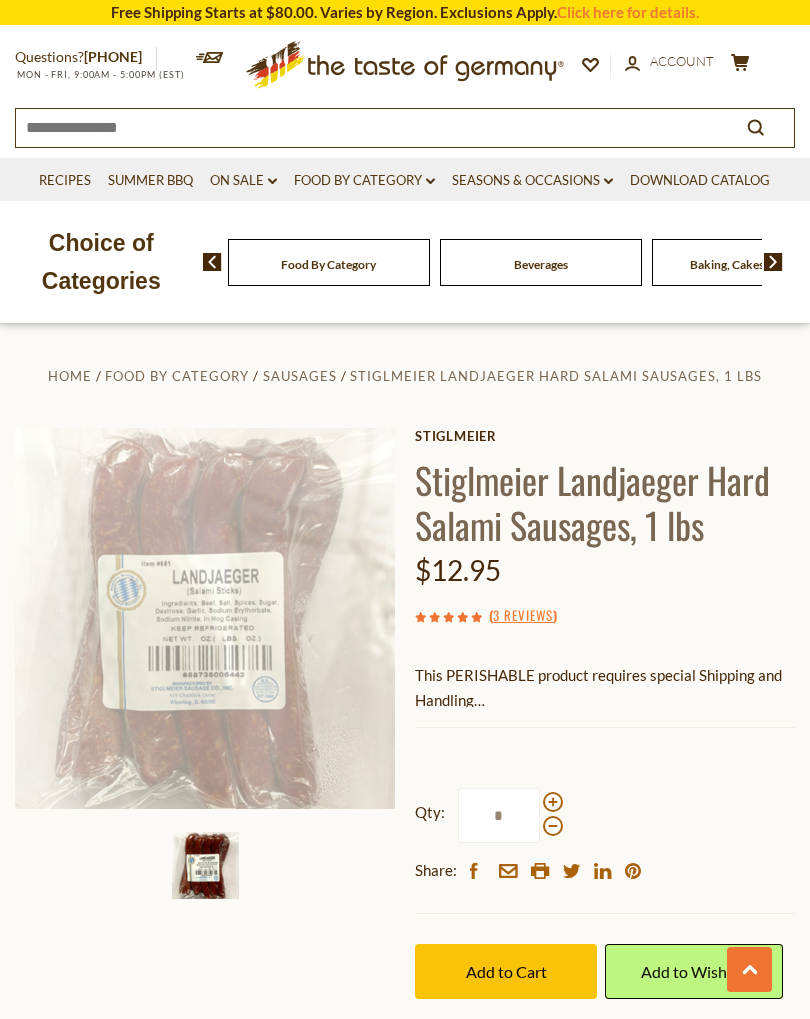scroll, scrollTop: 2327, scrollLeft: 0, axis: vertical 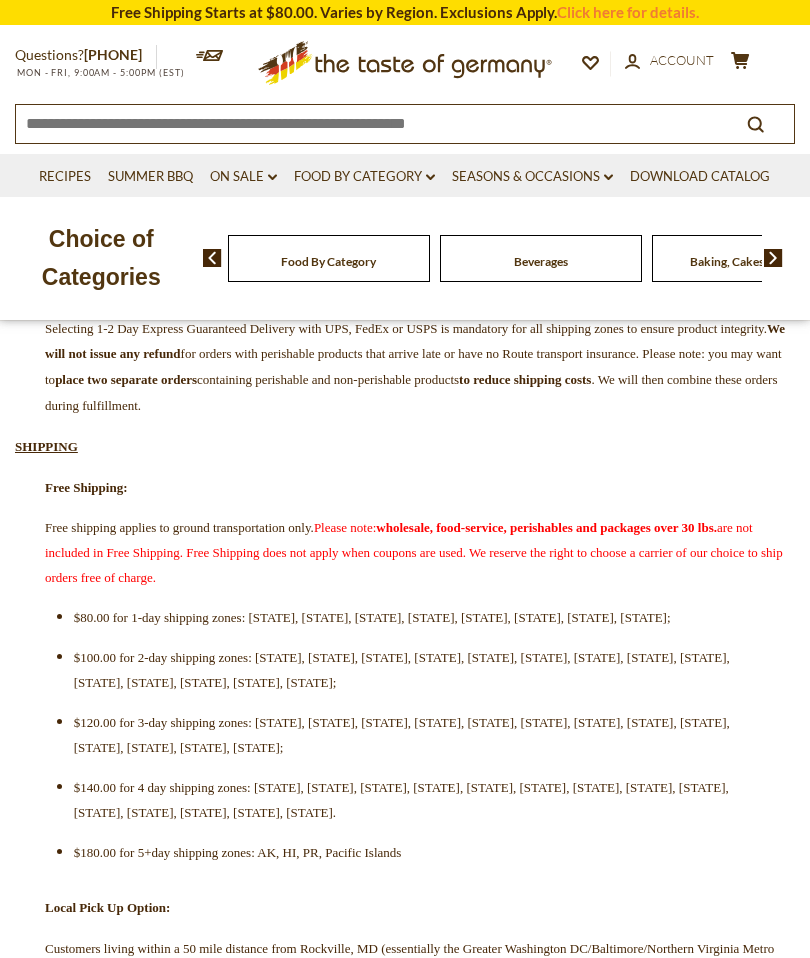 click on "CURRENT FULFILLMENT TIMES:
Orders without Perishable  Products: Your order should ship within 2-3 days after receipt.
Orders with Perishable and Chocolate Products Orders containing perishables (sausages, cheese, cold cuts, refrigerated herring, pretzels, pretzel buns) or meltable chocolate products, will ship only on a Monday or Tuesday.
Selecting 1-2 Day Express Guaranteed Delivery with UPS, FedEx or USPS is mandatory for all shipping zones to ensure product integrity.   We will not issue any refund  for orders with perishable products that arrive late or have no Route transport insurance. Please note: you may want to  place two separate orders  containing perishable and non-perishable products  to reduce shipping costs . We will then combine these orders during fulfillment.
SHIPPING
Free Shipping:
Free shipping applies to ground transportation only.   Please note:  wholesale, food-service, perishables and packages over 30 lbs.
Pick Up" at bounding box center (405, 2708) 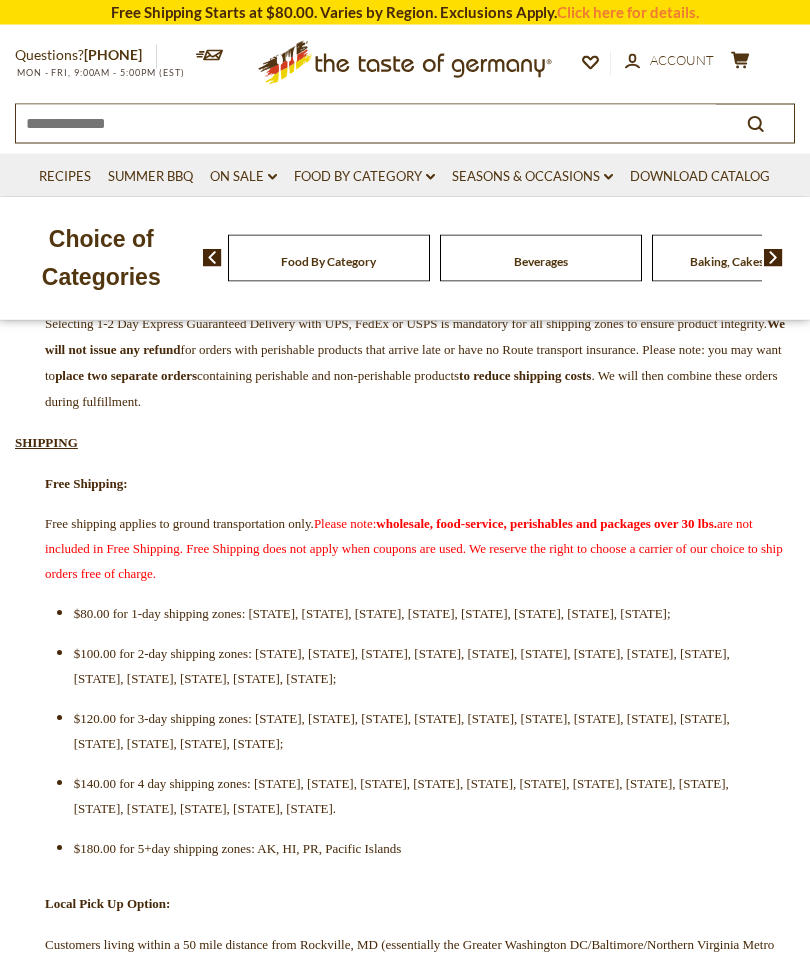 scroll, scrollTop: 480, scrollLeft: 0, axis: vertical 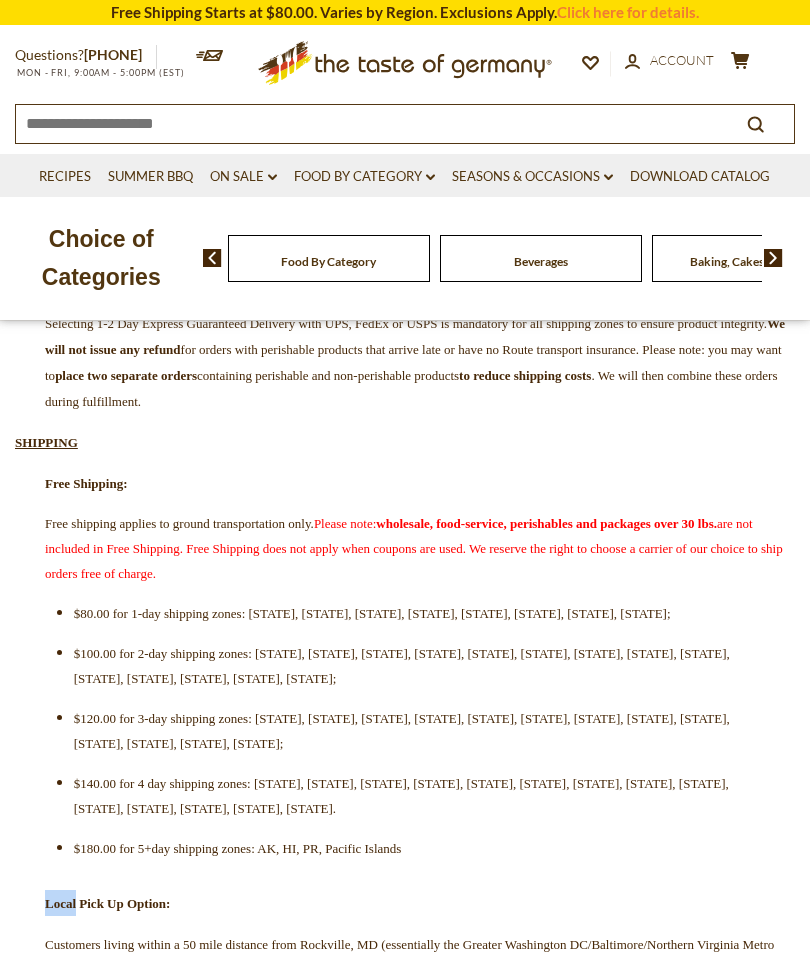 click on "CURRENT FULFILLMENT TIMES:
Orders without Perishable  Products: Your order should ship within 2-3 days after receipt.
Orders with Perishable and Chocolate Products Orders containing perishables (sausages, cheese, cold cuts, refrigerated herring, pretzels, pretzel buns) or meltable chocolate products, will ship only on a Monday or Tuesday.
Selecting 1-2 Day Express Guaranteed Delivery with UPS, FedEx or USPS is mandatory for all shipping zones to ensure product integrity.   We will not issue any refund  for orders with perishable products that arrive late or have no Route transport insurance. Please note: you may want to  place two separate orders  containing perishable and non-perishable products  to reduce shipping costs . We will then combine these orders during fulfillment.
SHIPPING
Free Shipping:
Free shipping applies to ground transportation only.   Please note:  wholesale, food-service, perishables and packages over 30 lbs.
Local Pick Up Option:" at bounding box center [405, 2703] 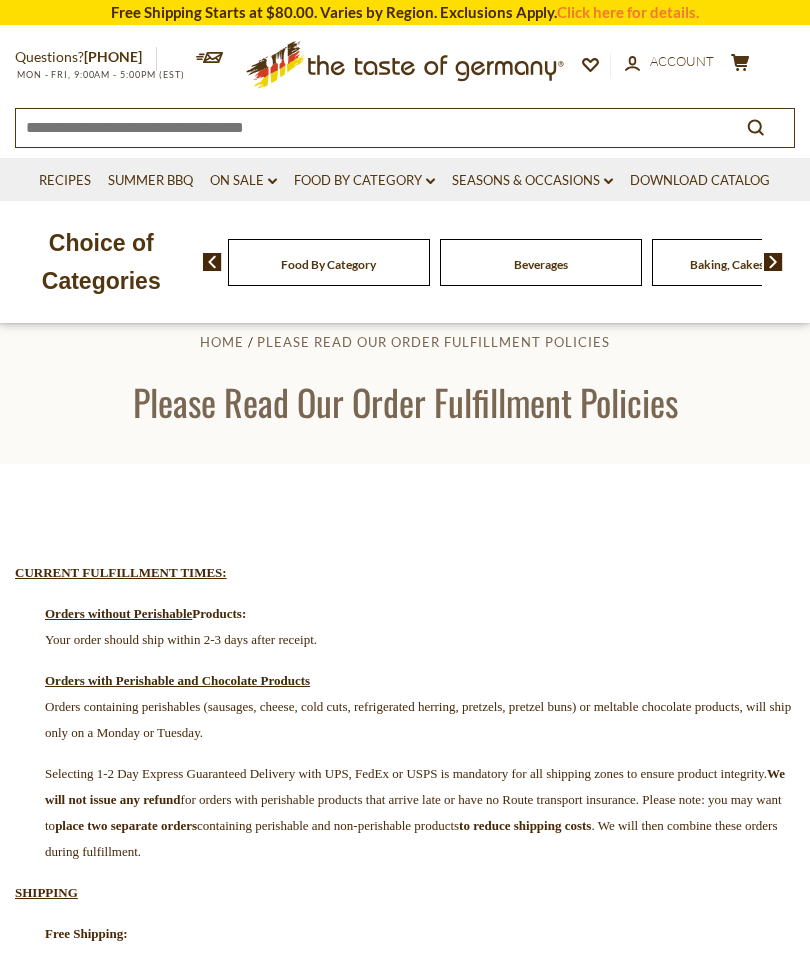scroll, scrollTop: 0, scrollLeft: 0, axis: both 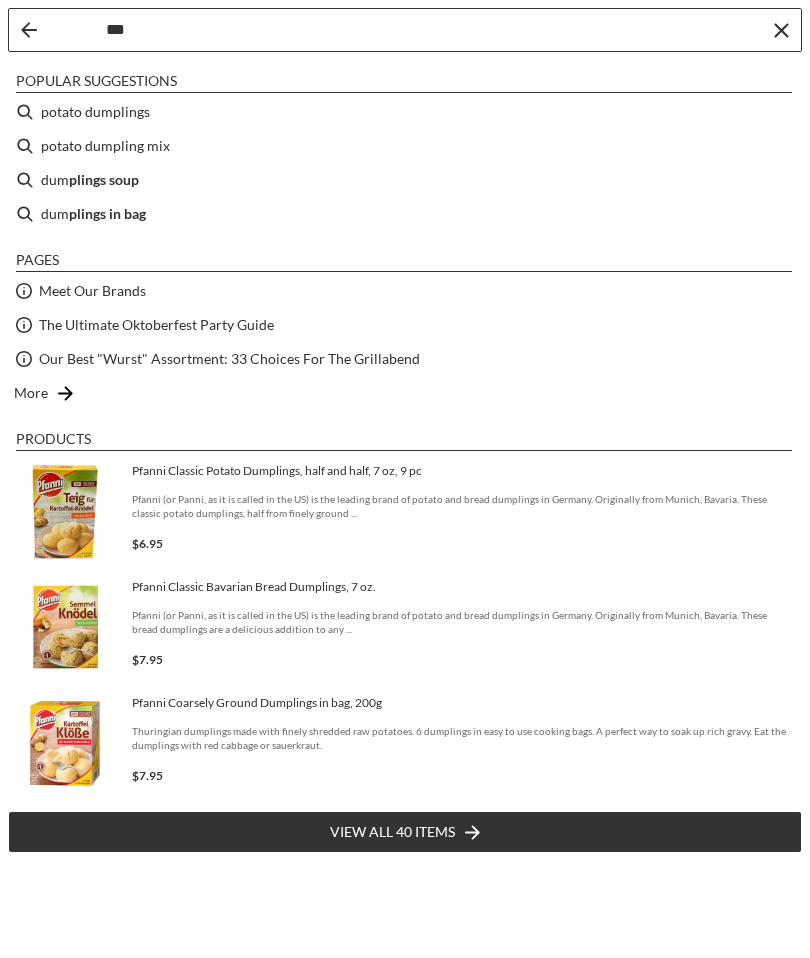 type on "***" 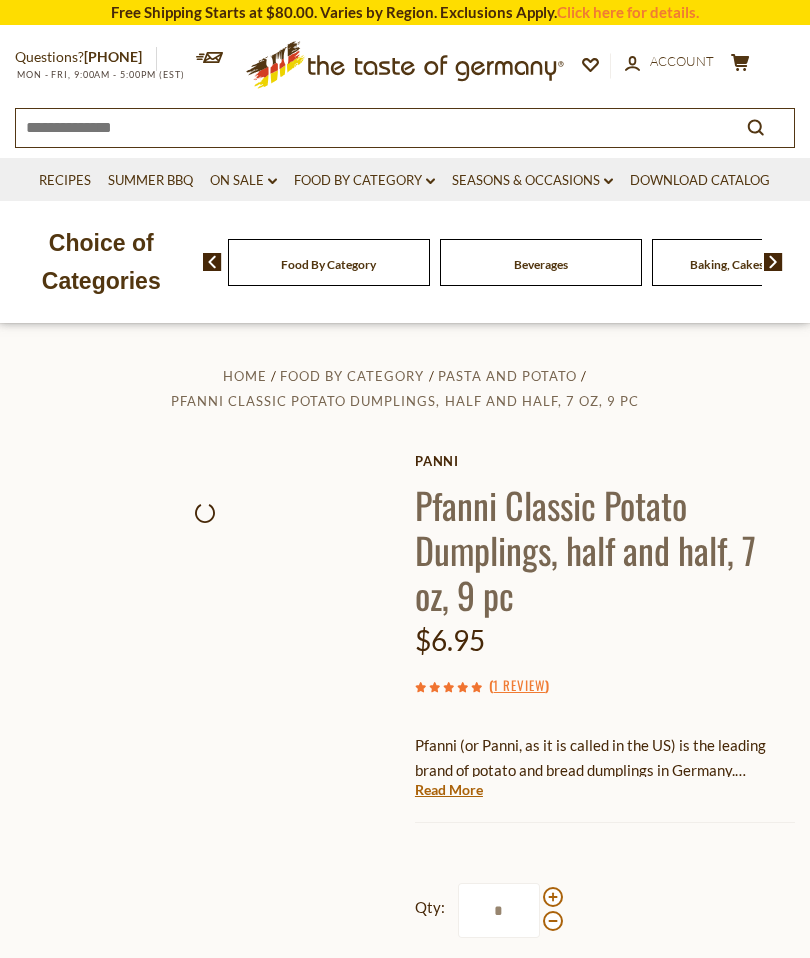 scroll, scrollTop: 587, scrollLeft: 0, axis: vertical 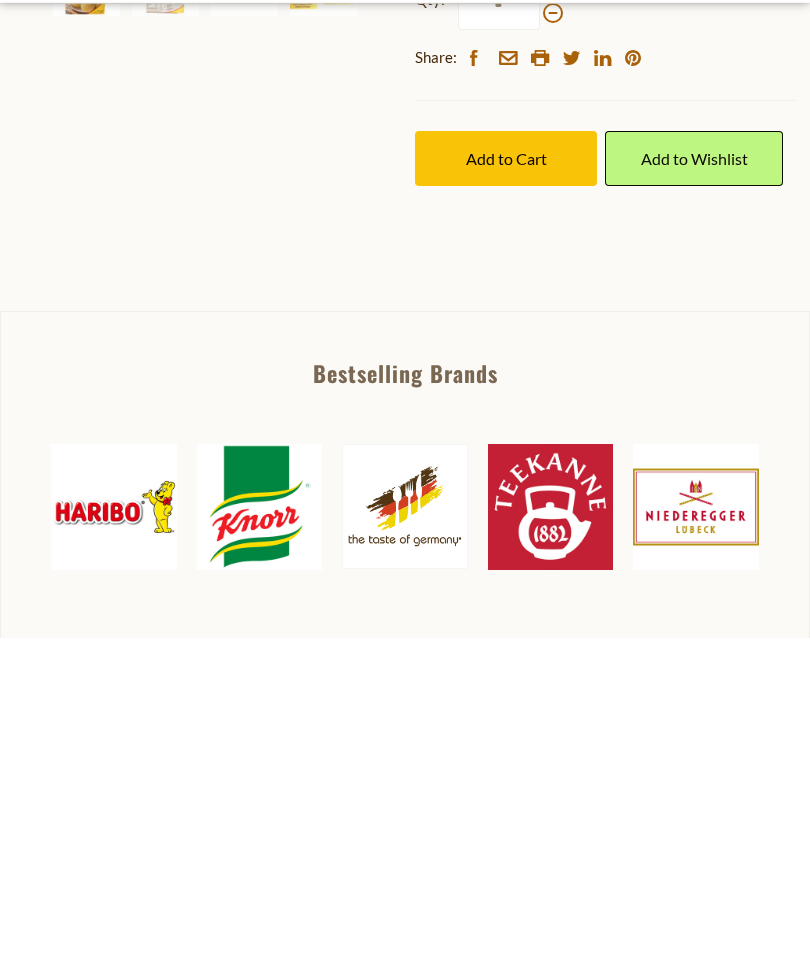 click on "Read More" at bounding box center [449, 203] 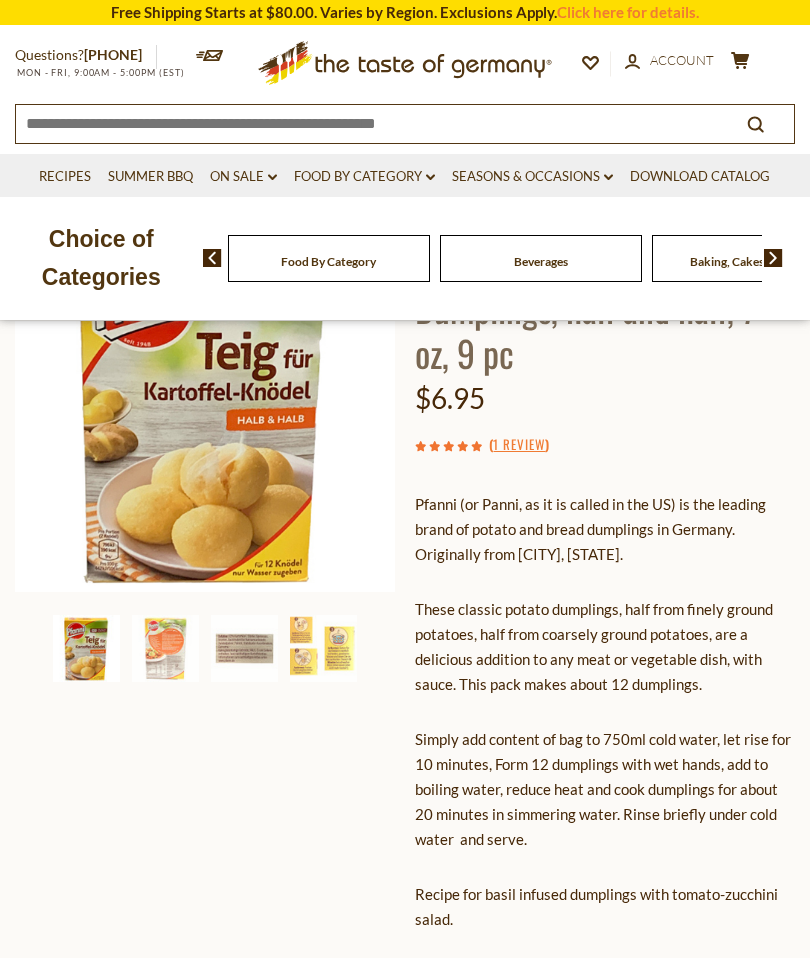 scroll, scrollTop: 237, scrollLeft: 0, axis: vertical 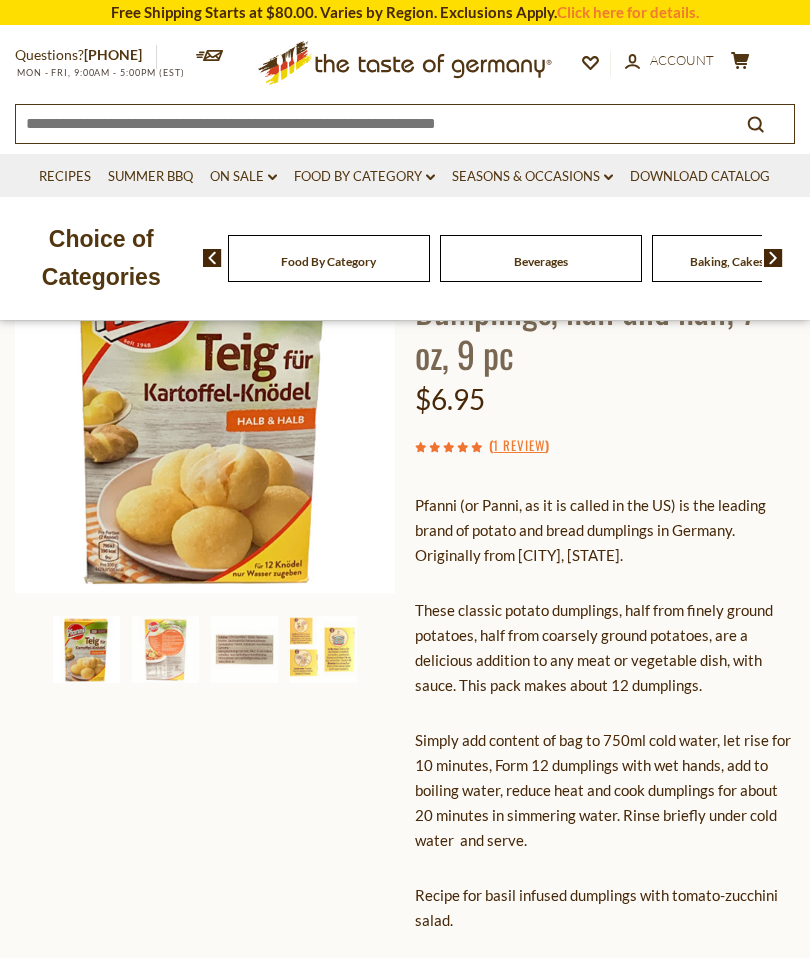 click at bounding box center (165, 649) 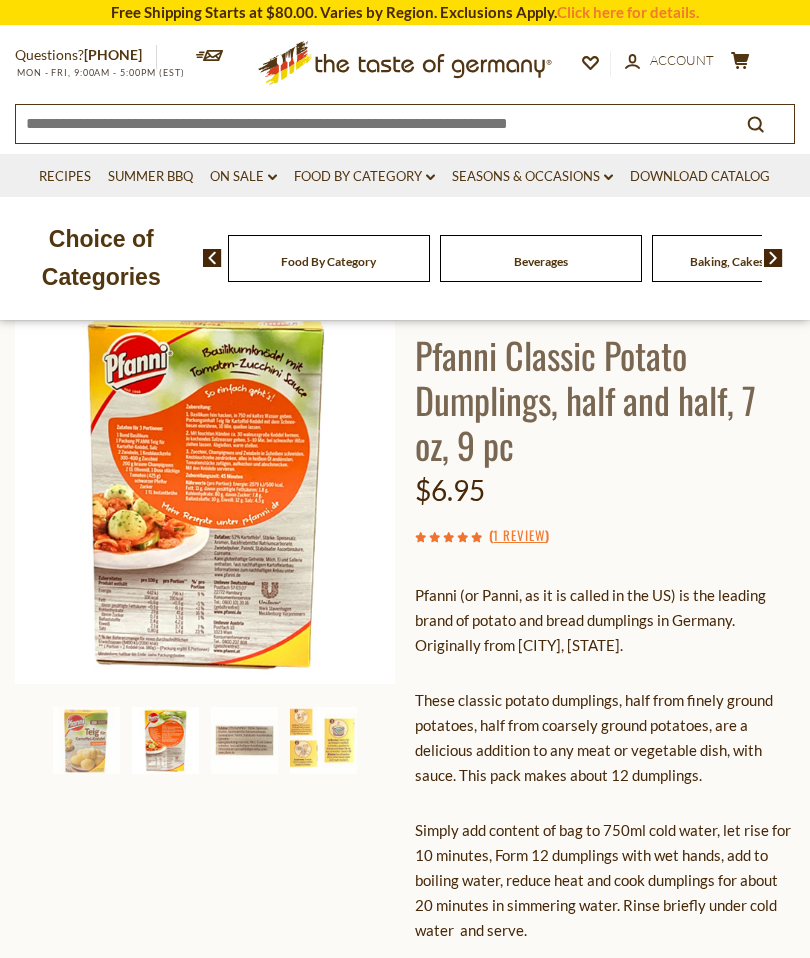 scroll, scrollTop: 18, scrollLeft: 0, axis: vertical 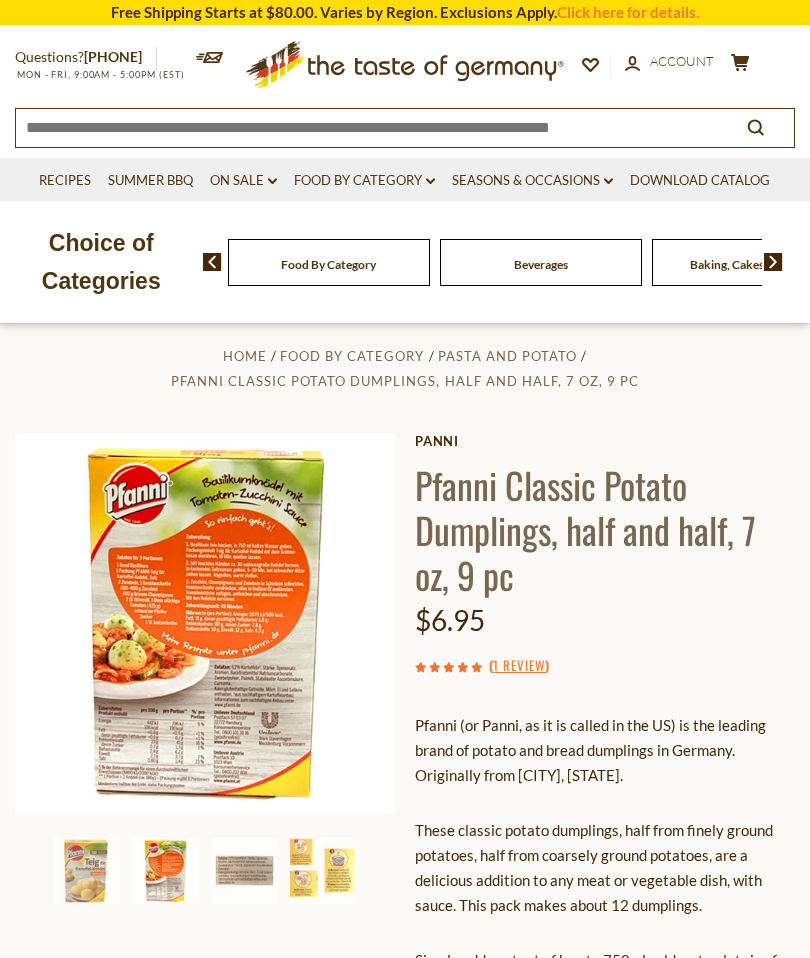 click on "1 Review" at bounding box center (519, 666) 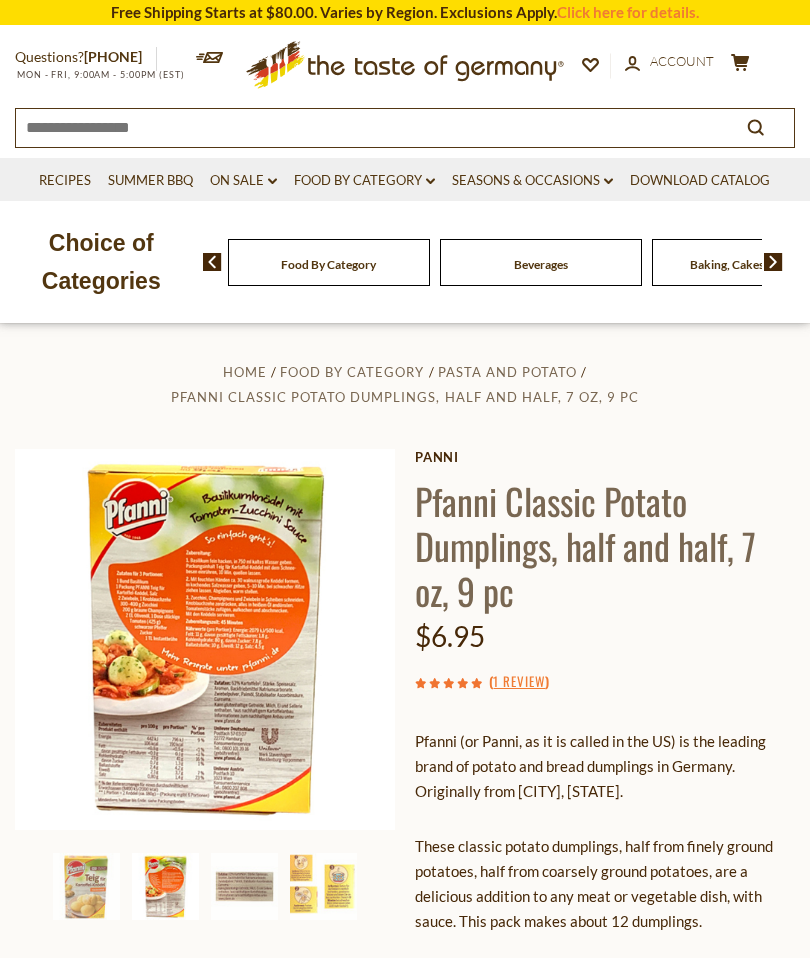 scroll, scrollTop: 0, scrollLeft: 0, axis: both 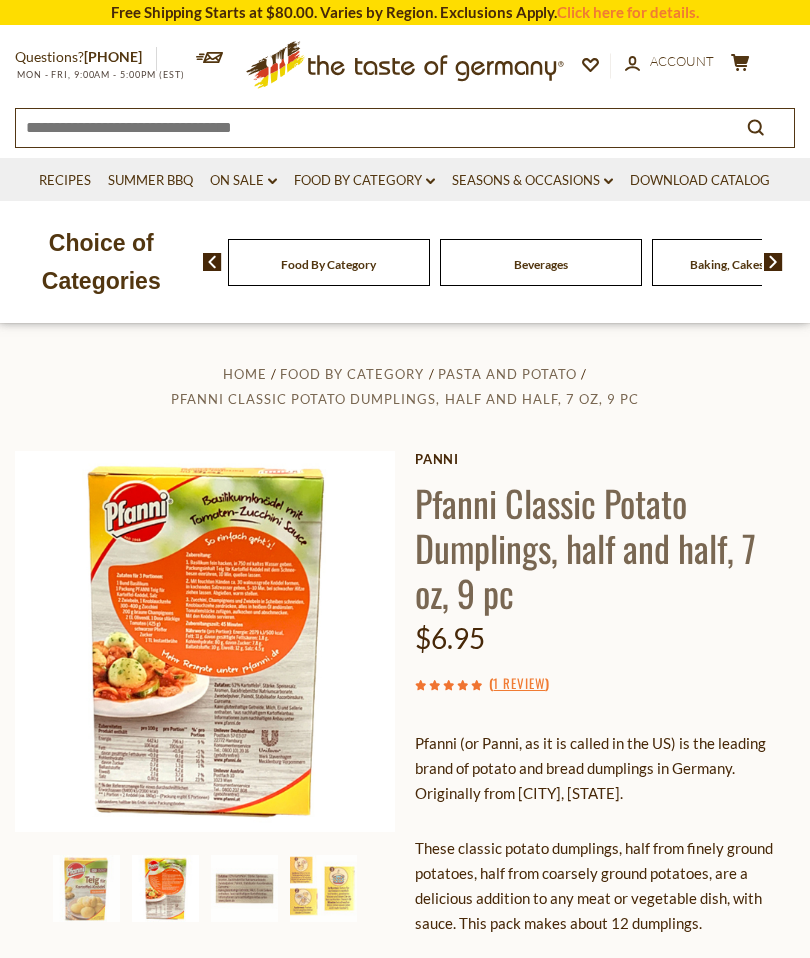 click on "Pfanni Classic Potato Dumplings, half and half, 7 oz, 9 pc" at bounding box center [605, 547] 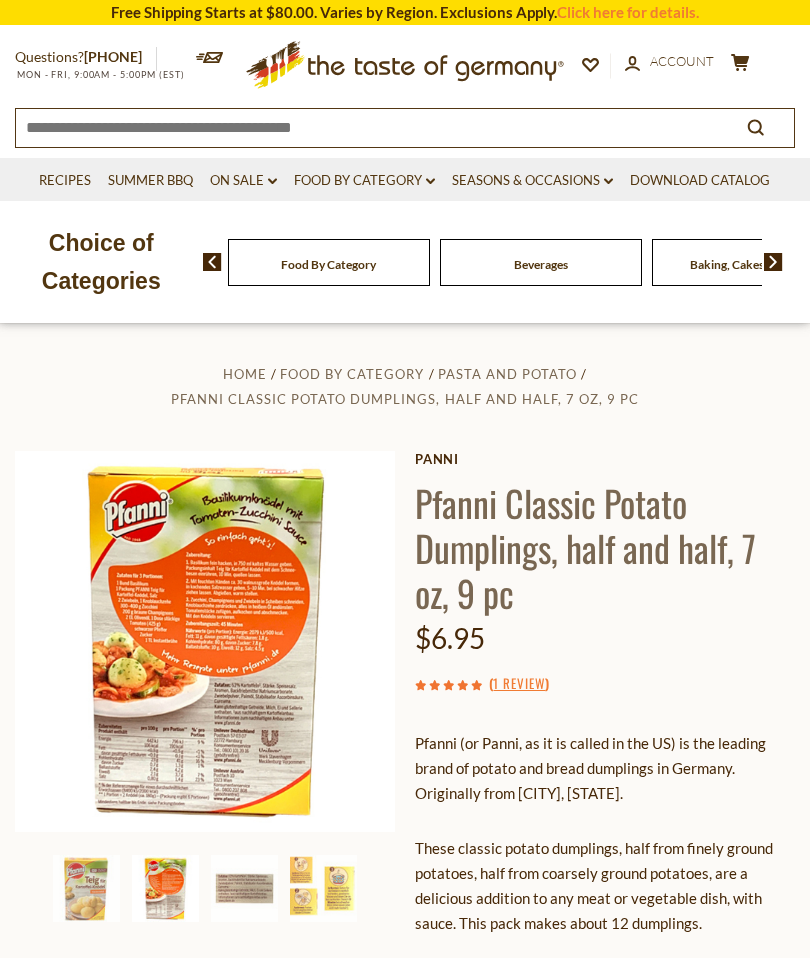 click on "Pfanni Classic Potato Dumplings, half and half, 7 oz, 9 pc" at bounding box center [605, 547] 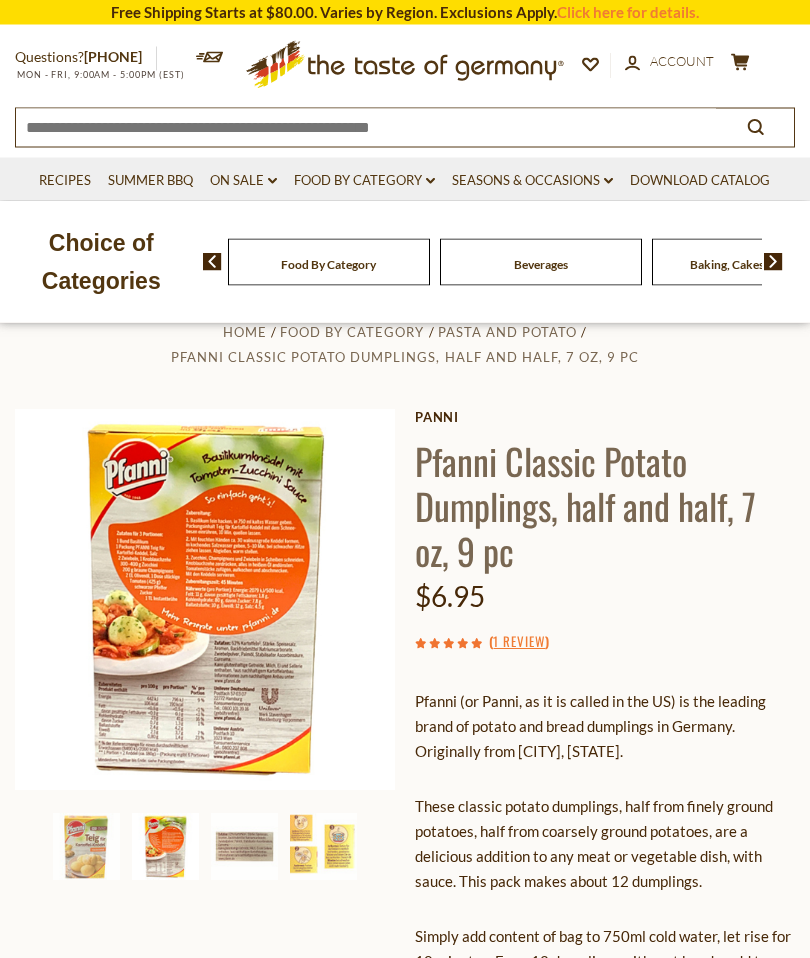 scroll, scrollTop: 45, scrollLeft: 0, axis: vertical 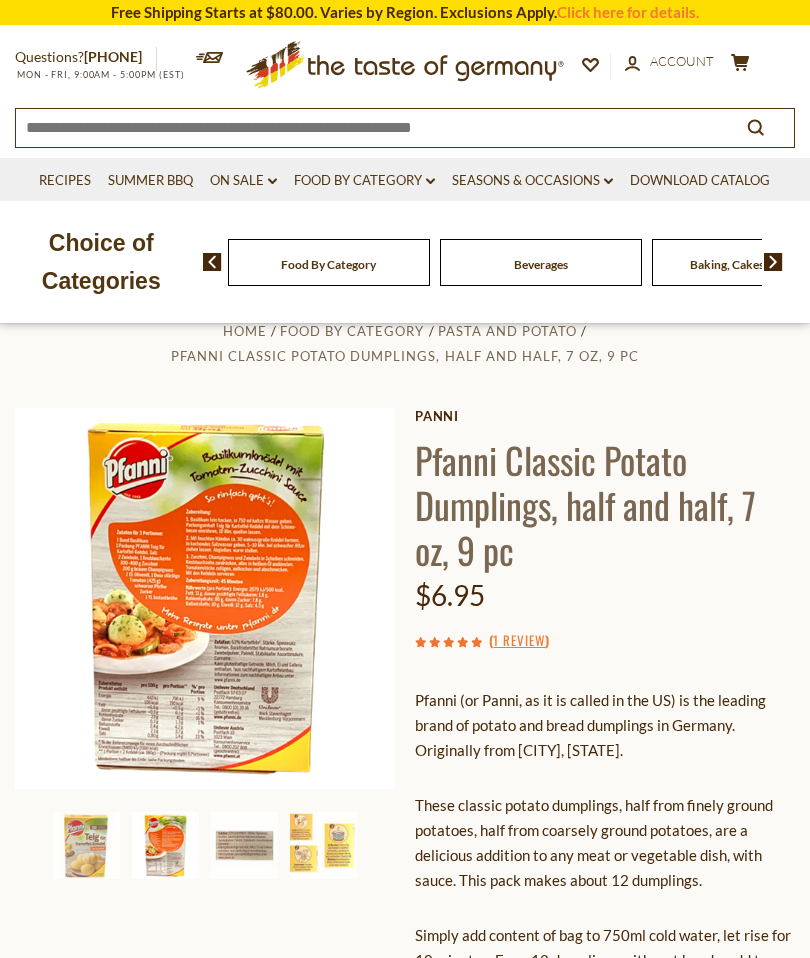 click at bounding box center [323, 845] 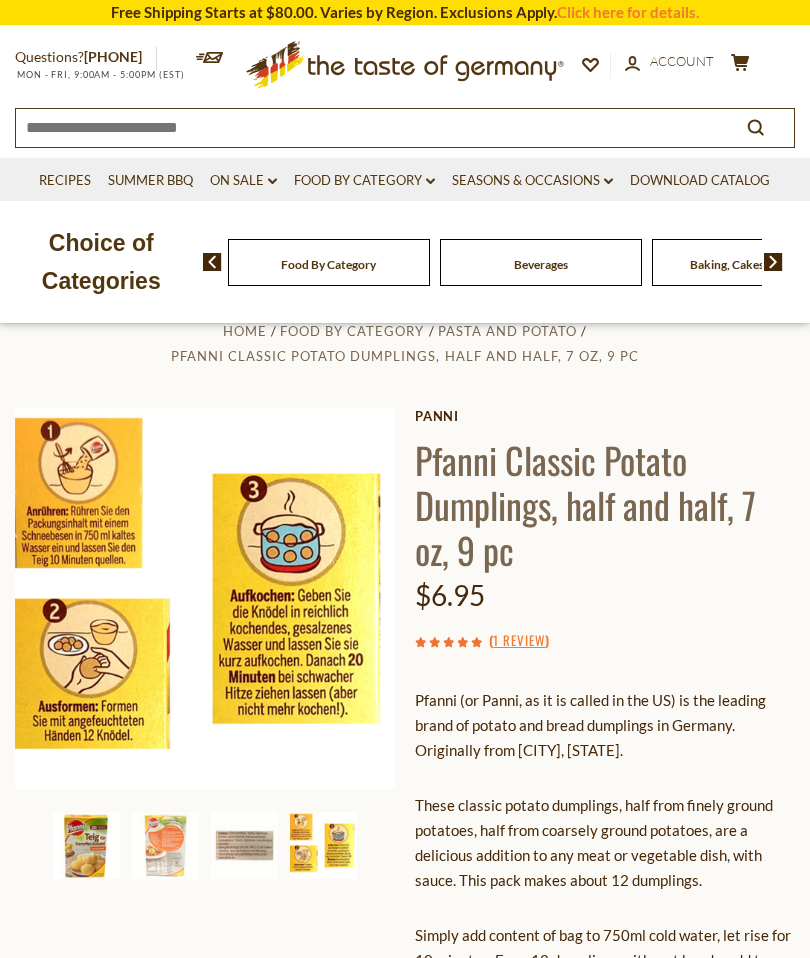 click at bounding box center (86, 845) 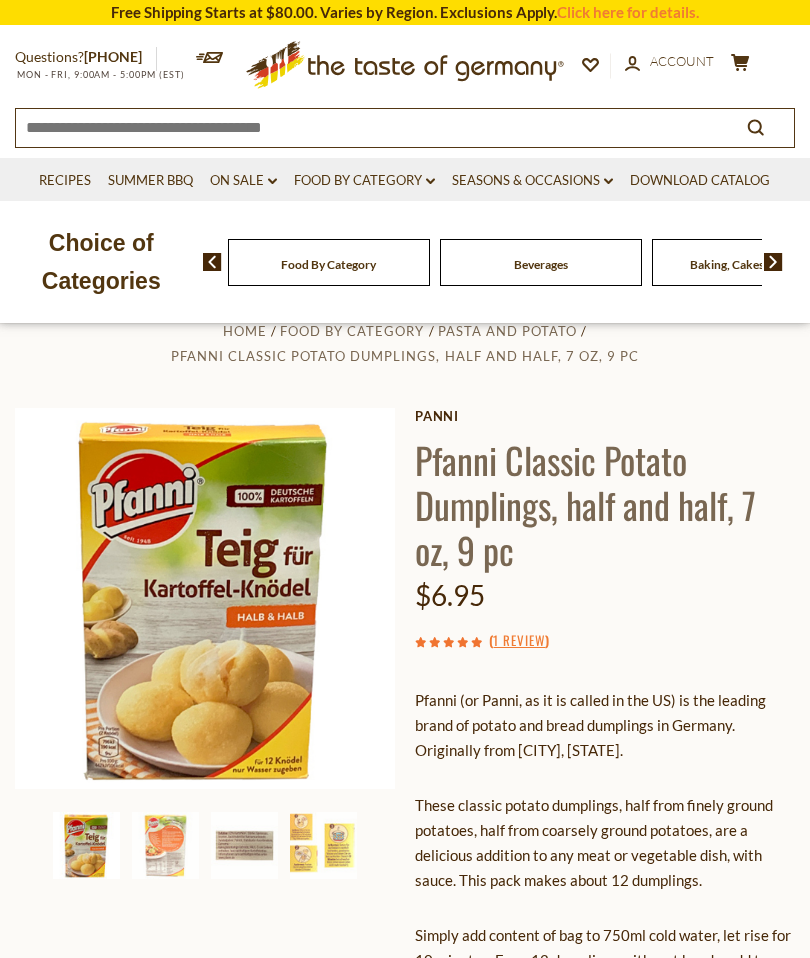 click at bounding box center (165, 845) 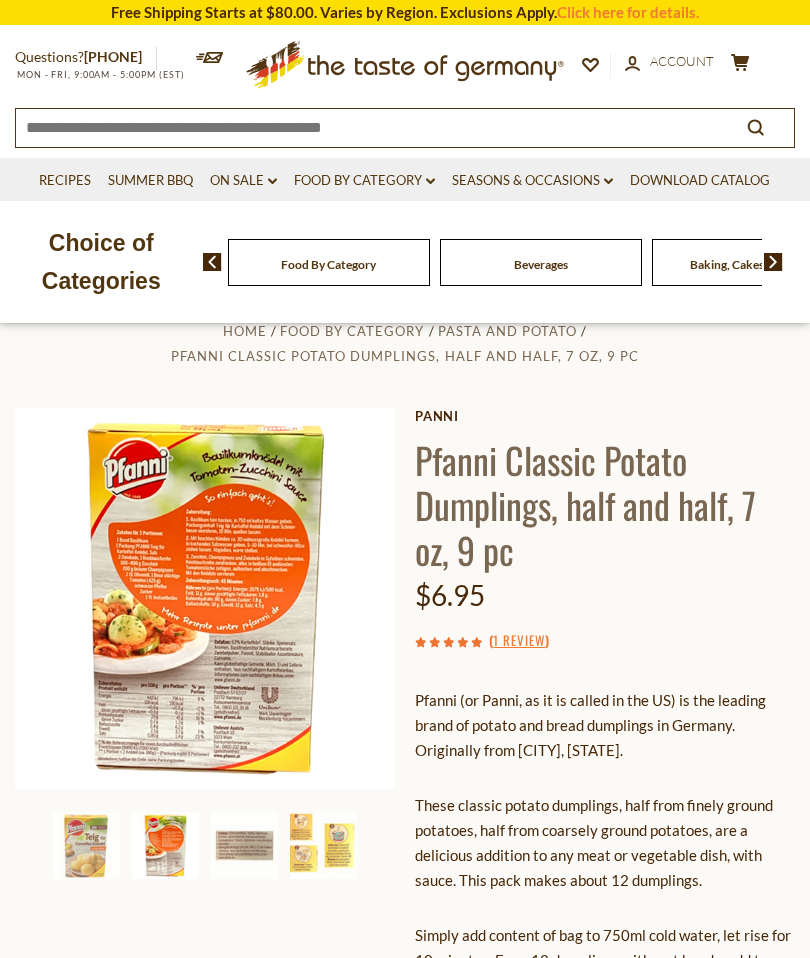 click at bounding box center [244, 845] 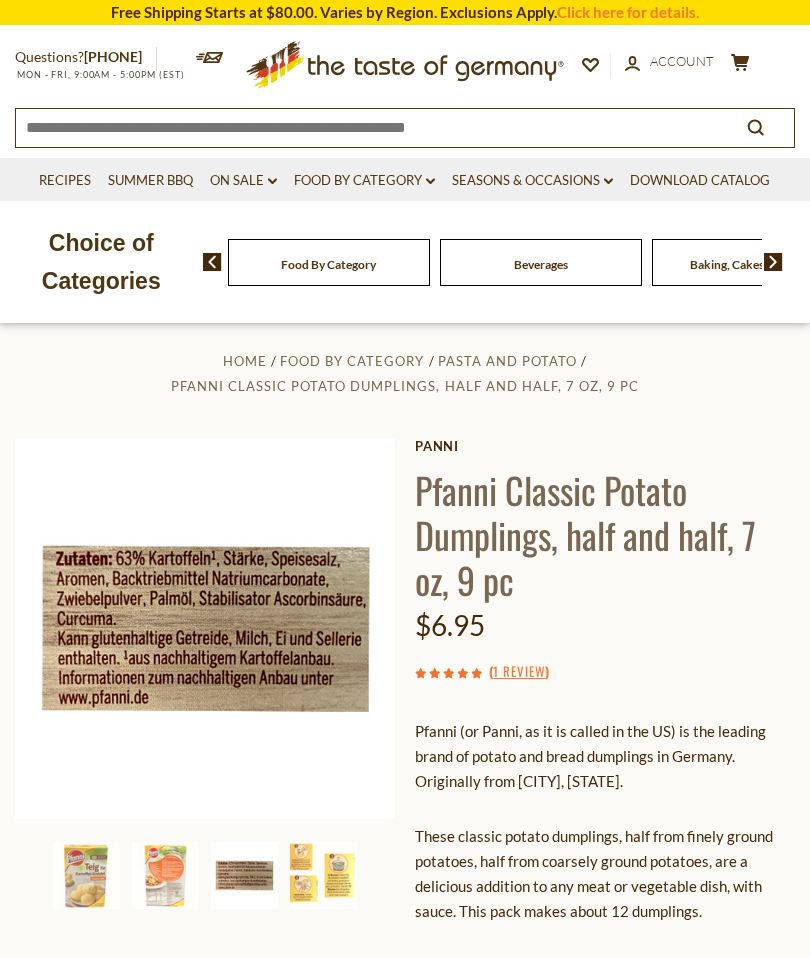 scroll, scrollTop: 0, scrollLeft: 0, axis: both 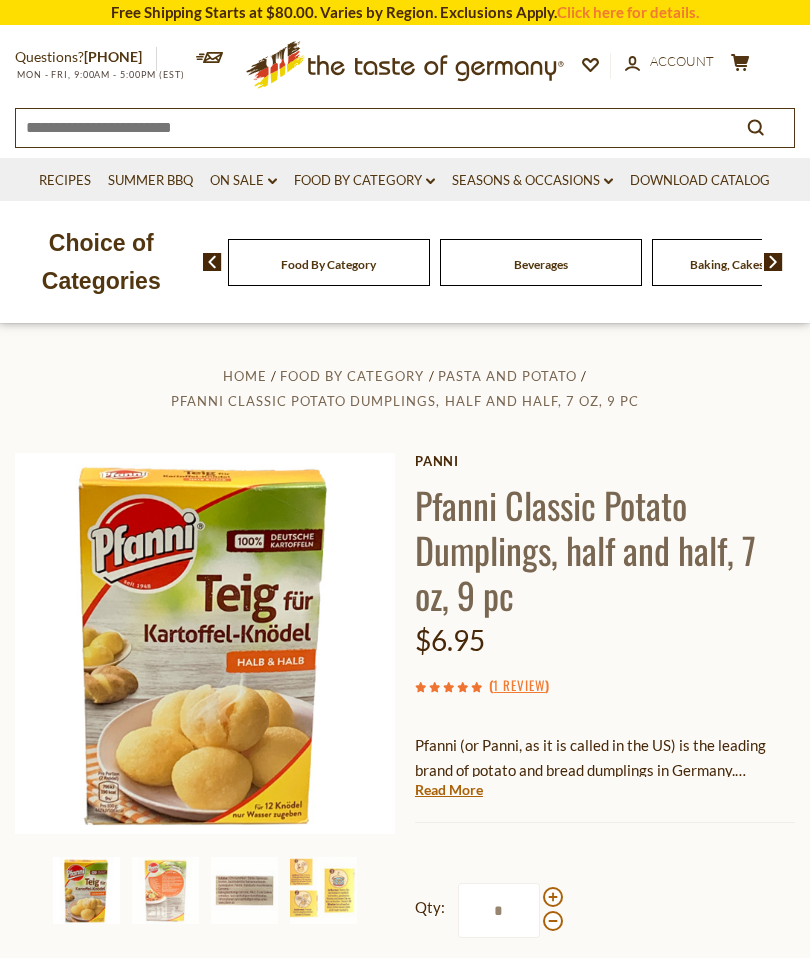 click on "On Sale
dropdown_arrow" at bounding box center [243, 181] 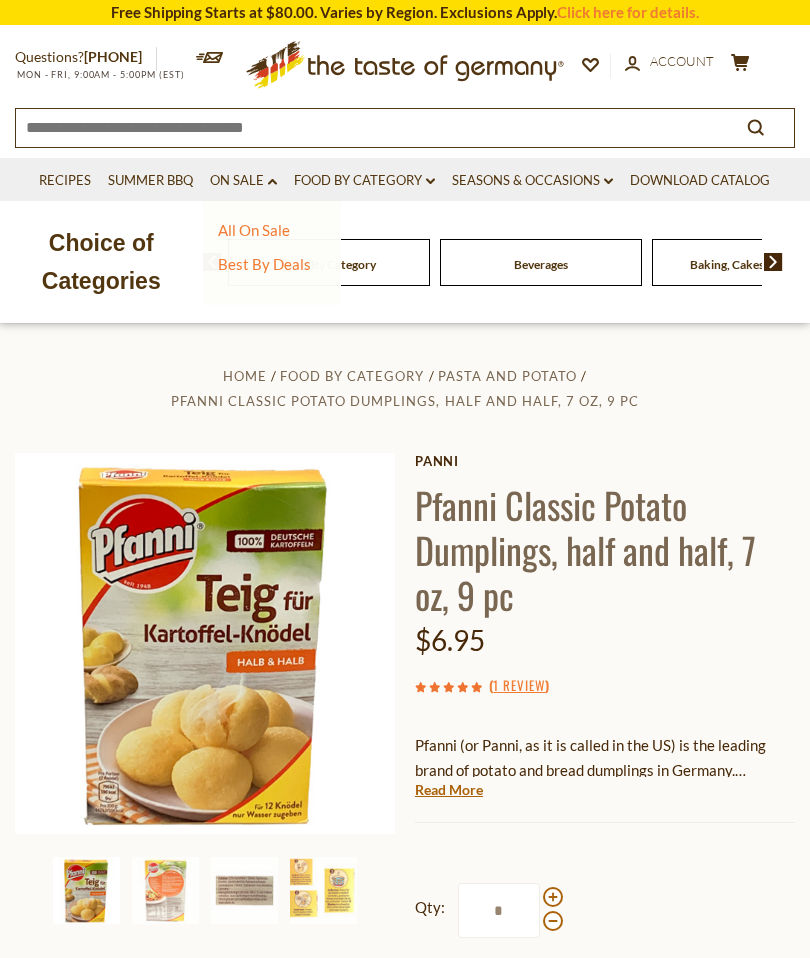 click on "All On Sale" at bounding box center (254, 230) 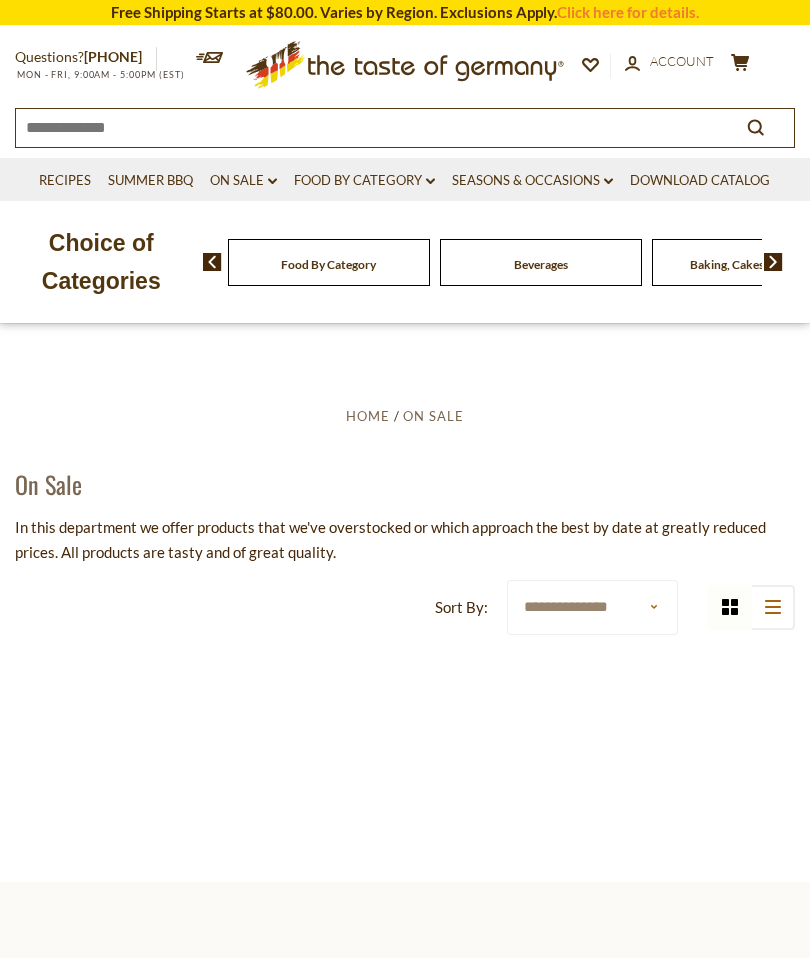 scroll, scrollTop: 0, scrollLeft: 0, axis: both 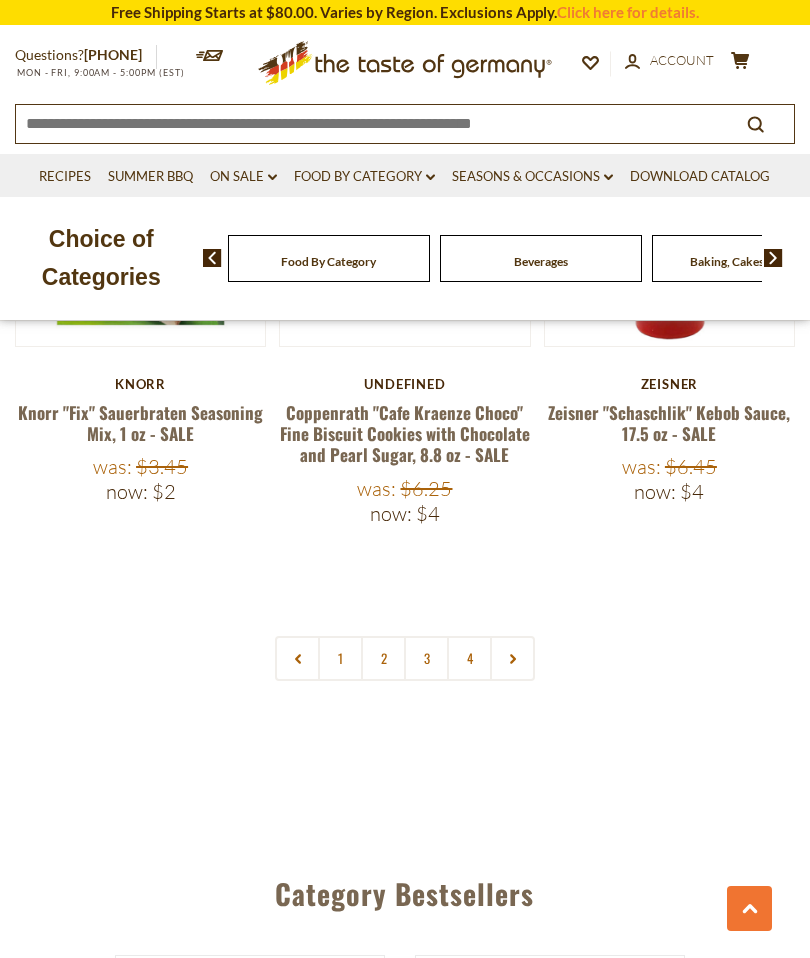 click on "2" at bounding box center (383, 658) 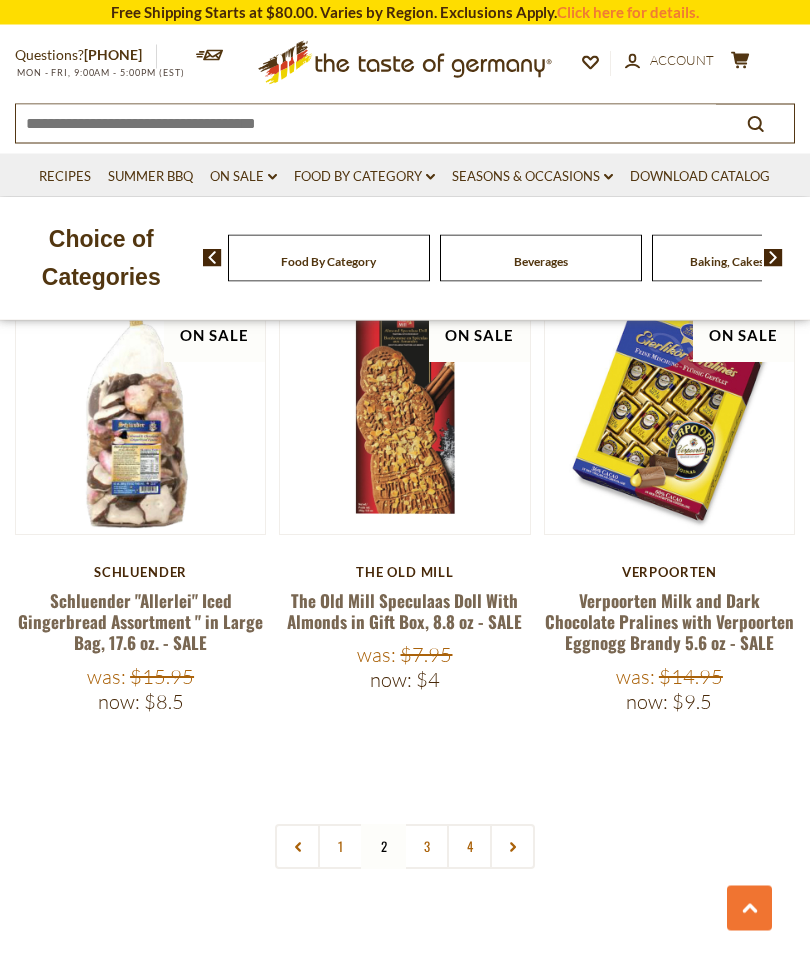 scroll, scrollTop: 5752, scrollLeft: 0, axis: vertical 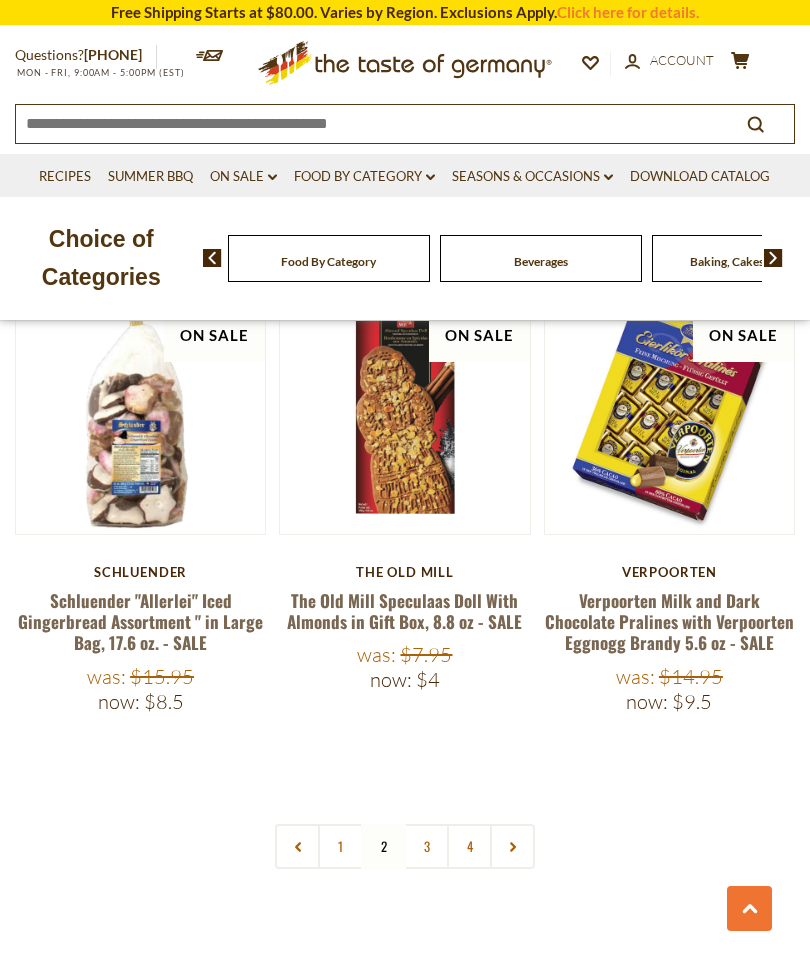 click on "3" at bounding box center (426, 846) 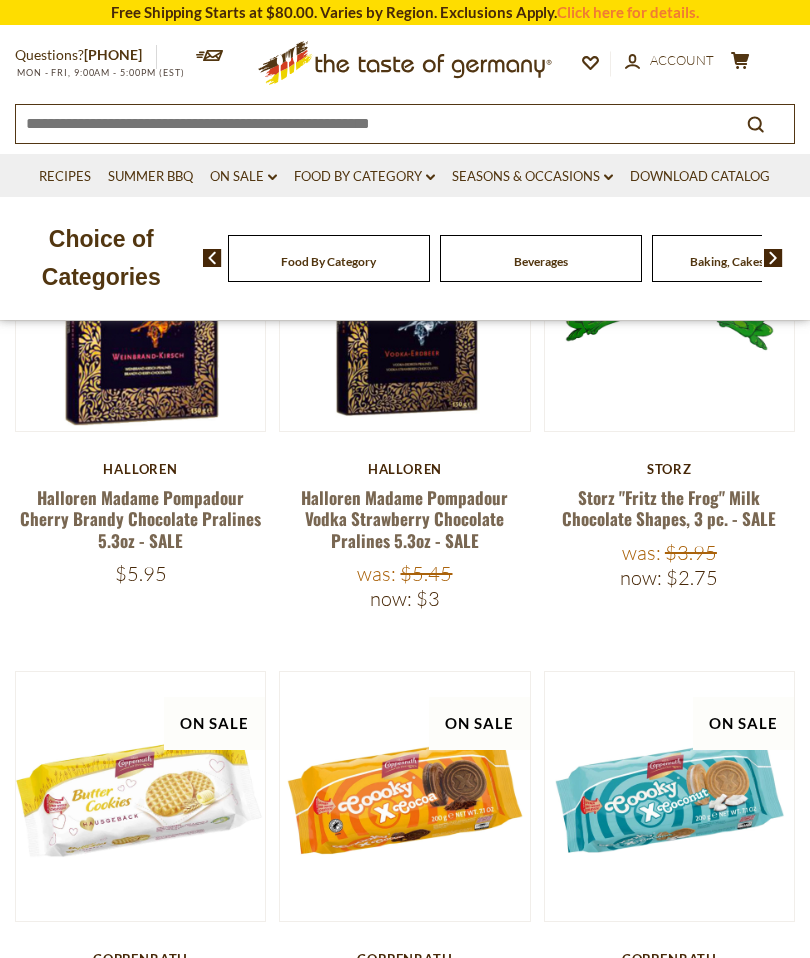 scroll, scrollTop: 451, scrollLeft: 0, axis: vertical 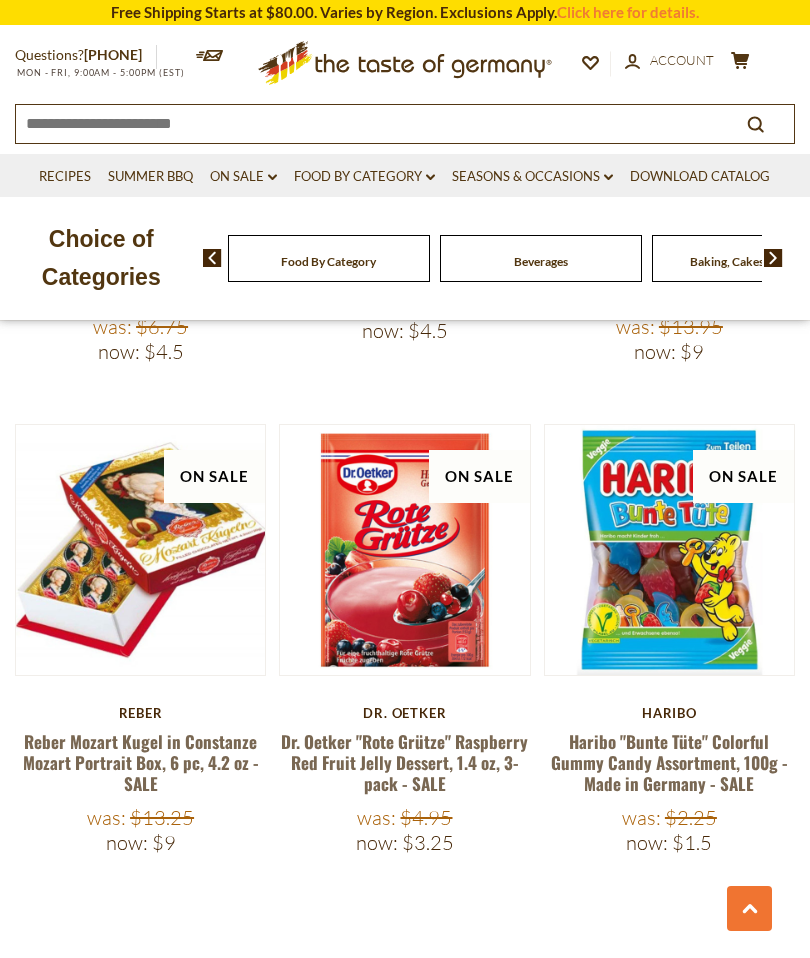 click on "4" at bounding box center [469, 987] 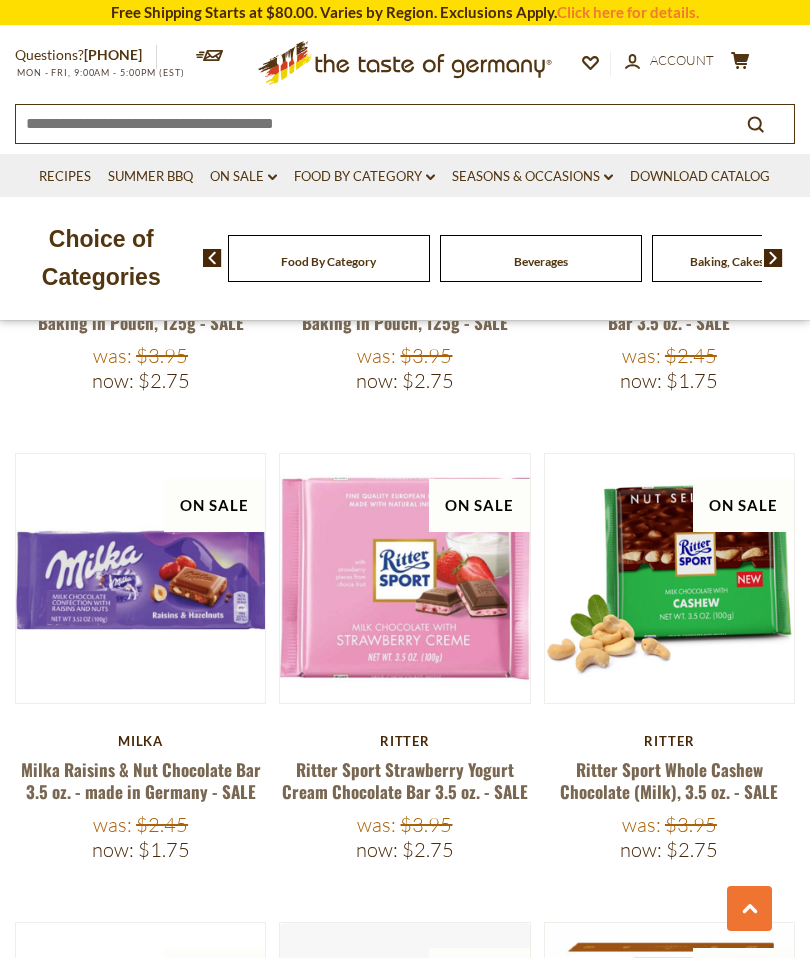 scroll, scrollTop: 0, scrollLeft: 0, axis: both 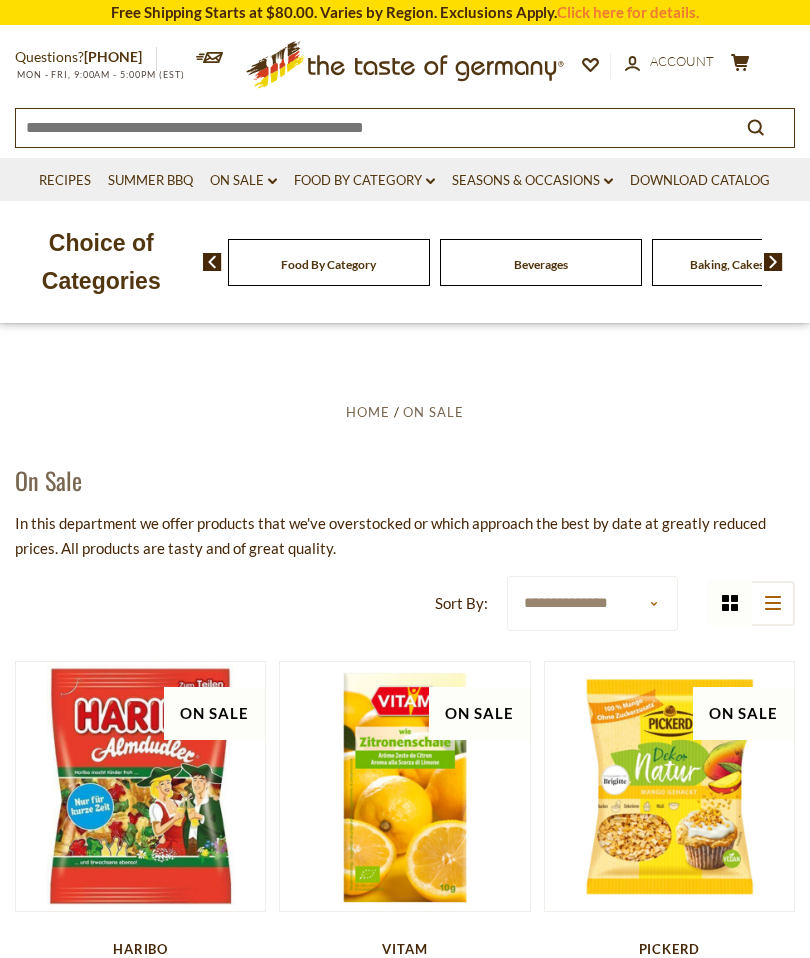 click on "Recipes" at bounding box center [65, 181] 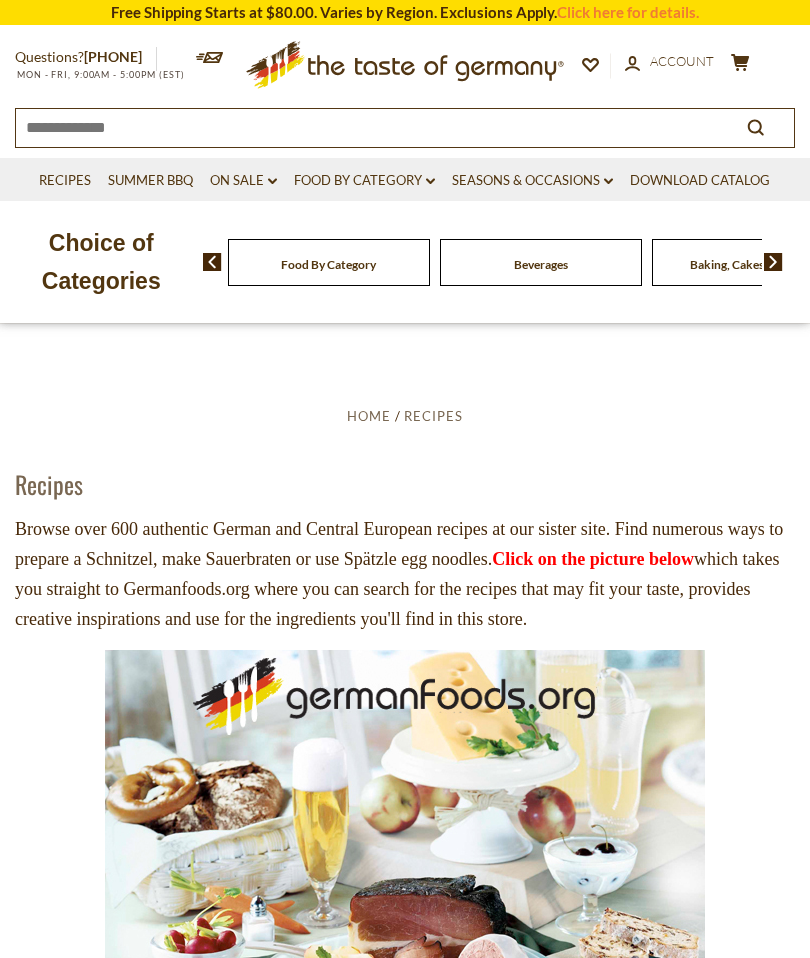 scroll, scrollTop: 0, scrollLeft: 0, axis: both 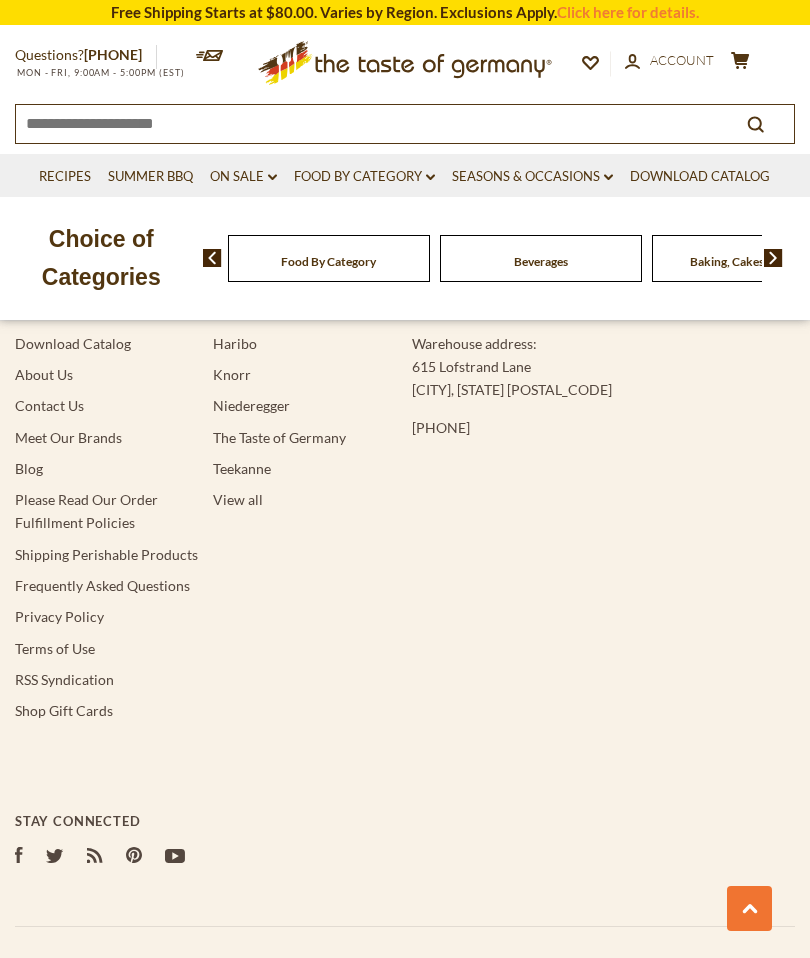 click on "Shipping Perishable Products" at bounding box center [106, 554] 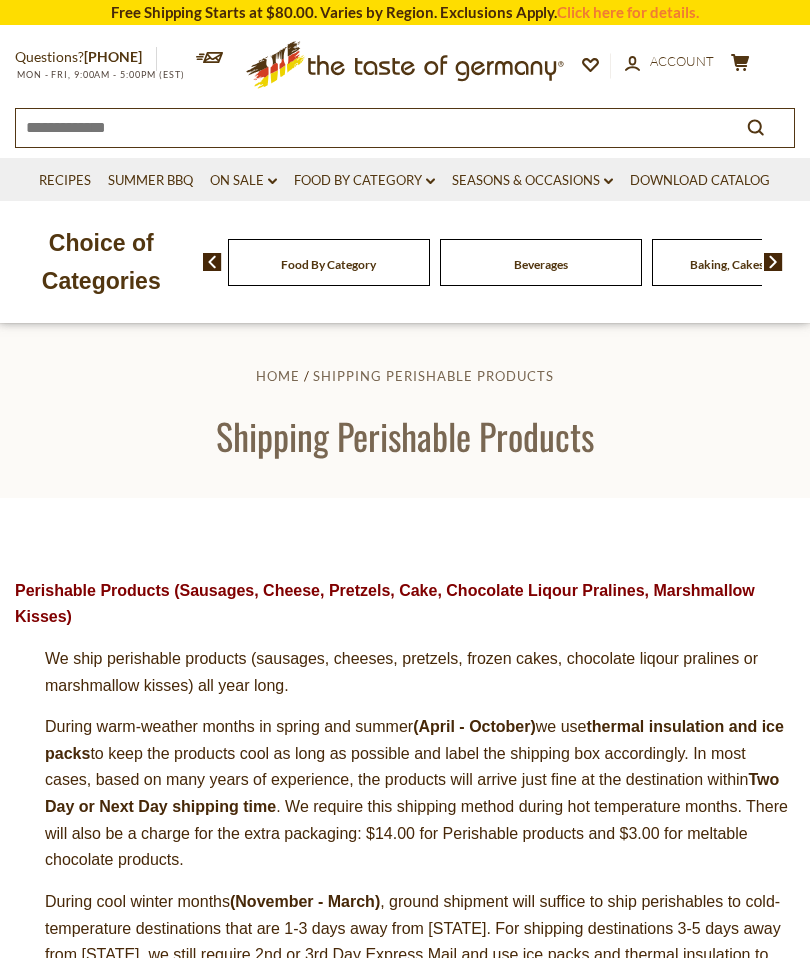 scroll, scrollTop: 0, scrollLeft: 0, axis: both 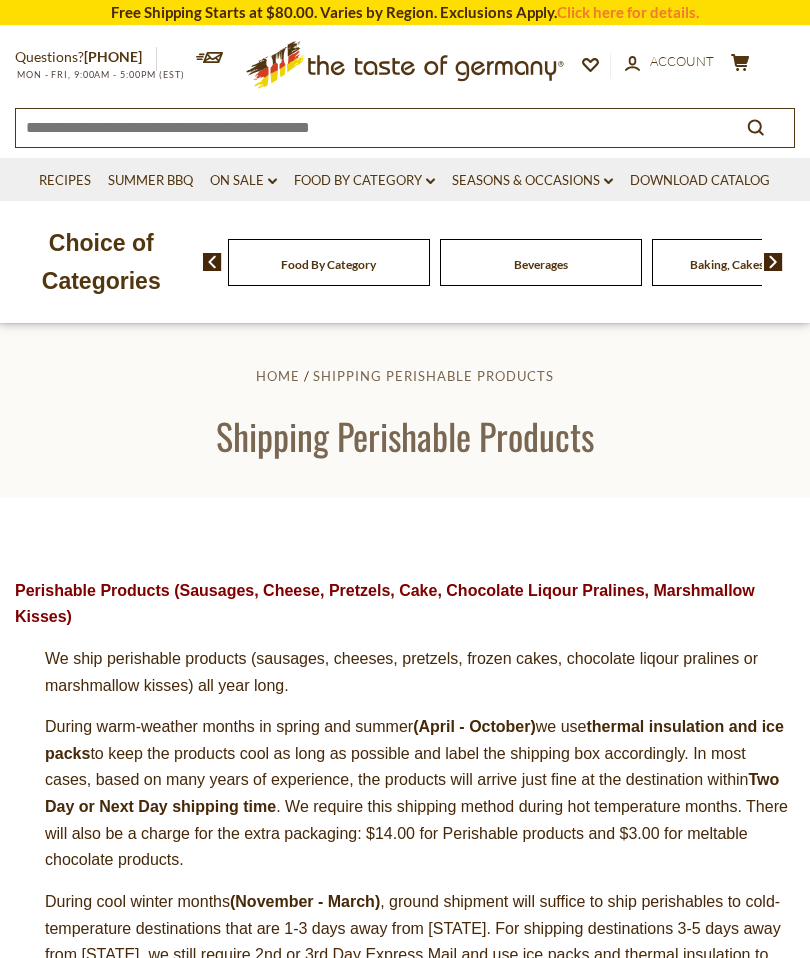 click on "Summer BBQ" at bounding box center (150, 181) 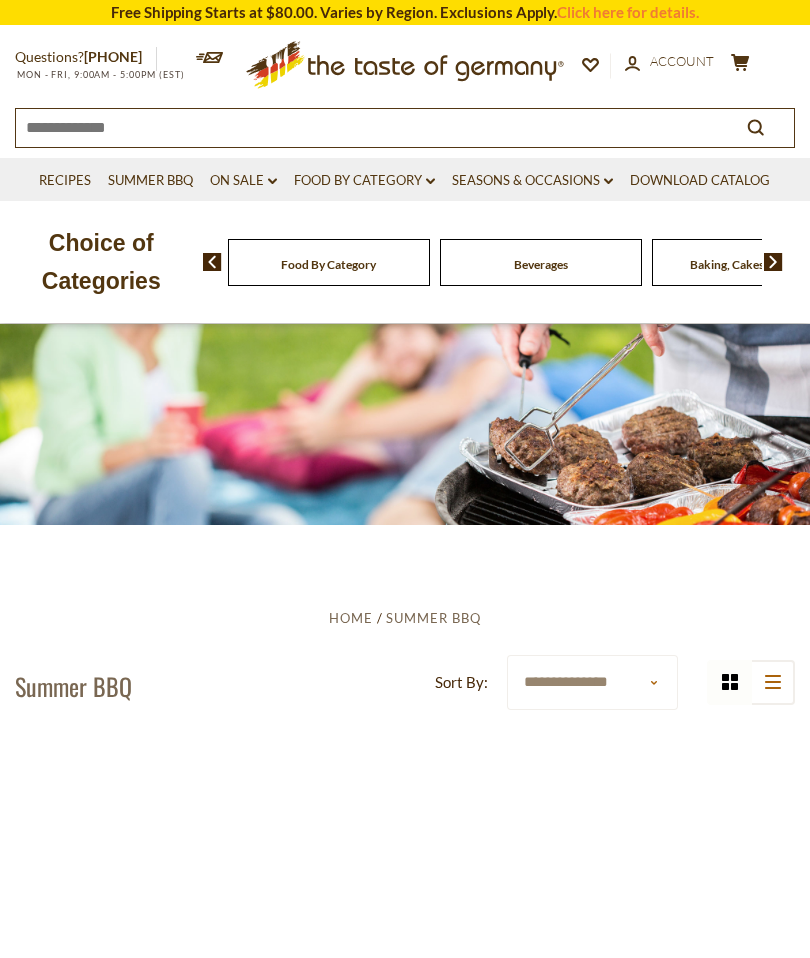 scroll, scrollTop: 0, scrollLeft: 0, axis: both 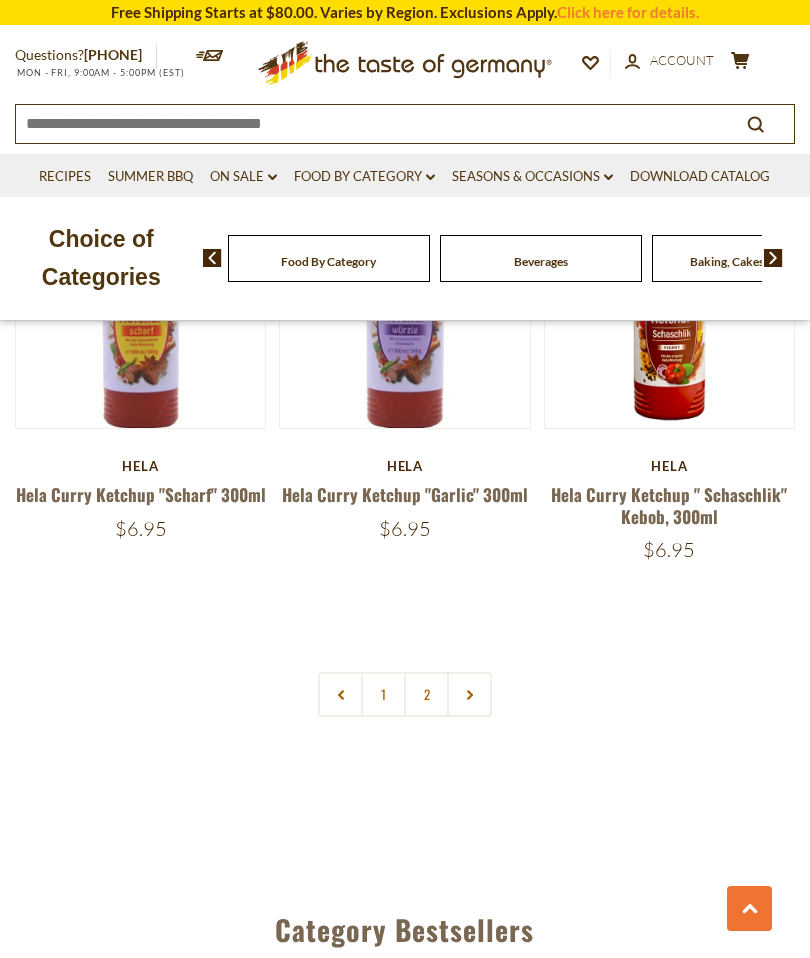 click on "2" at bounding box center (426, 694) 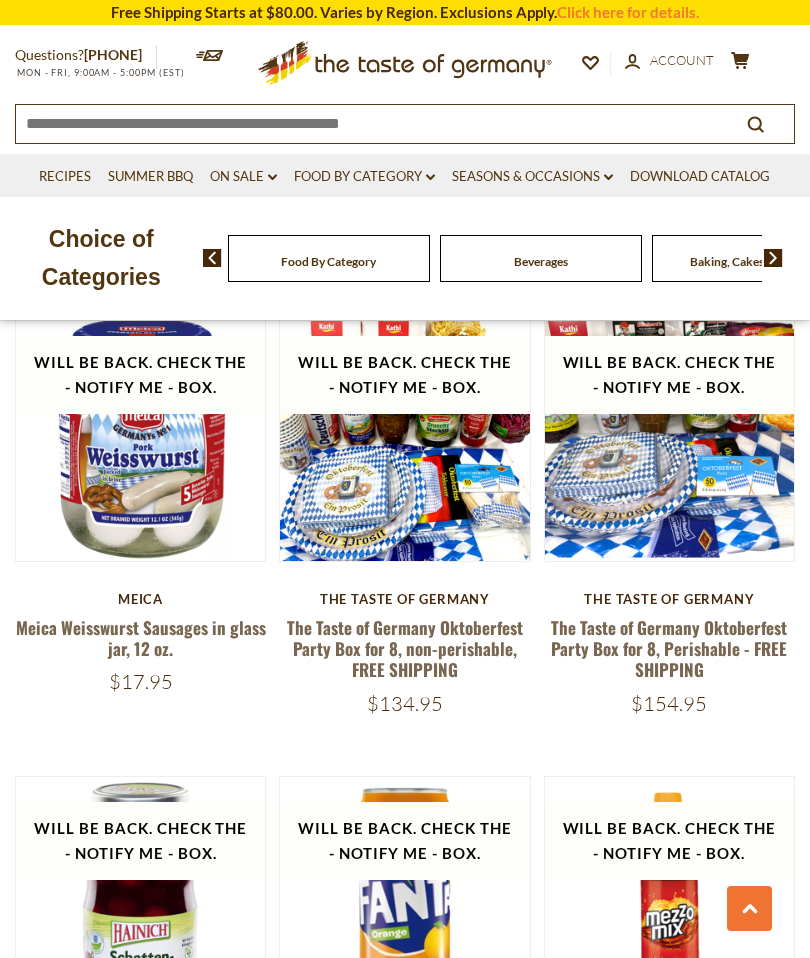 scroll, scrollTop: 1761, scrollLeft: 0, axis: vertical 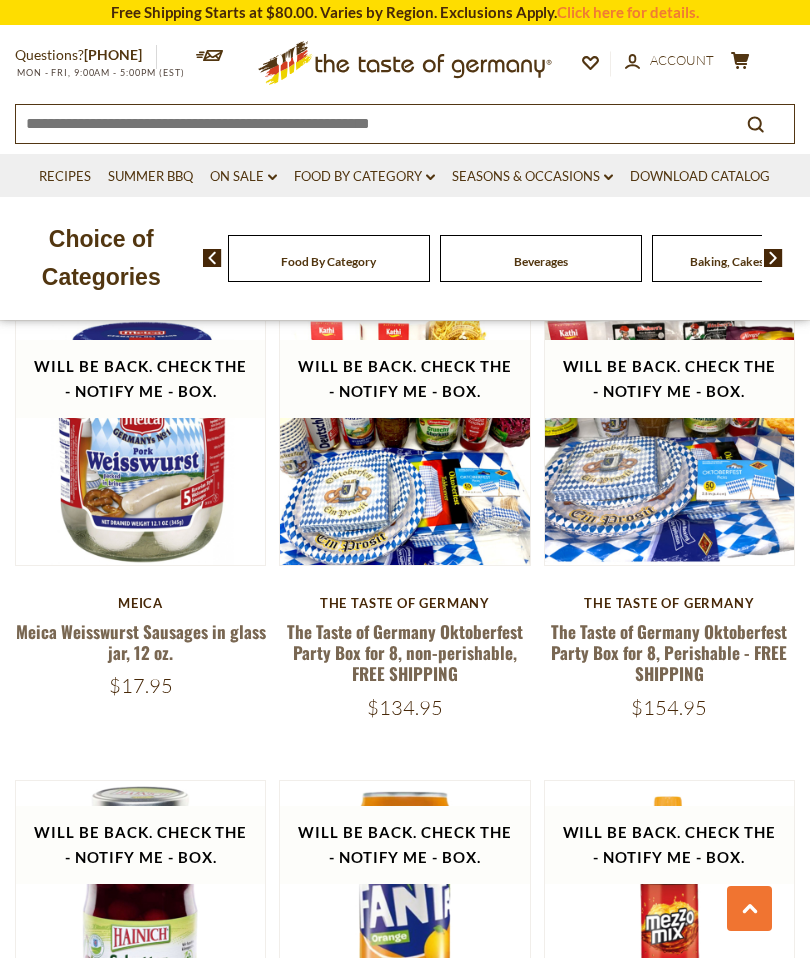 click on "Food By Category
dropdown_arrow" at bounding box center [364, 177] 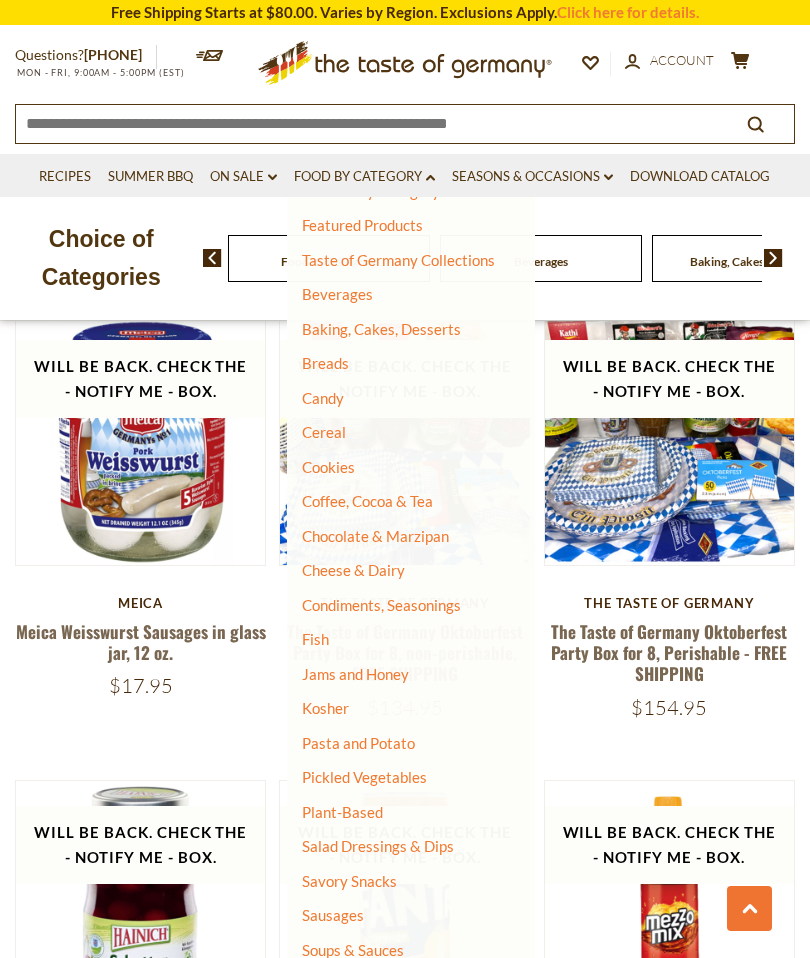 scroll, scrollTop: 34, scrollLeft: 0, axis: vertical 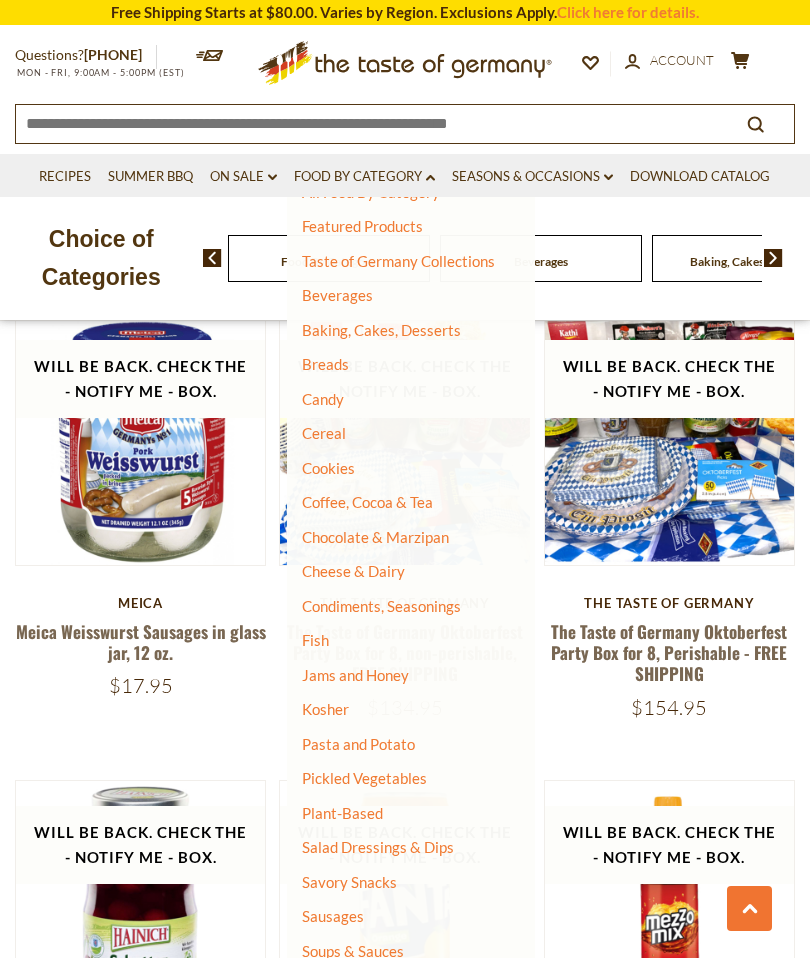click on "Jams and Honey" at bounding box center [355, 675] 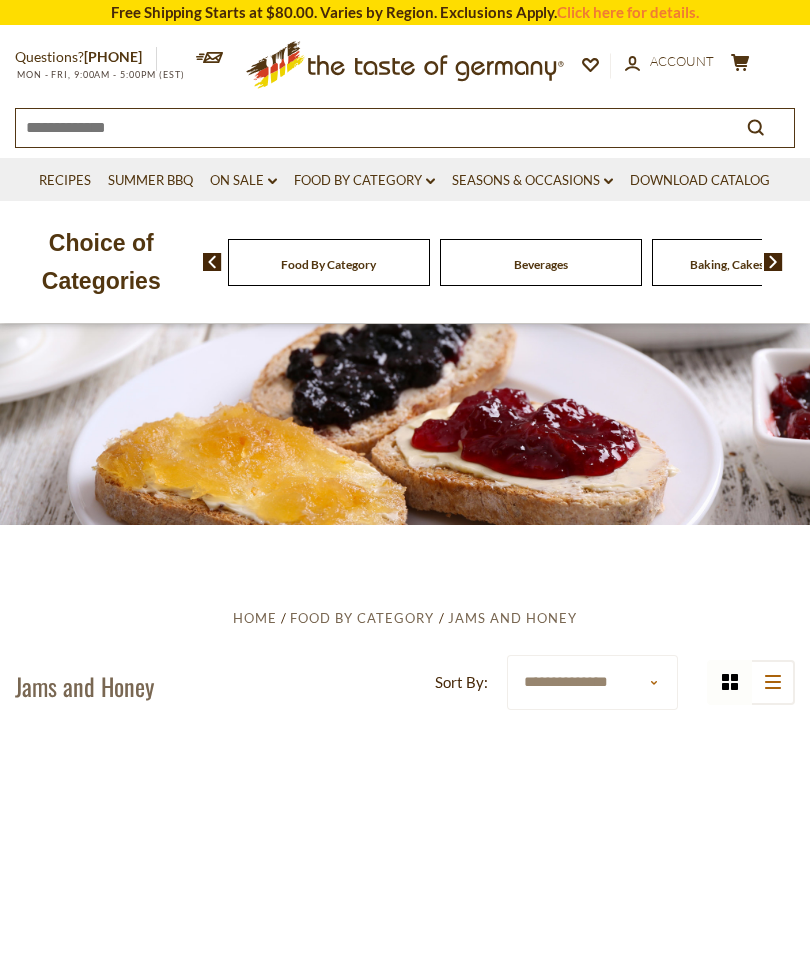 scroll, scrollTop: 0, scrollLeft: 0, axis: both 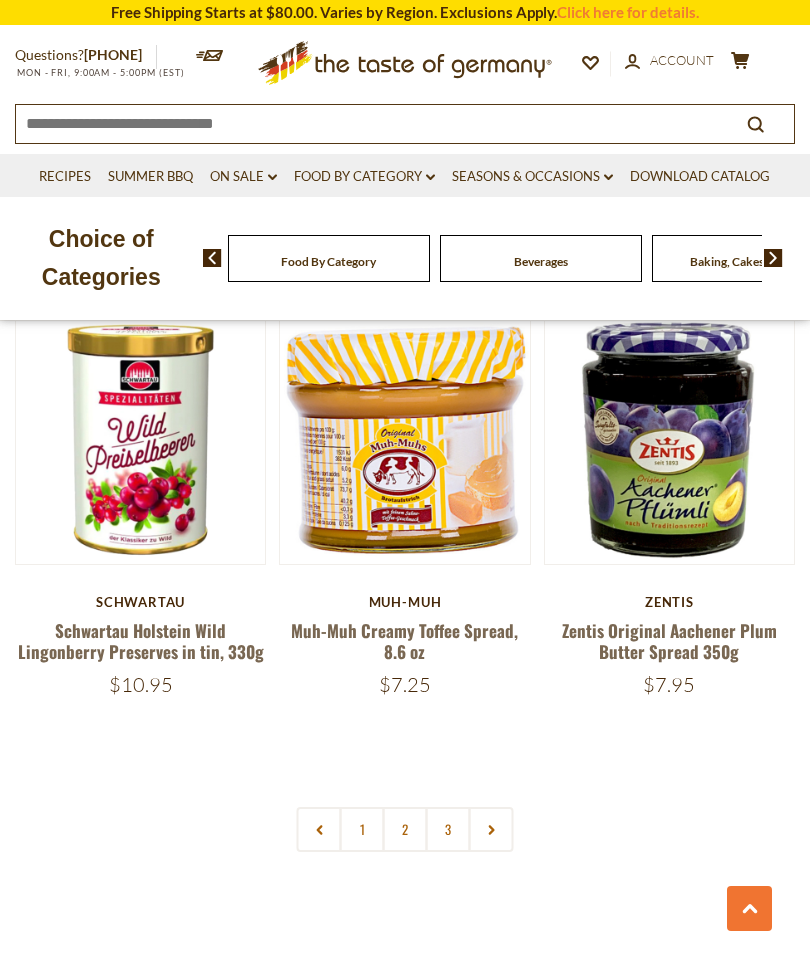 click on "2" at bounding box center (405, 829) 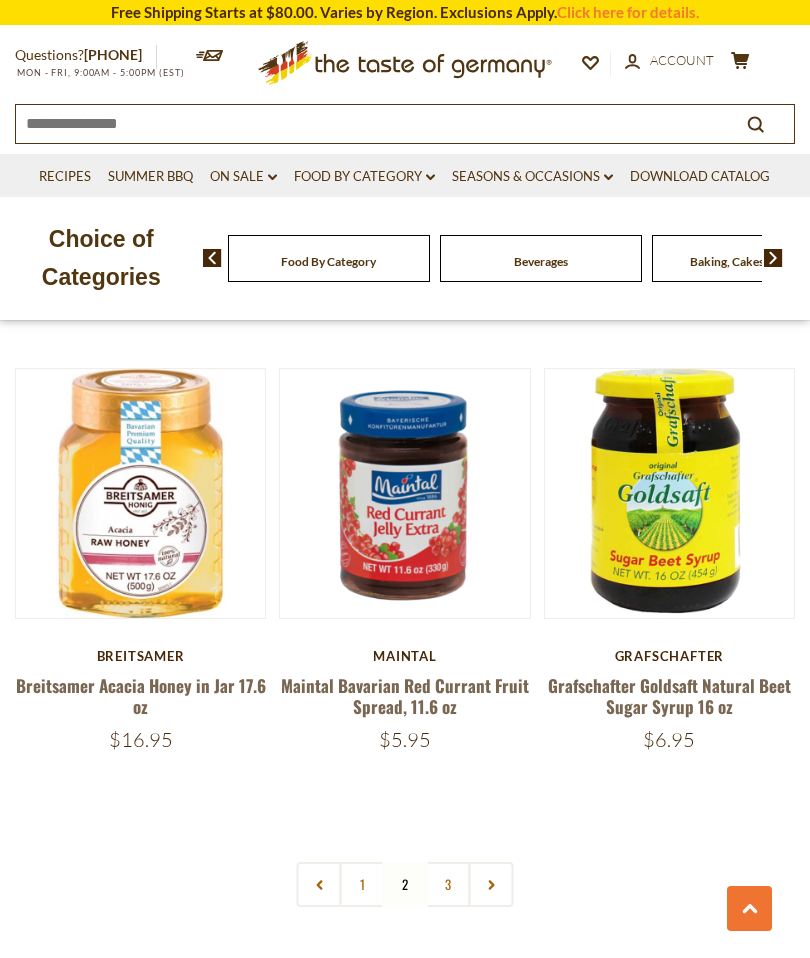 scroll, scrollTop: 5327, scrollLeft: 0, axis: vertical 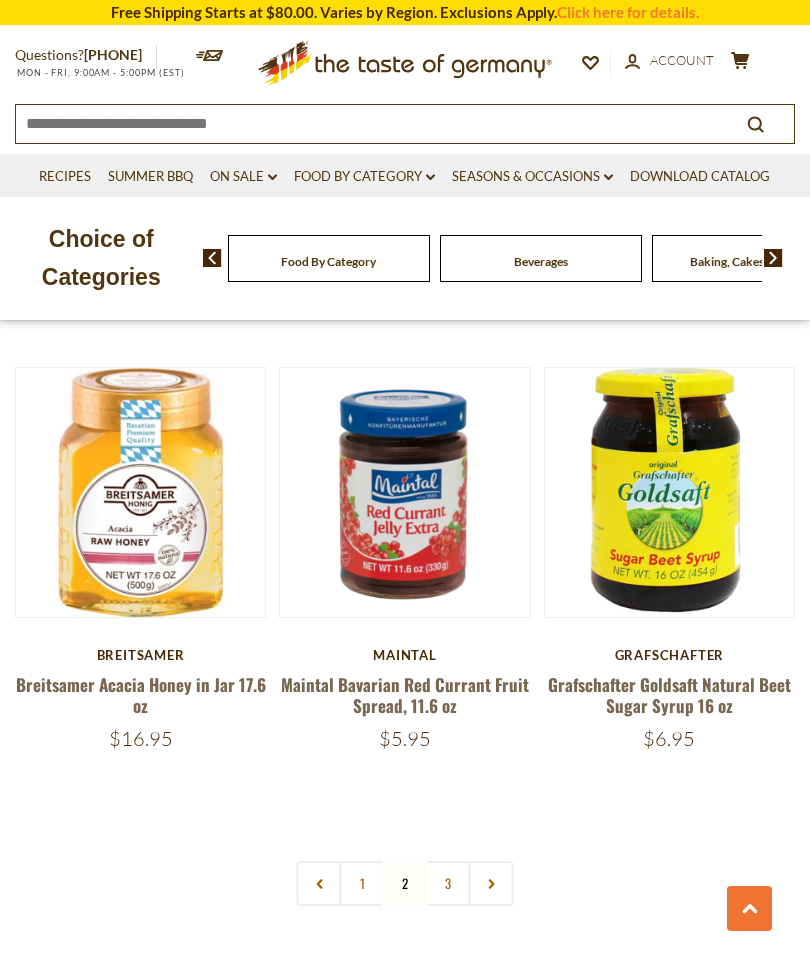 click on "3" at bounding box center [448, 883] 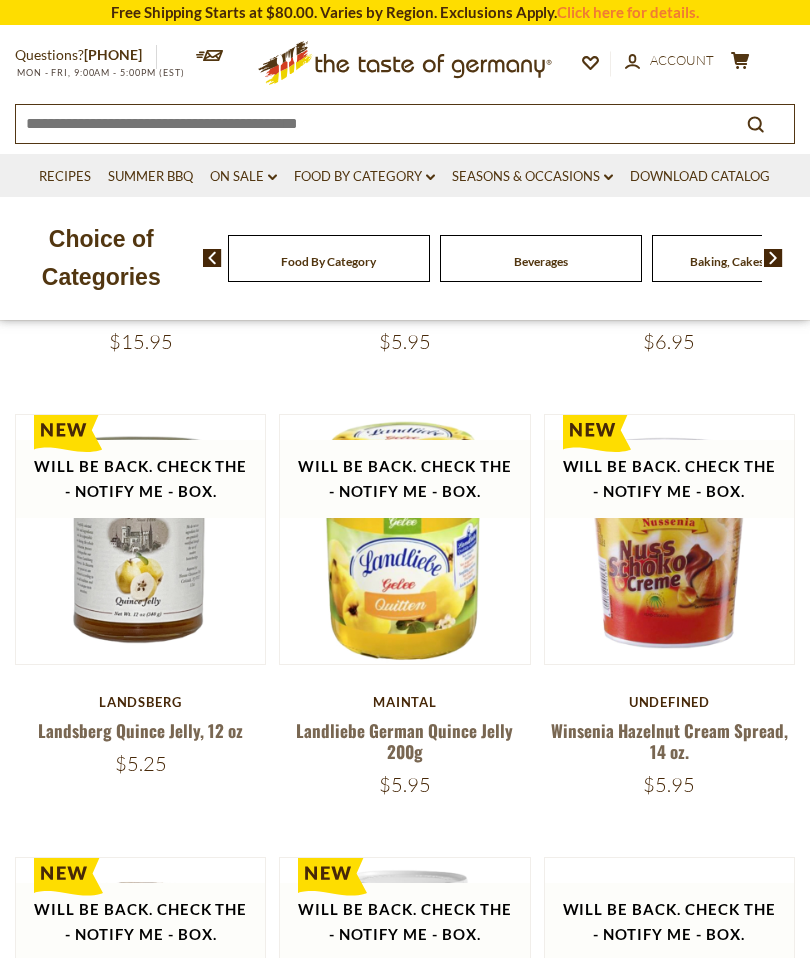 scroll, scrollTop: 0, scrollLeft: 0, axis: both 